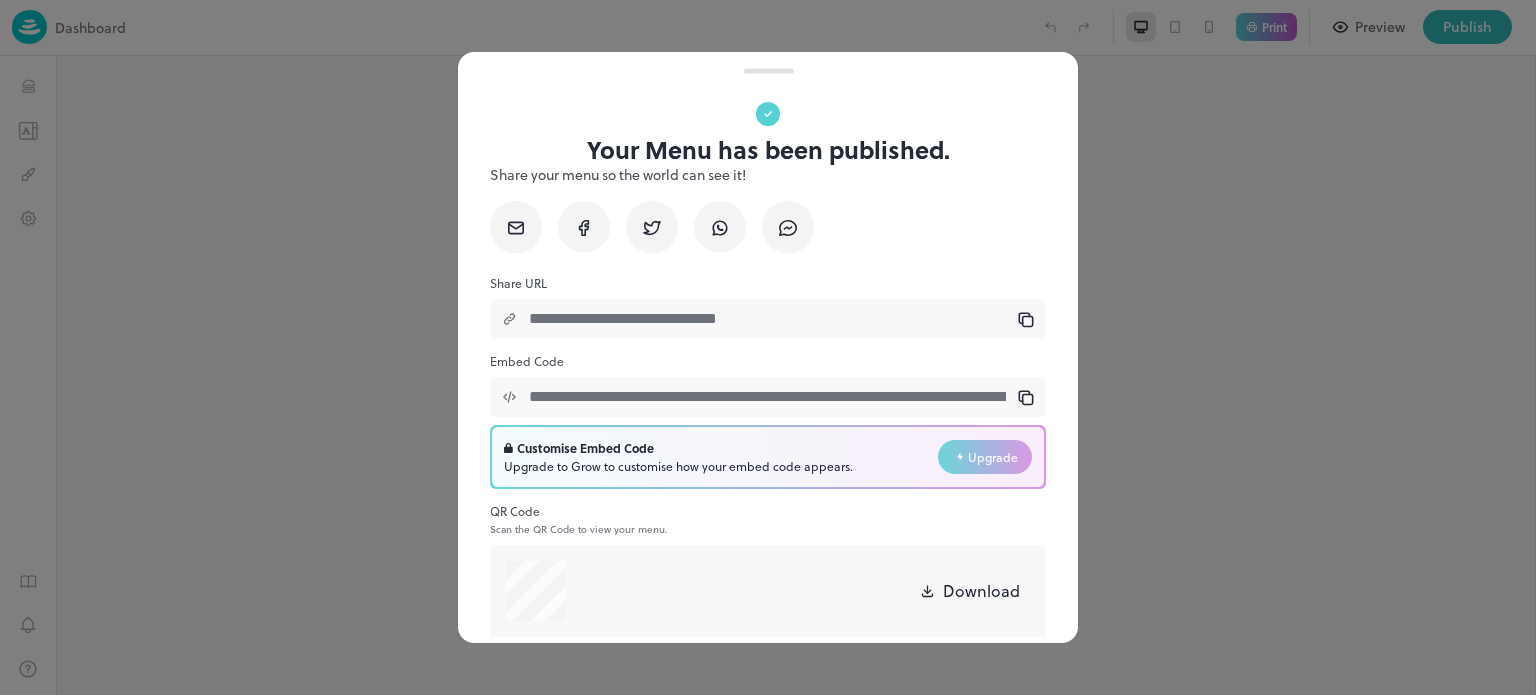 click at bounding box center [768, 347] 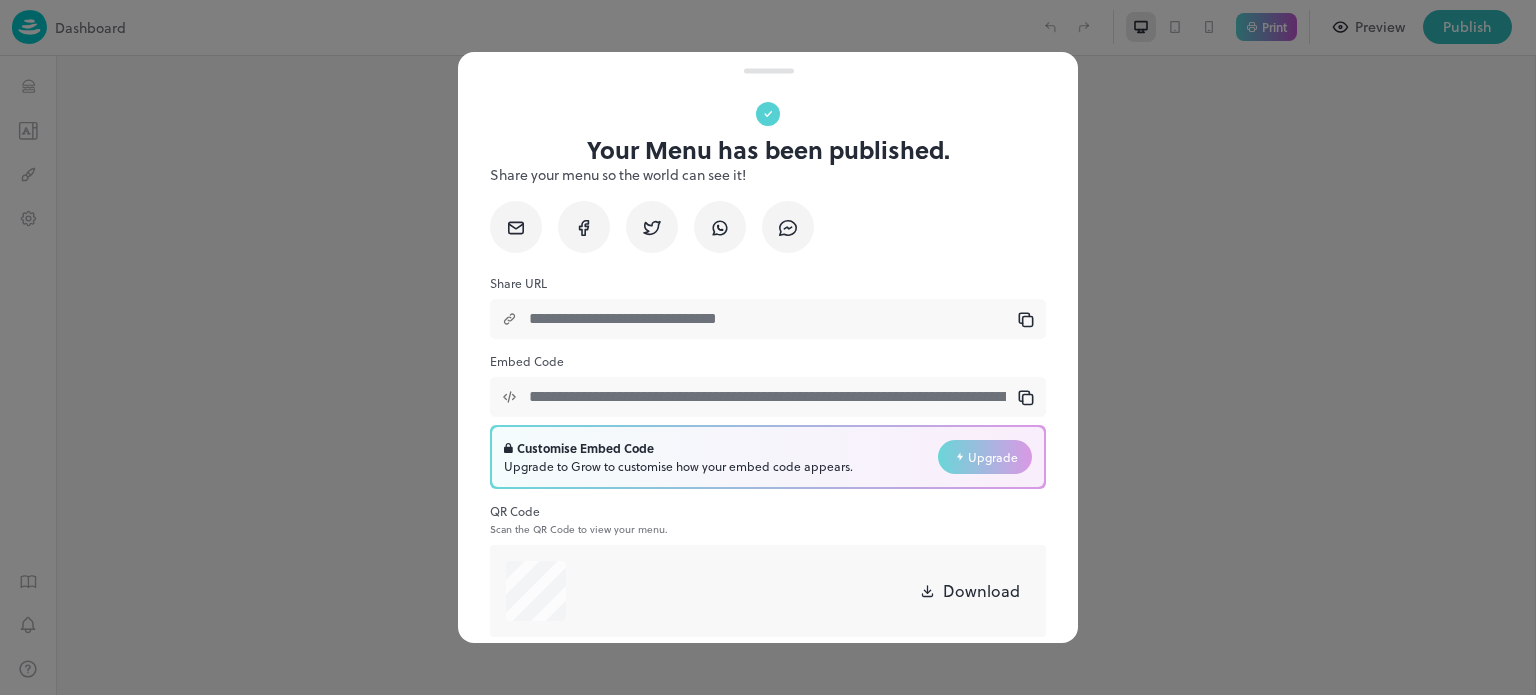 scroll, scrollTop: 0, scrollLeft: 0, axis: both 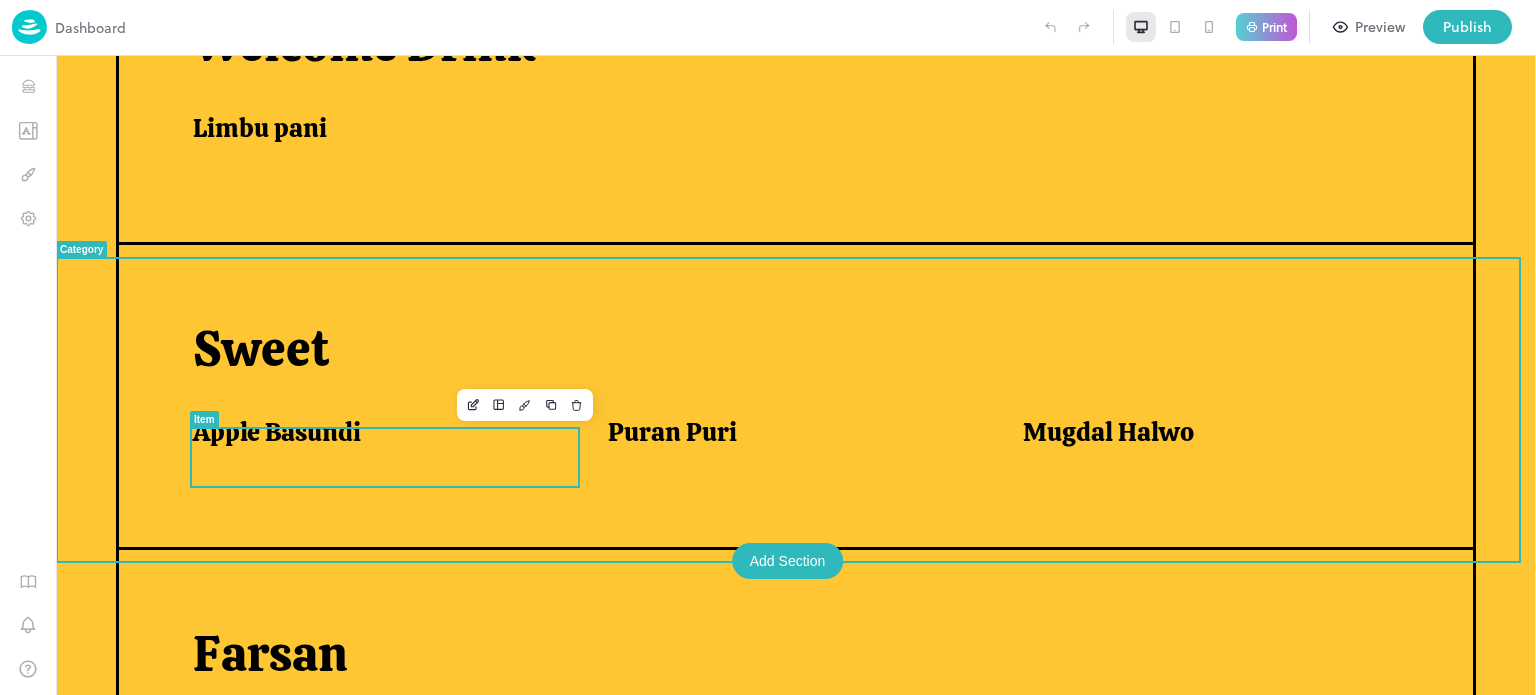 click on "Apple Basundi" at bounding box center (277, 432) 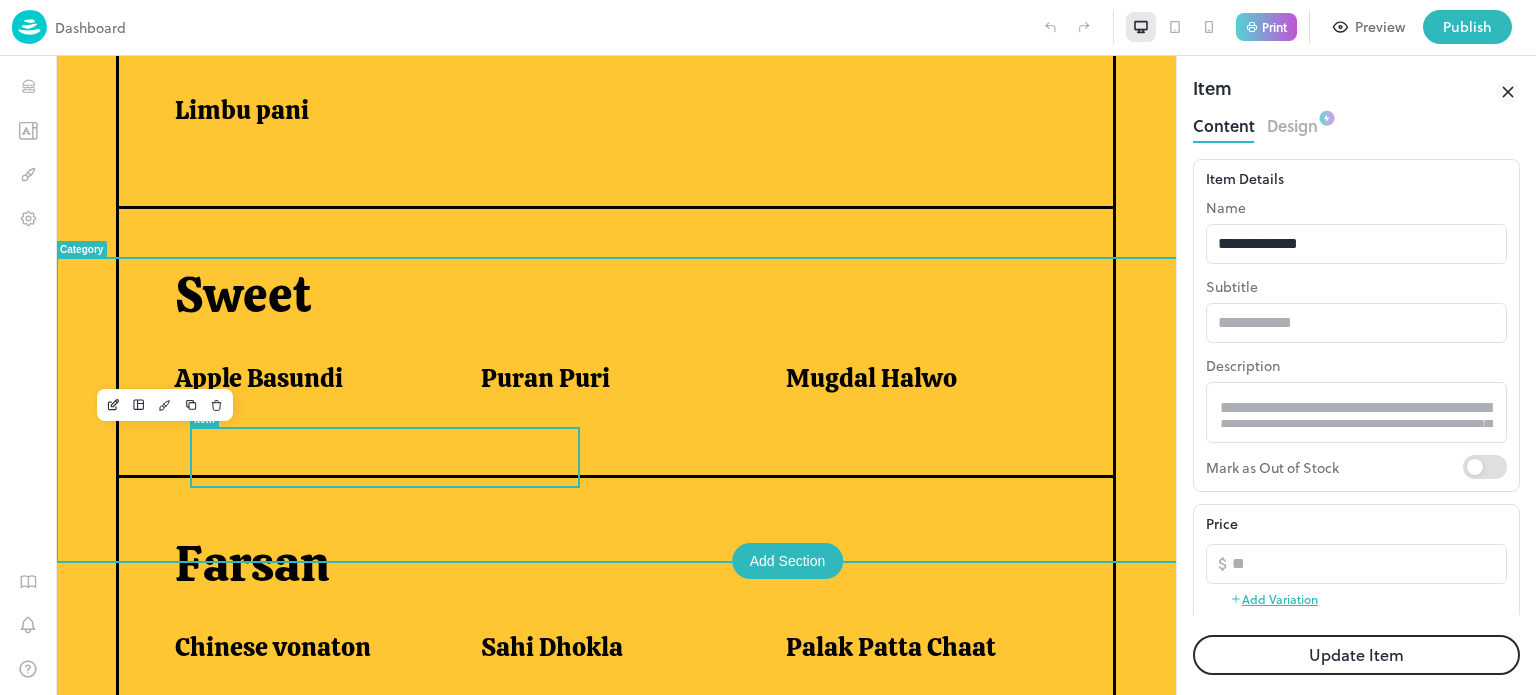 scroll, scrollTop: 0, scrollLeft: 0, axis: both 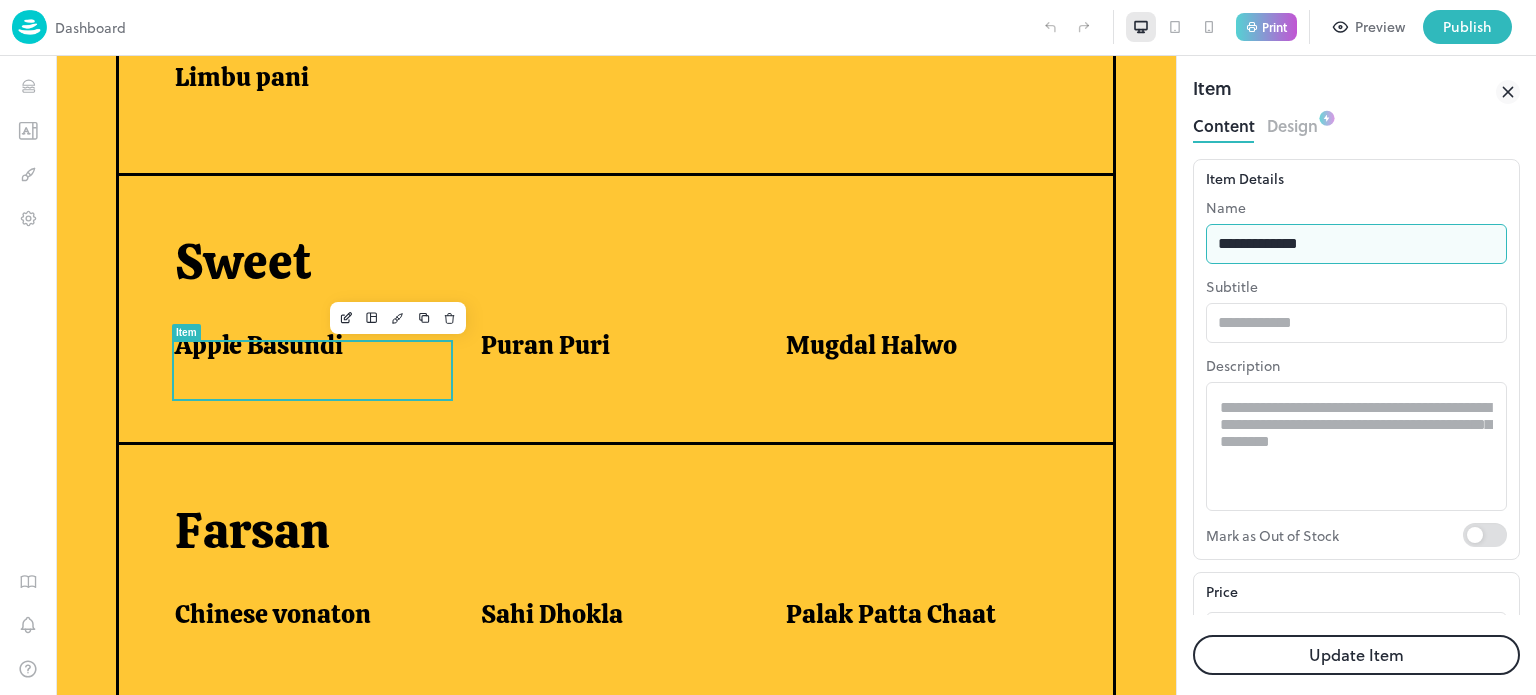 click on "**********" at bounding box center (1356, 244) 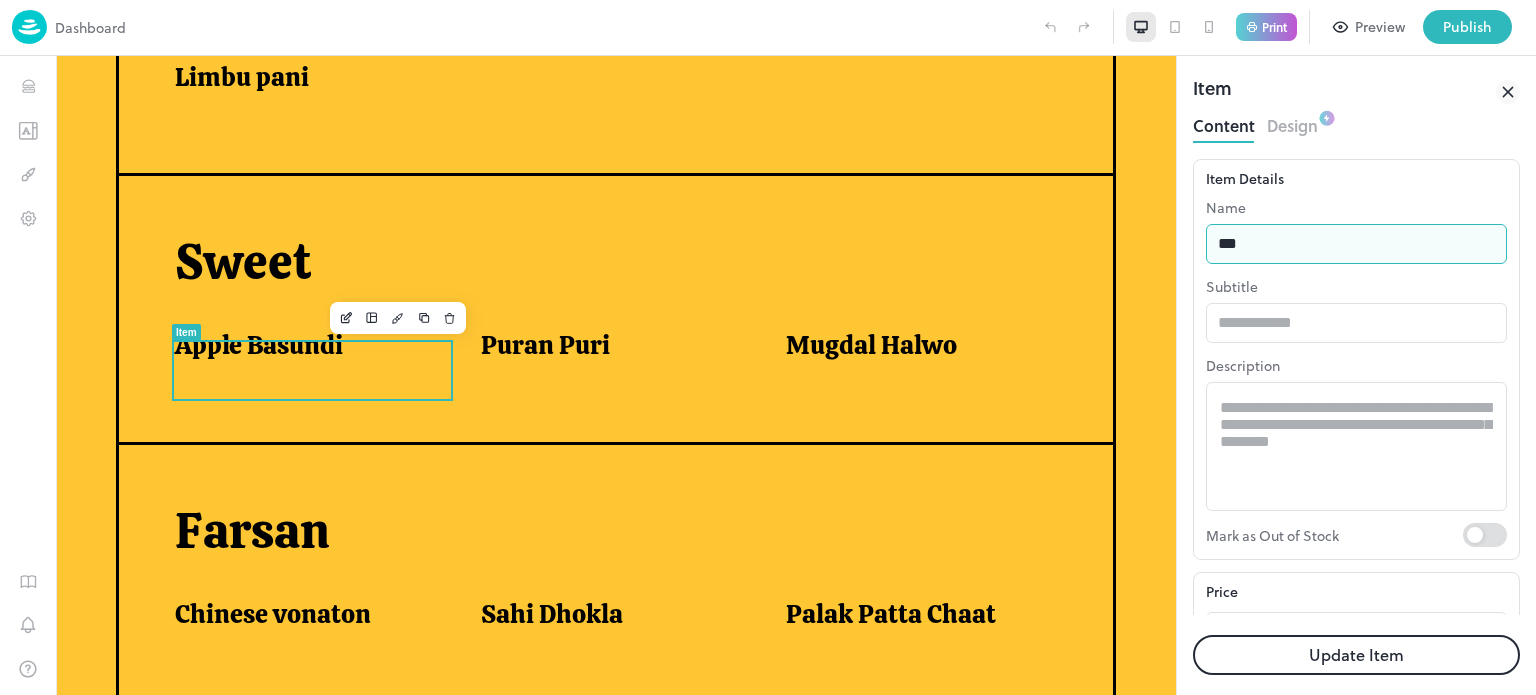 type on "**********" 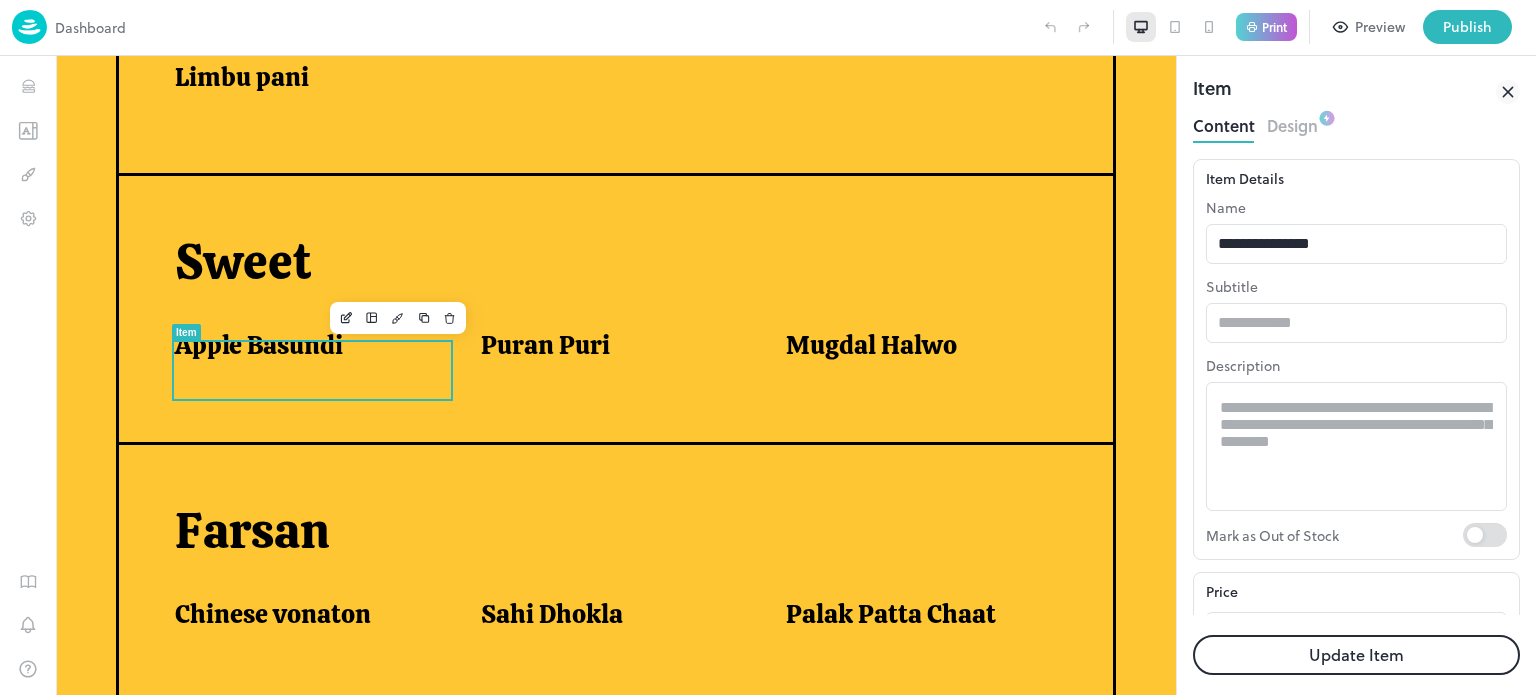 click on "Update Item" at bounding box center [1356, 655] 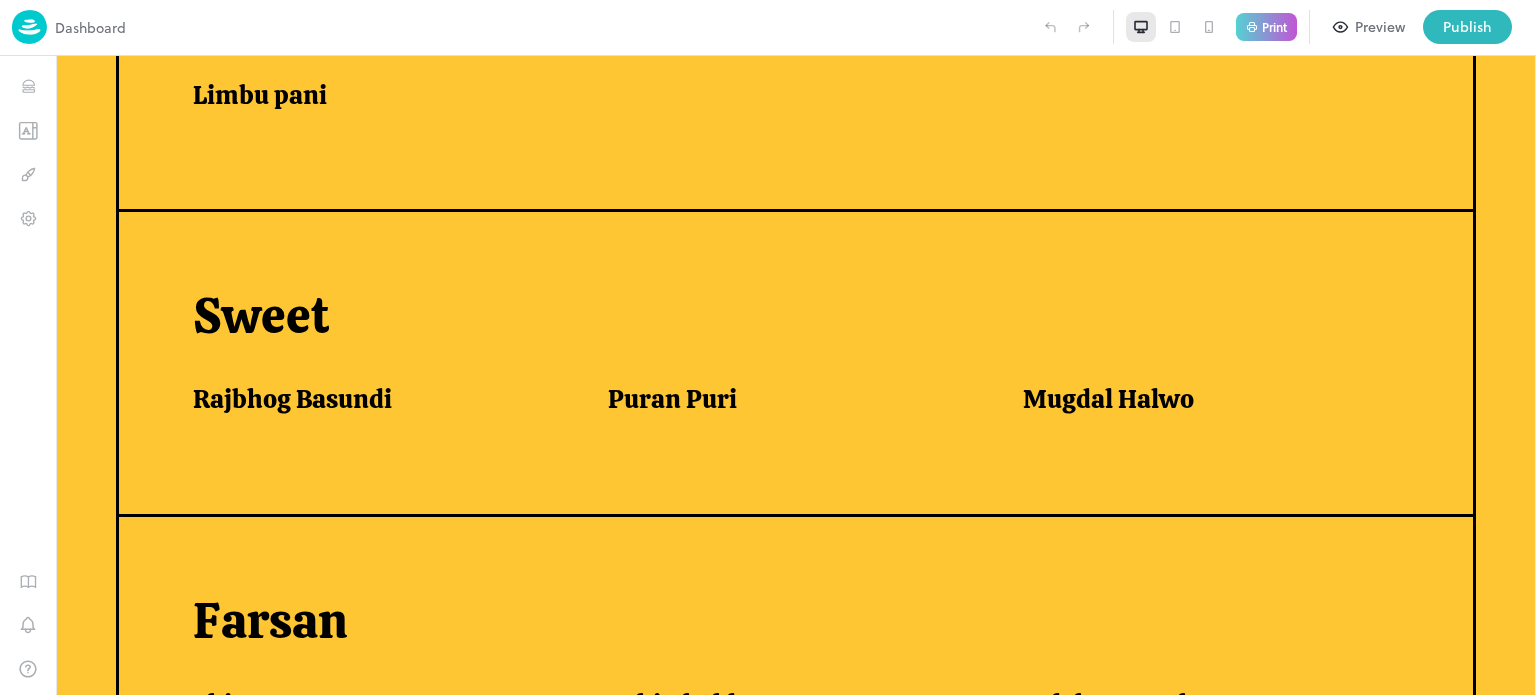 scroll, scrollTop: 663, scrollLeft: 0, axis: vertical 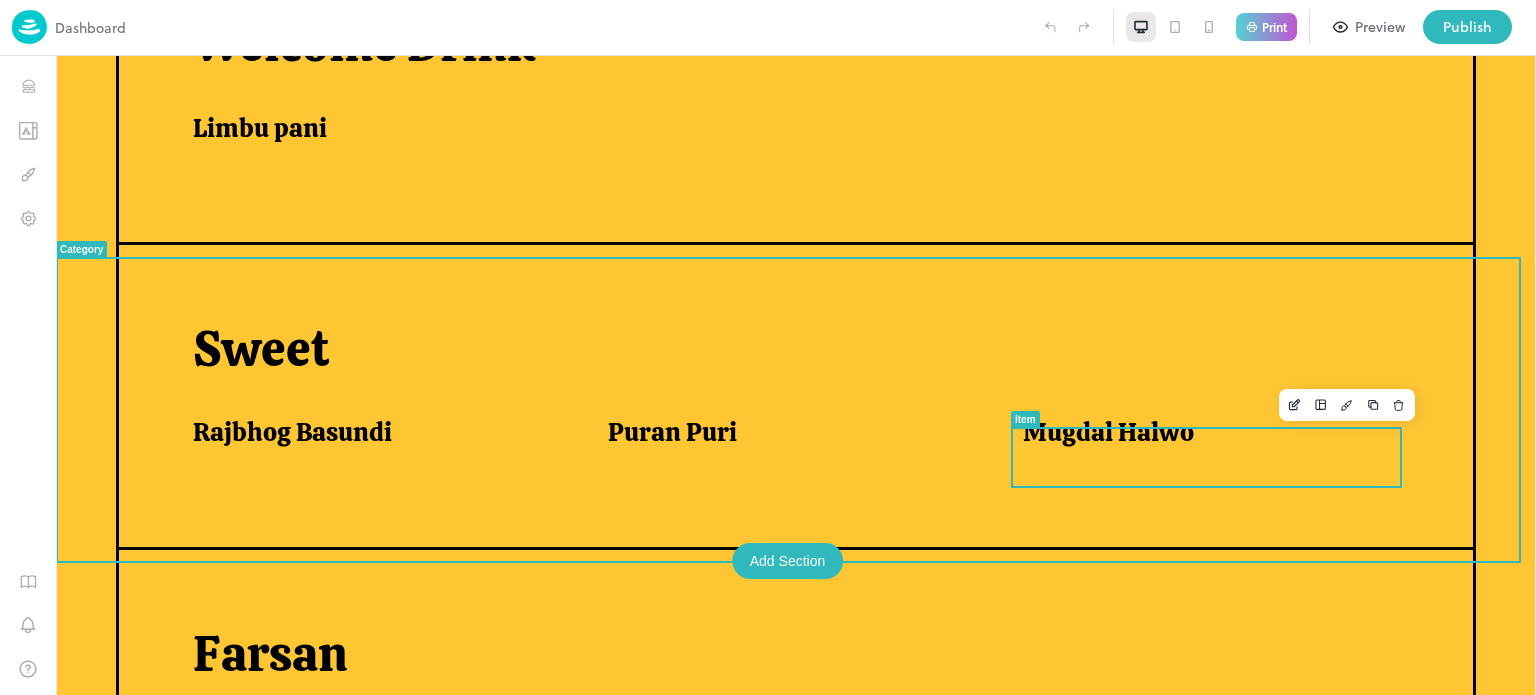 click on "Mugdal Halwo" at bounding box center (1108, 432) 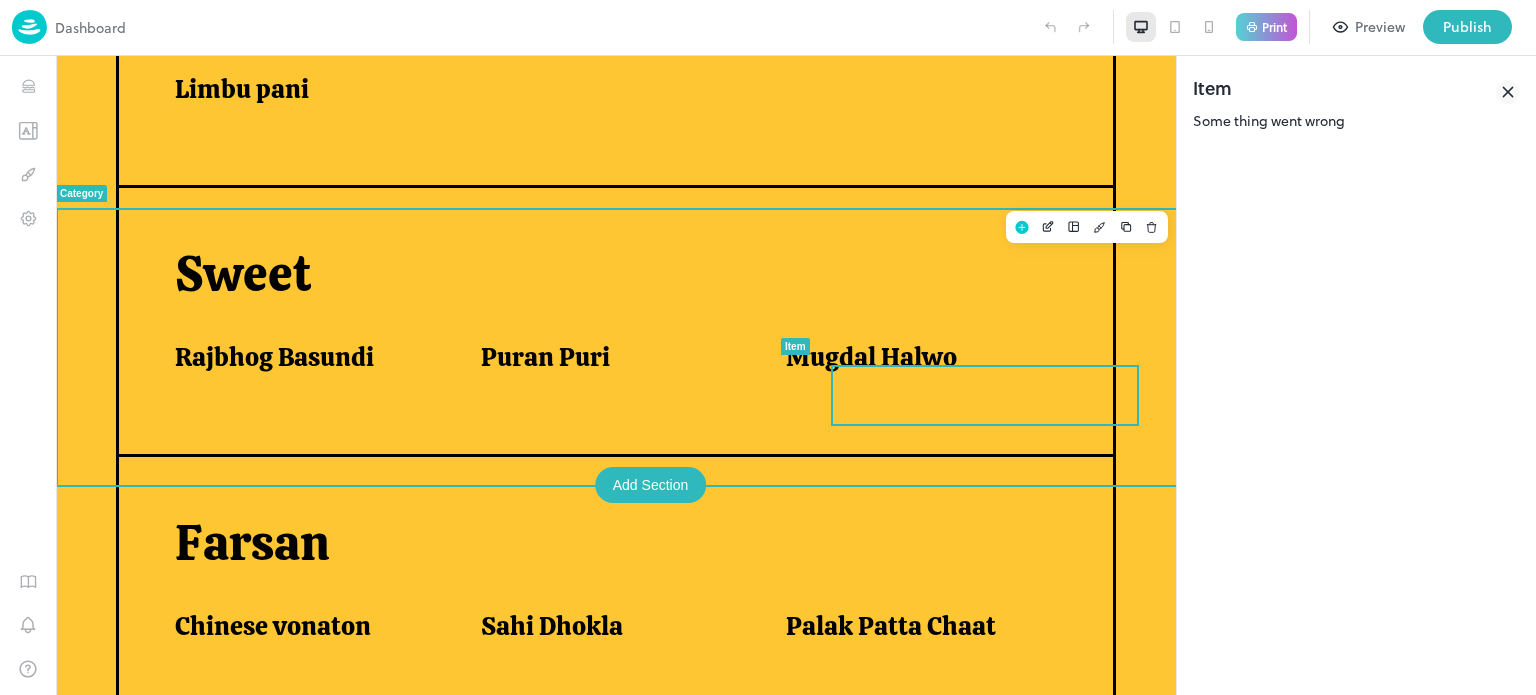 scroll, scrollTop: 696, scrollLeft: 0, axis: vertical 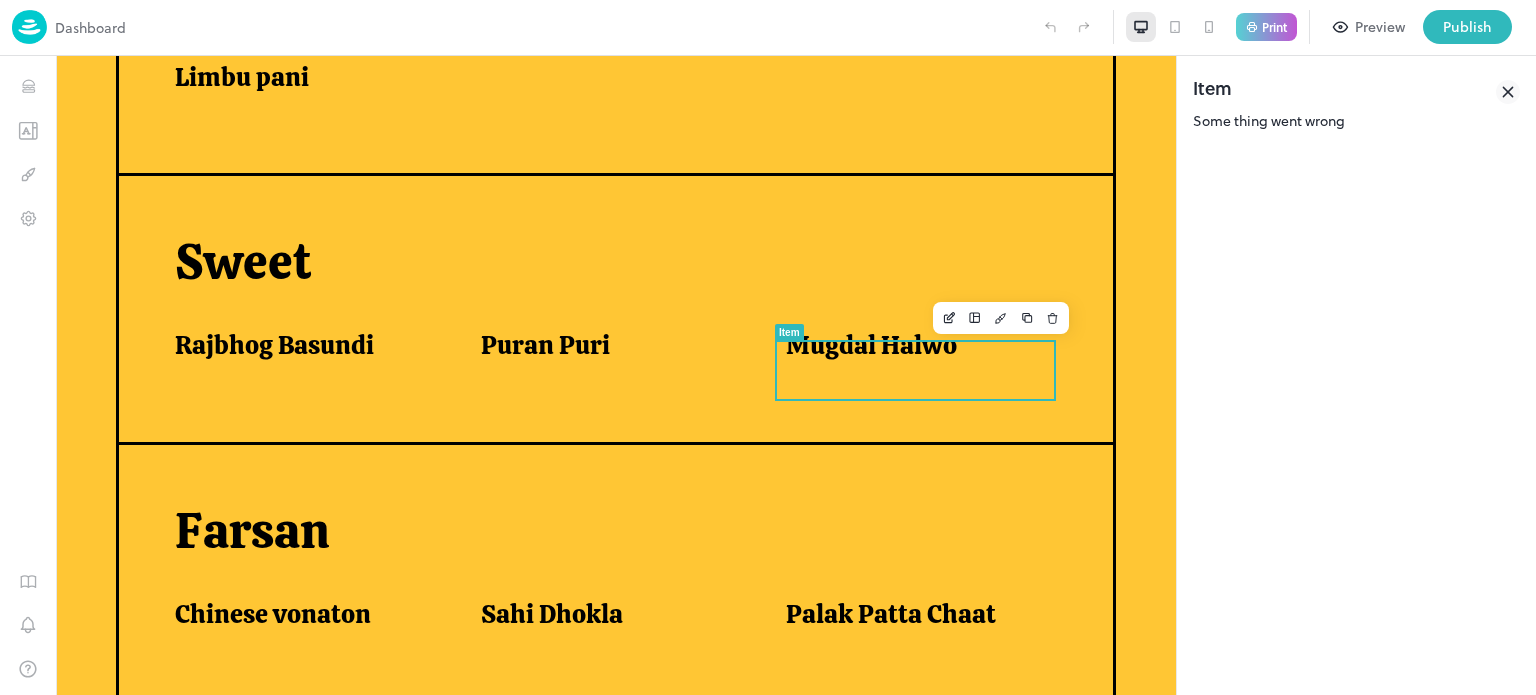 click 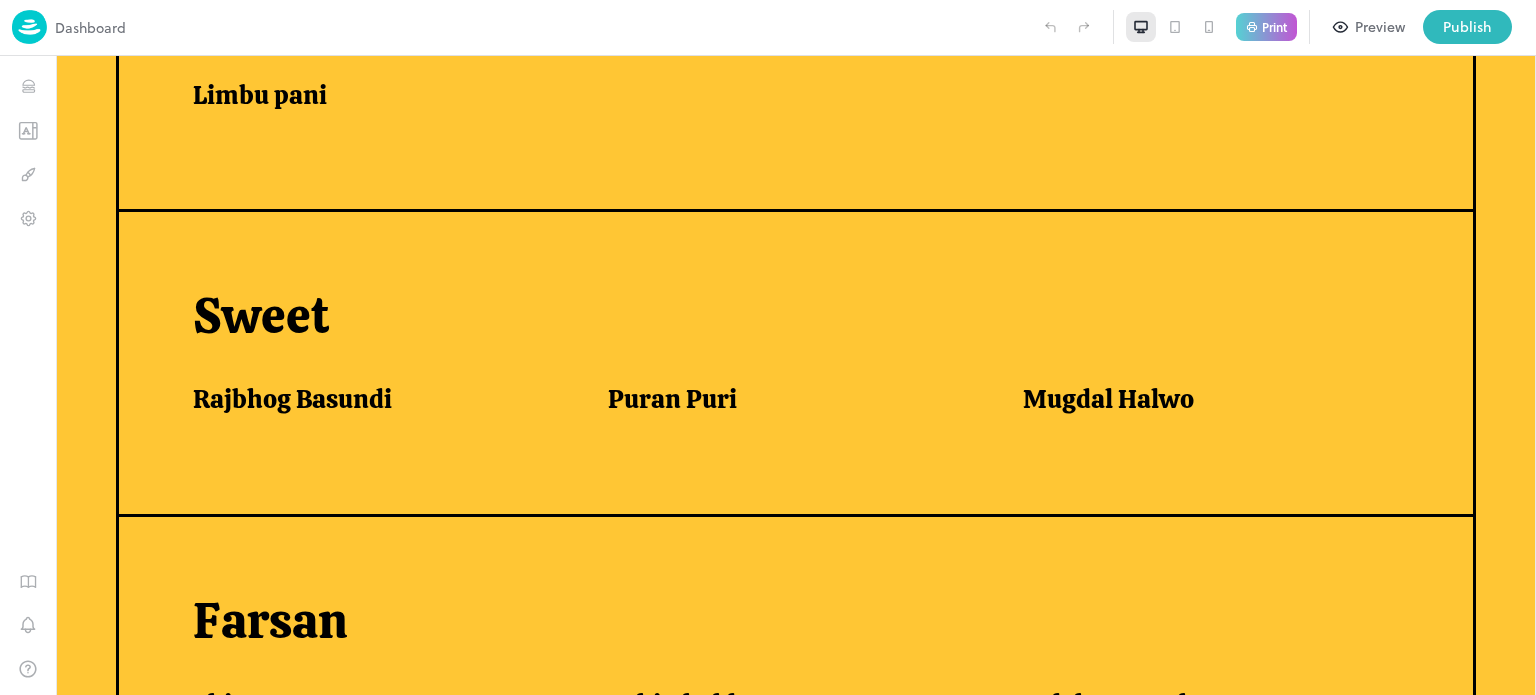 scroll, scrollTop: 663, scrollLeft: 0, axis: vertical 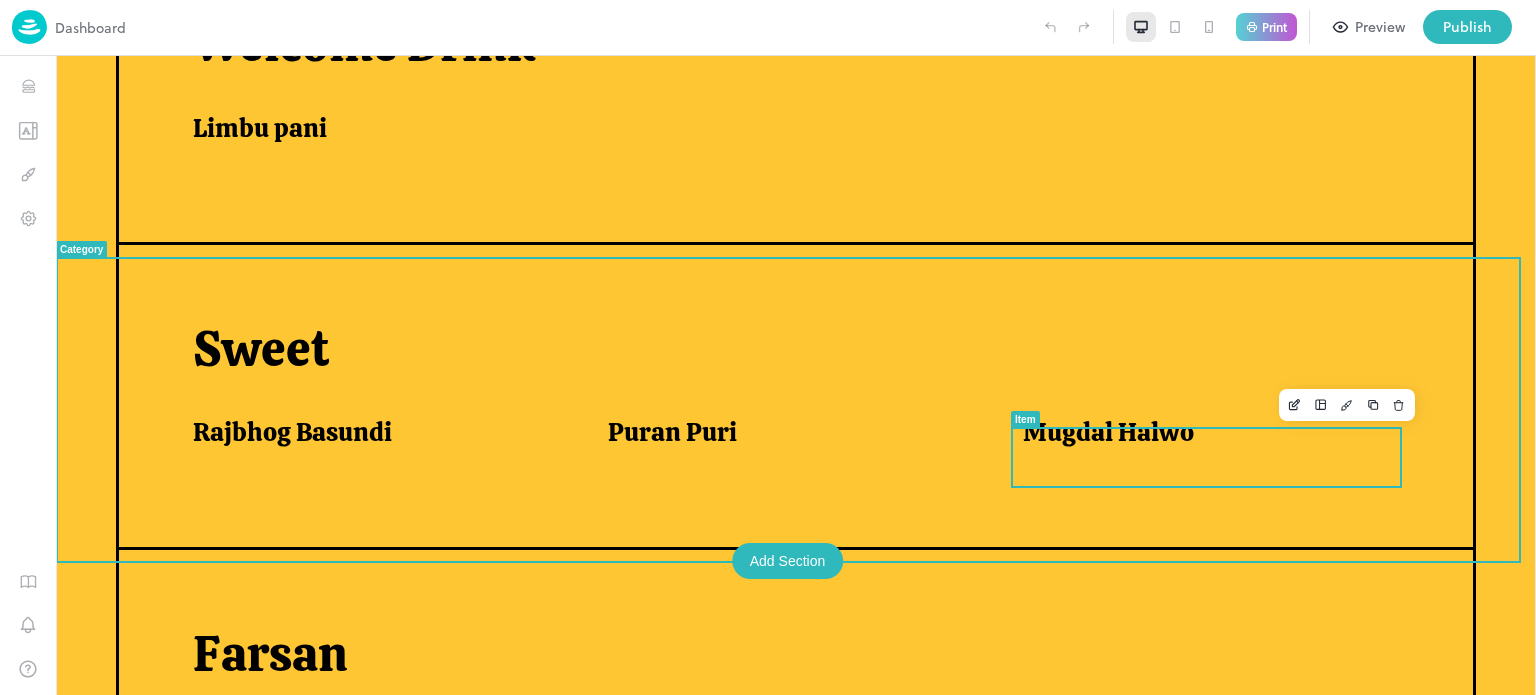 click on "Mugdal Halwo" at bounding box center (1108, 432) 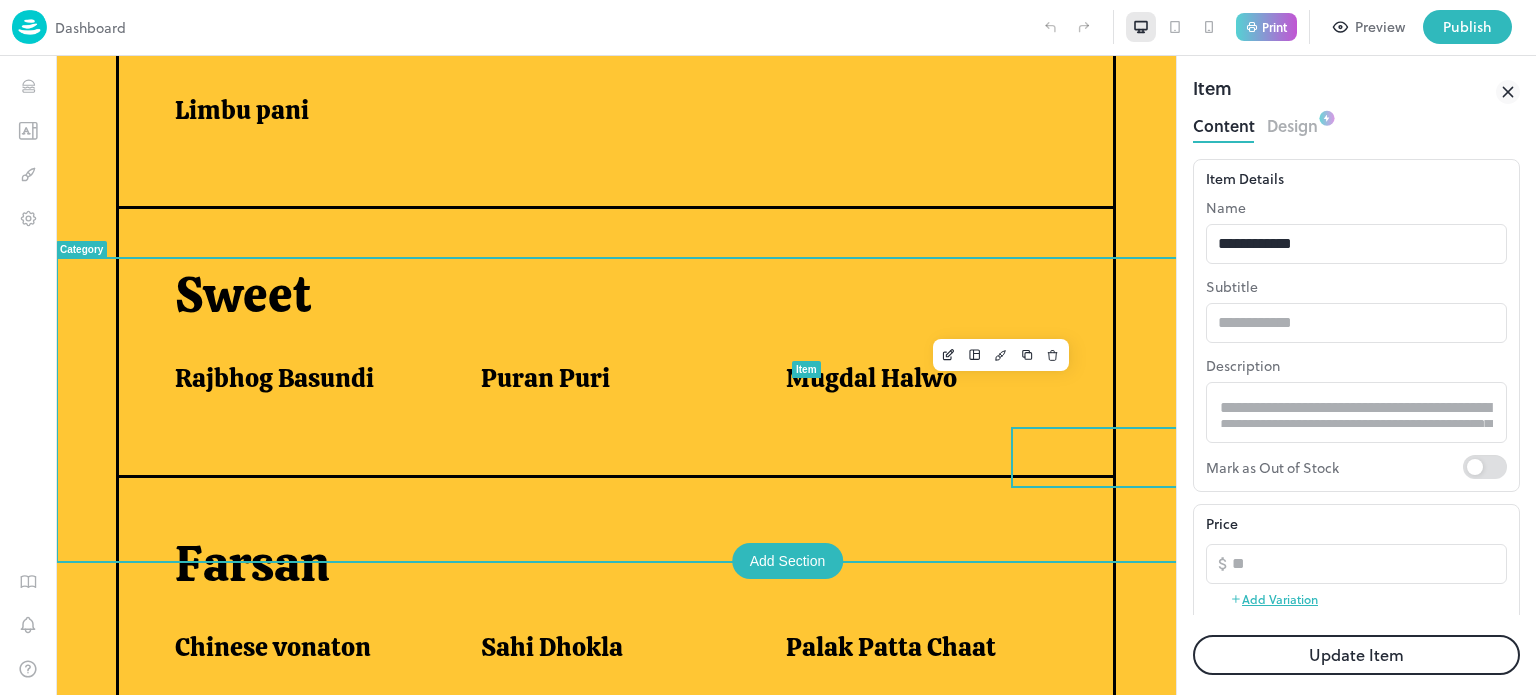 scroll, scrollTop: 696, scrollLeft: 0, axis: vertical 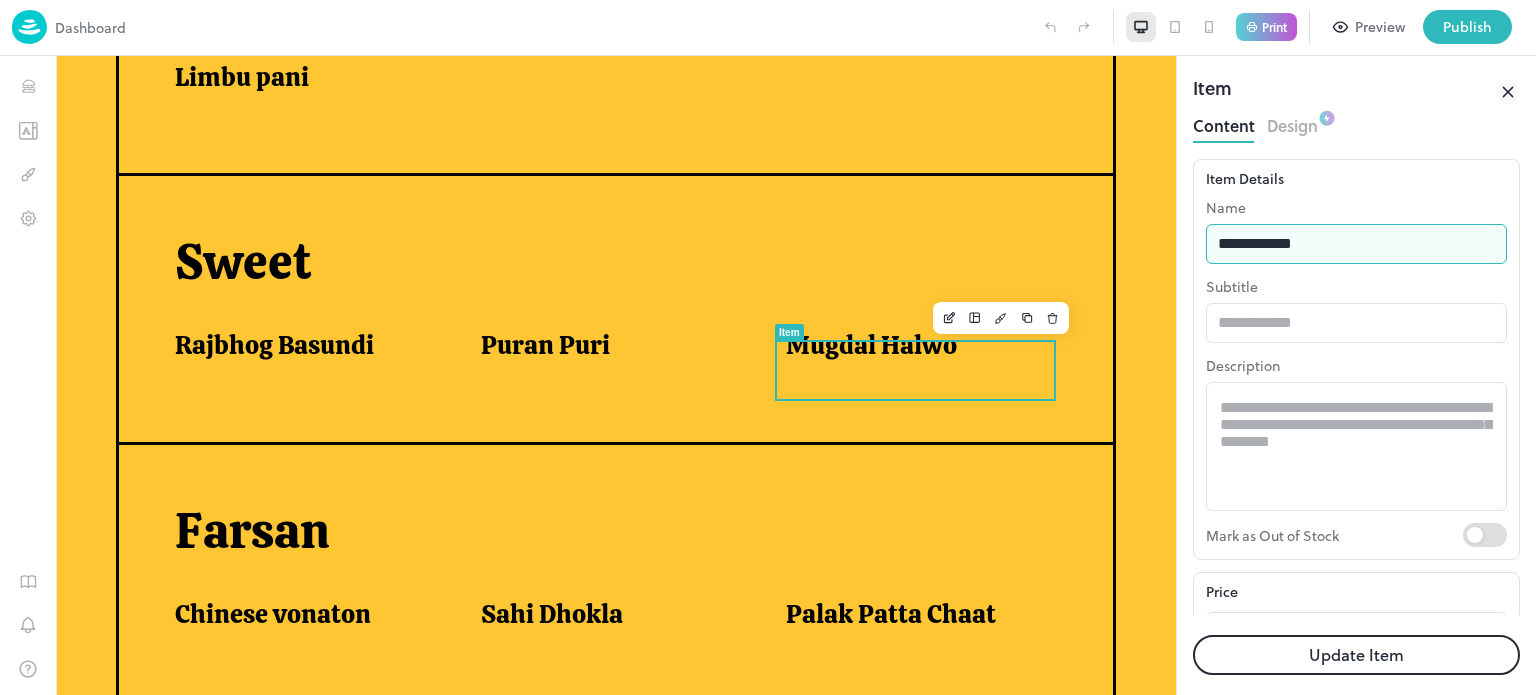 click on "**********" at bounding box center [1356, 244] 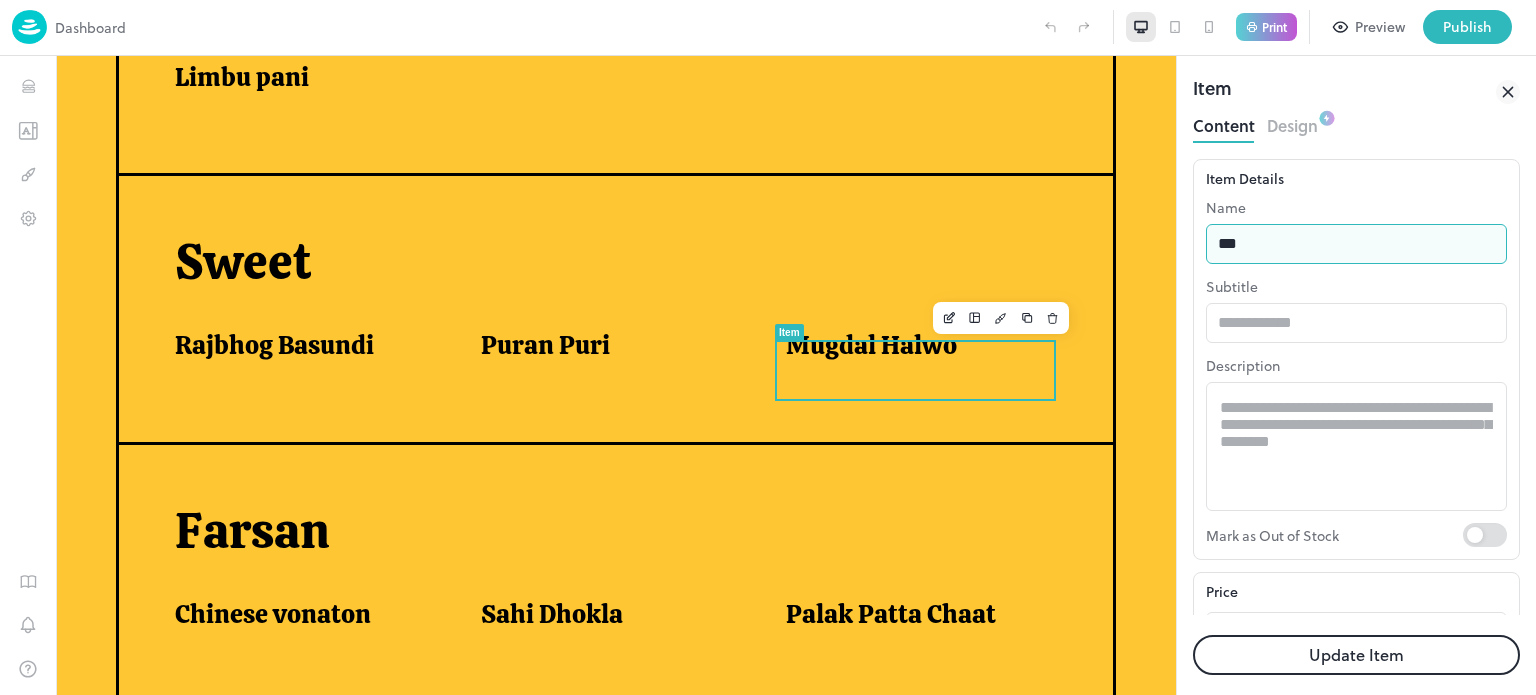 type on "**********" 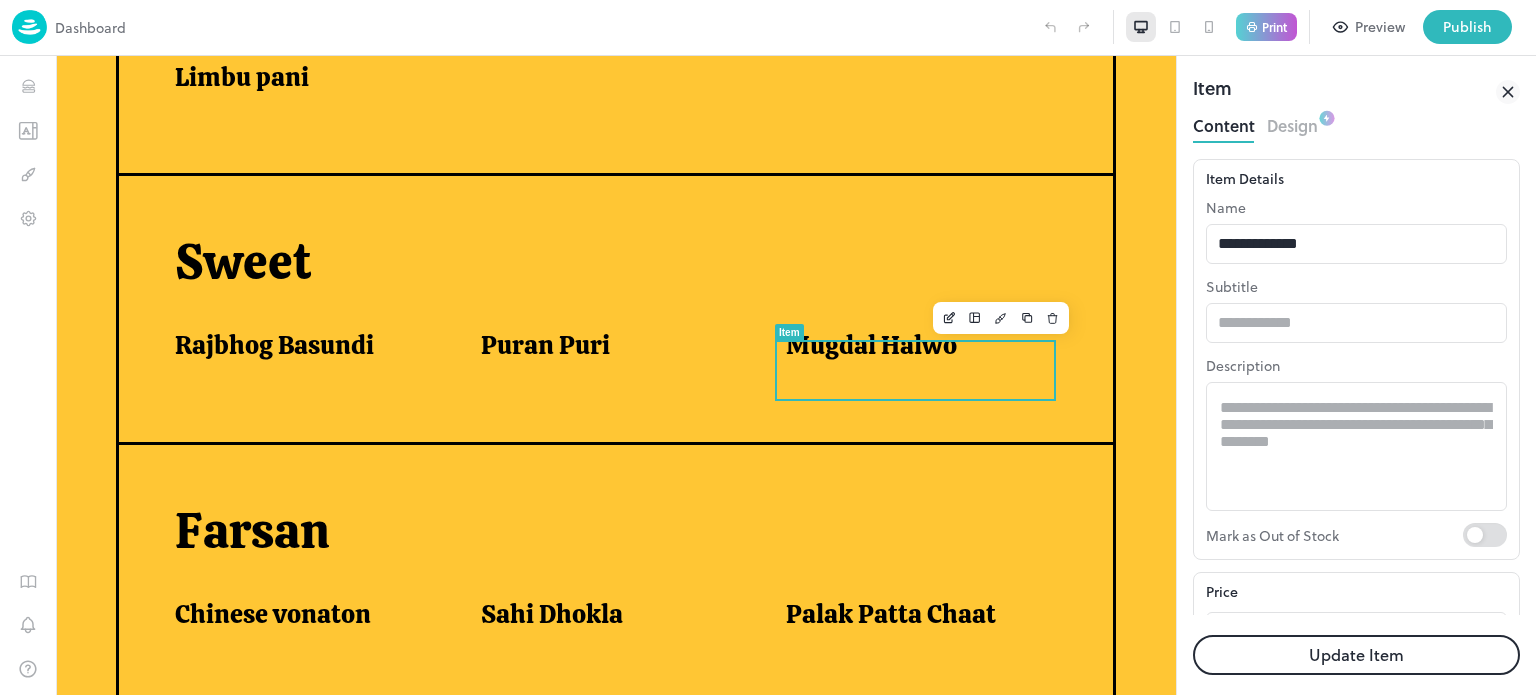 click on "Update Item" at bounding box center (1356, 655) 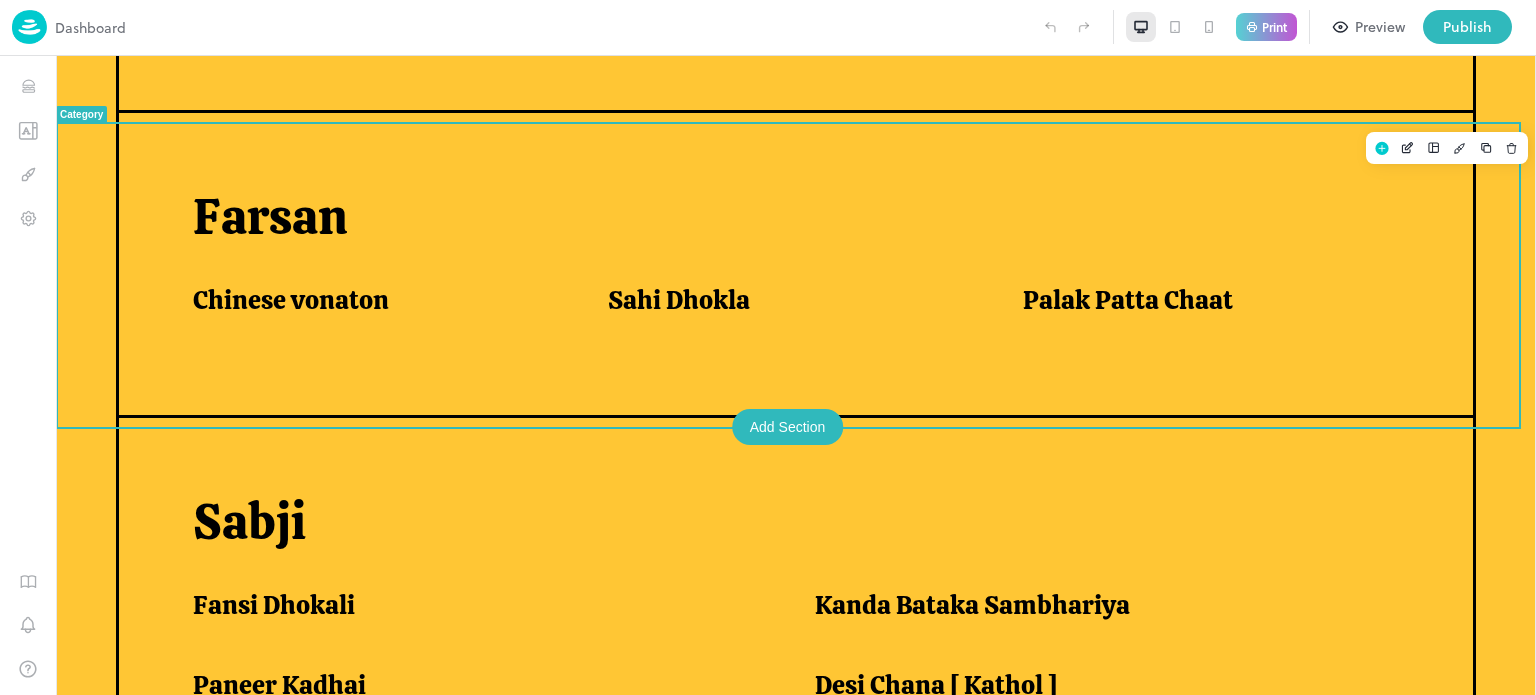 scroll, scrollTop: 1155, scrollLeft: 0, axis: vertical 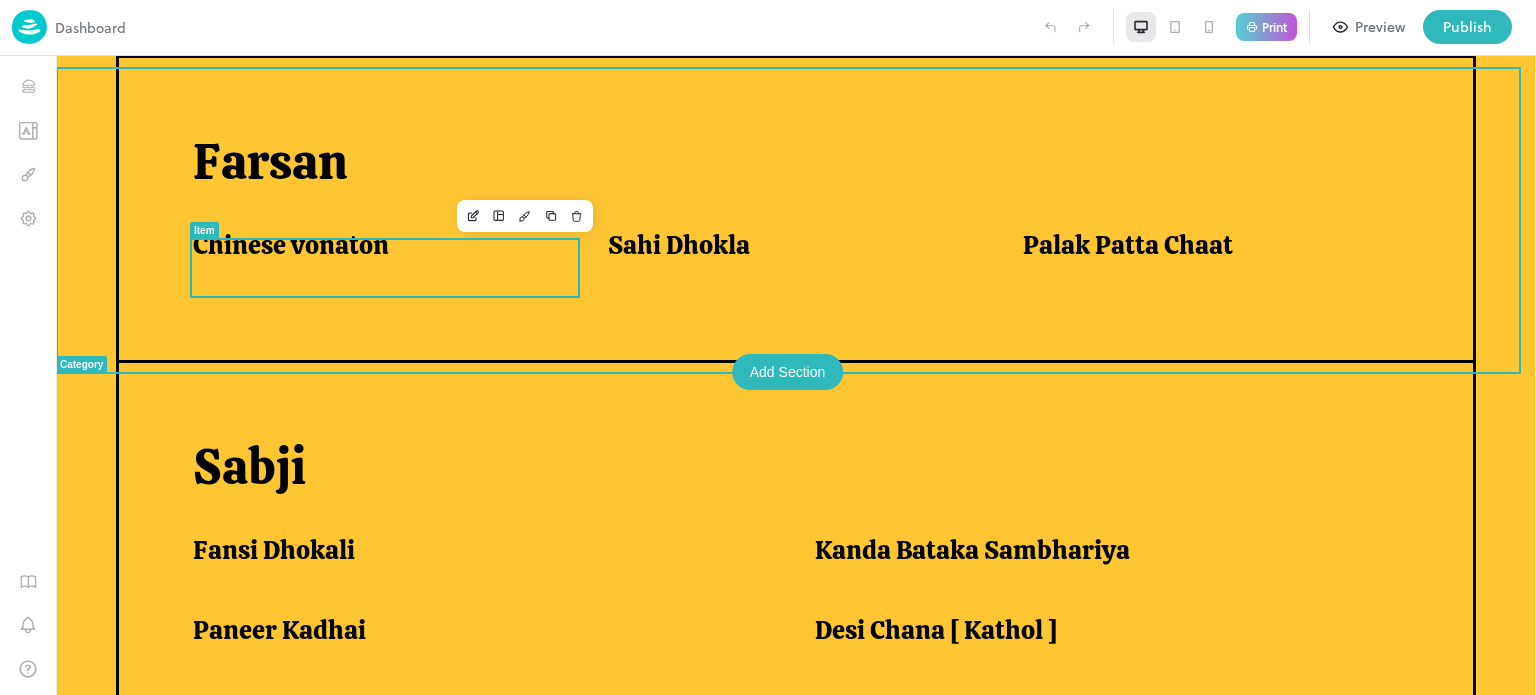 click on "Chinese vonaton" at bounding box center [388, 257] 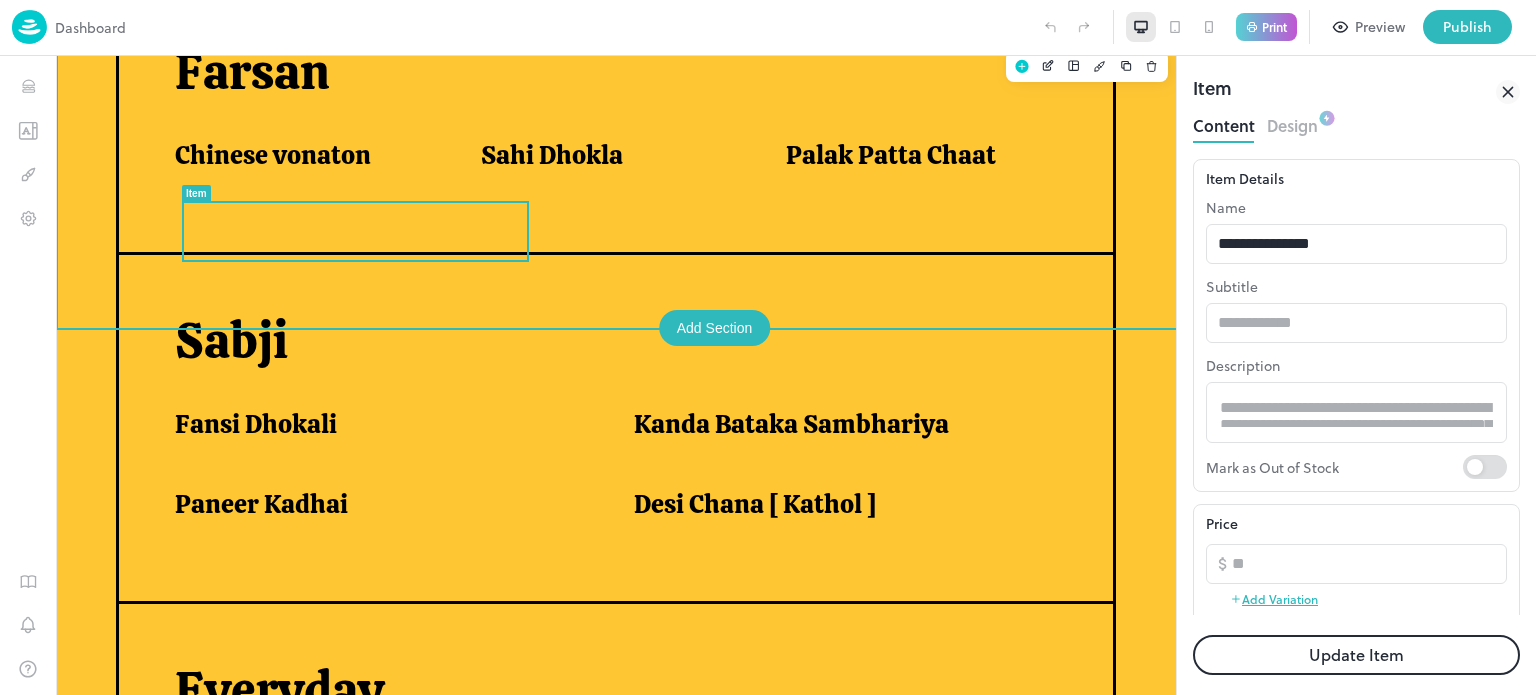 scroll, scrollTop: 1119, scrollLeft: 0, axis: vertical 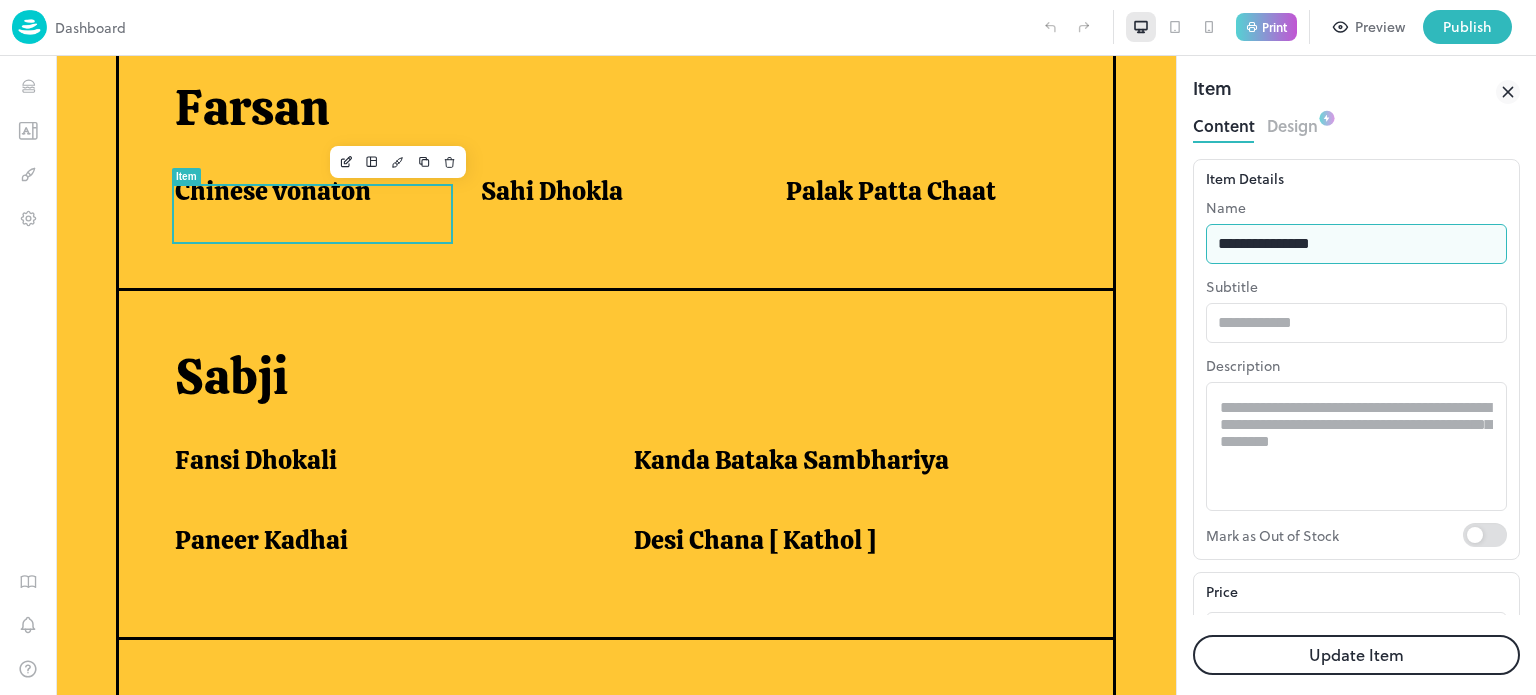 click on "**********" at bounding box center (1356, 244) 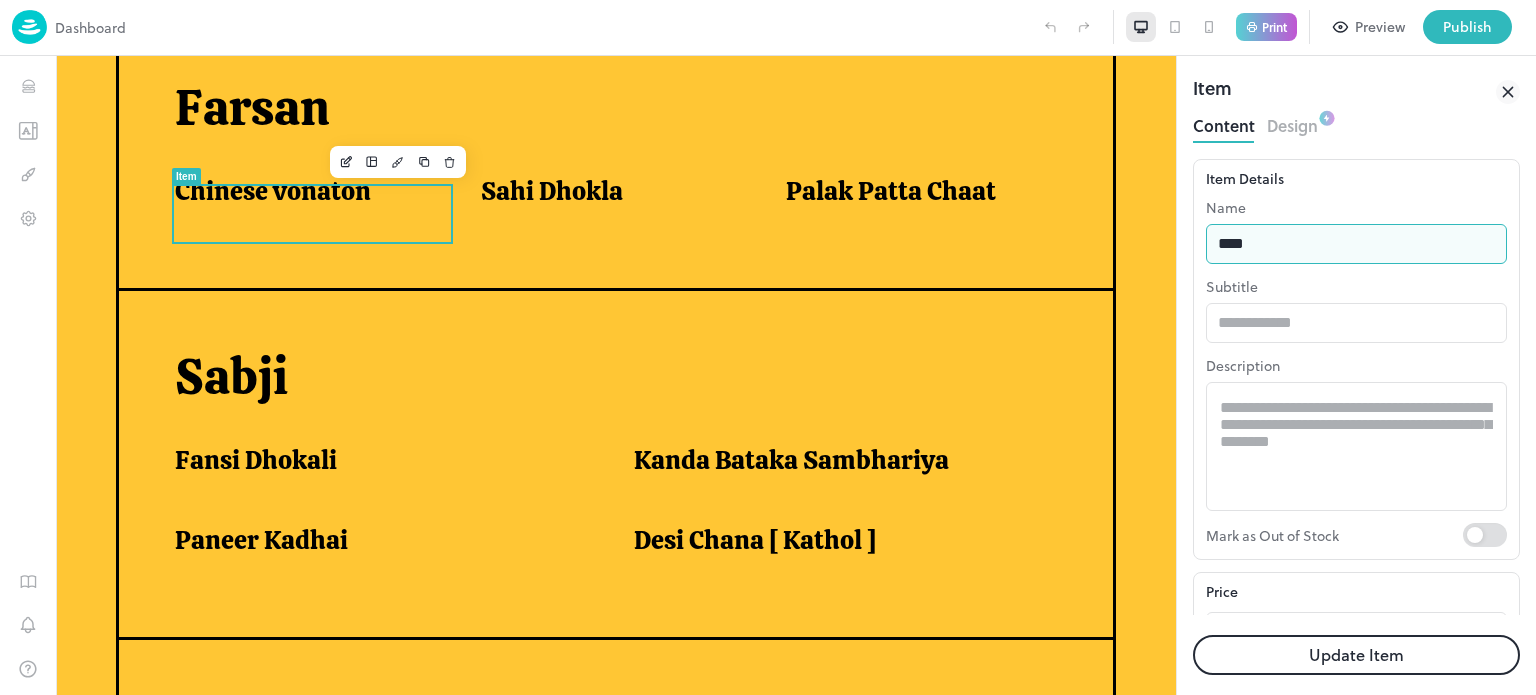 type on "**********" 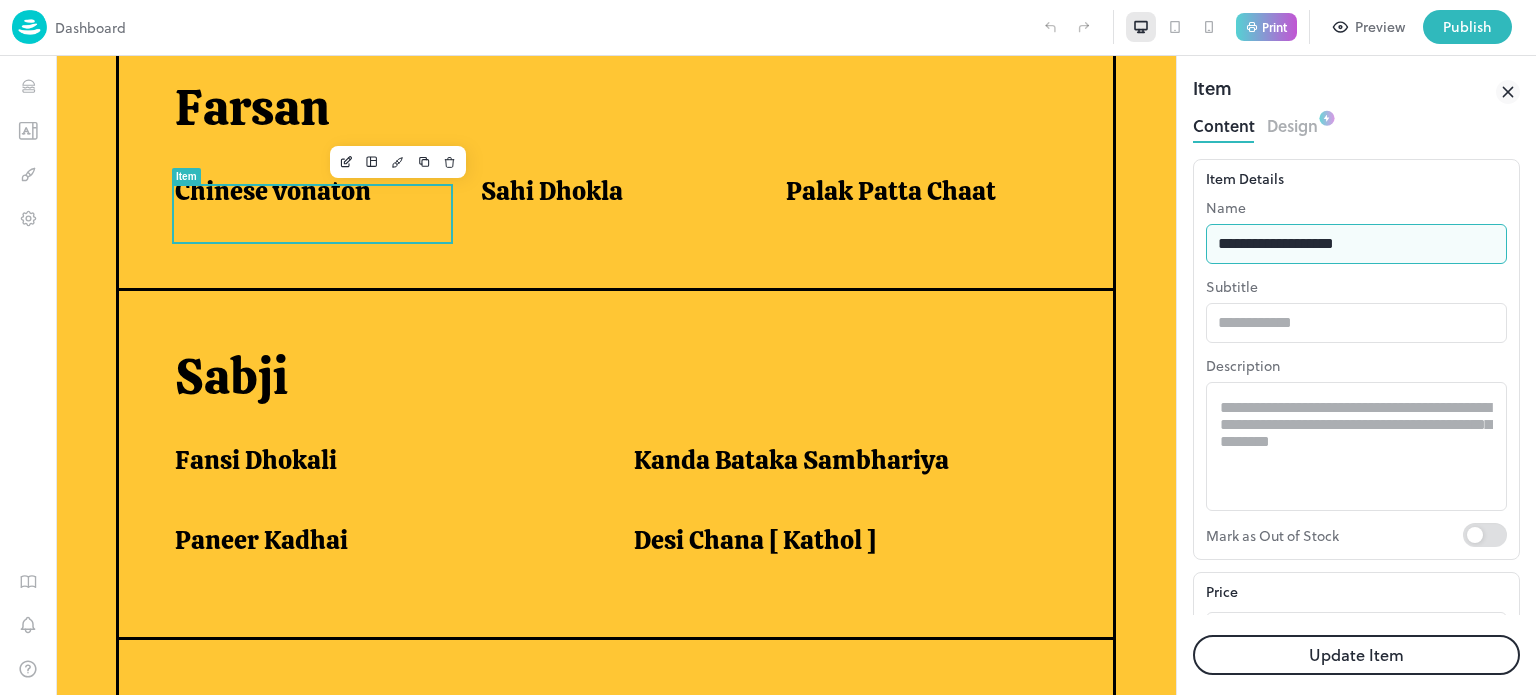 click on "Update Item" at bounding box center [1356, 655] 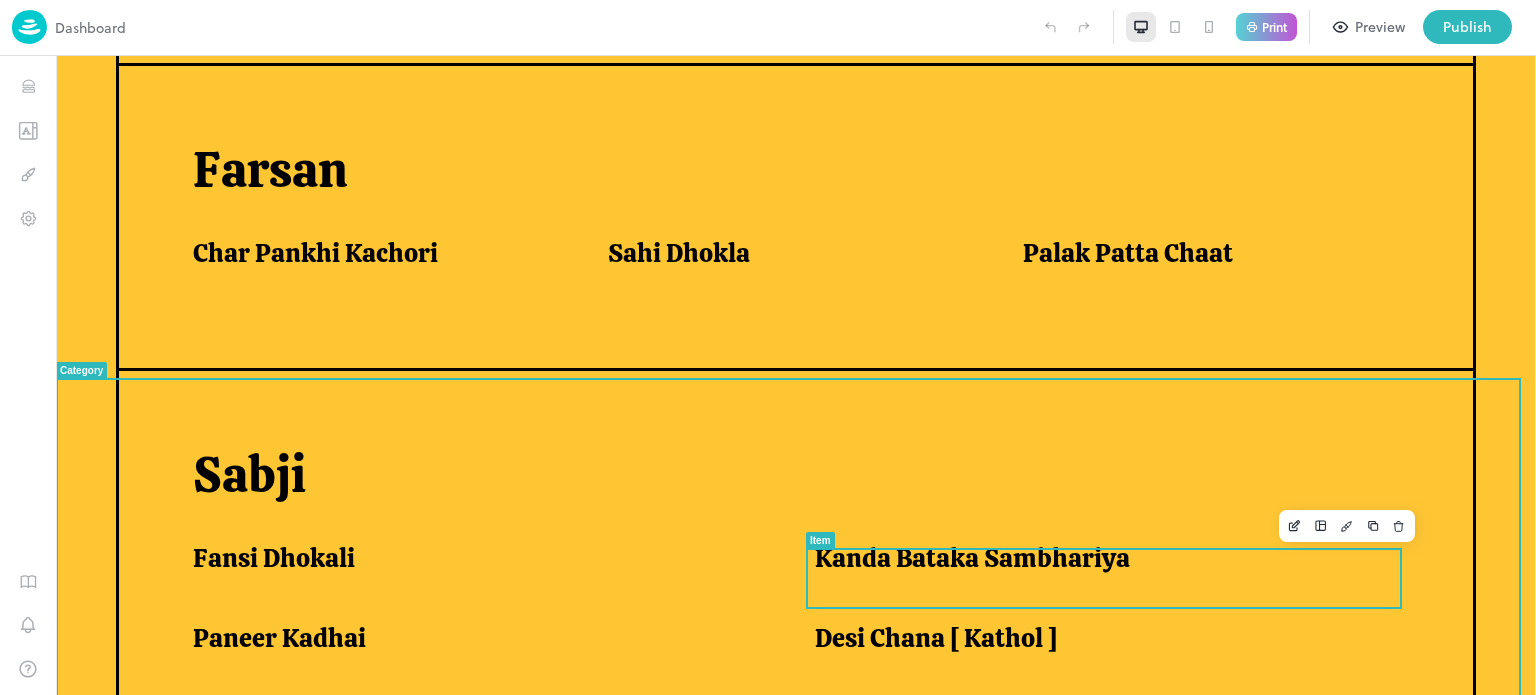 scroll, scrollTop: 1155, scrollLeft: 0, axis: vertical 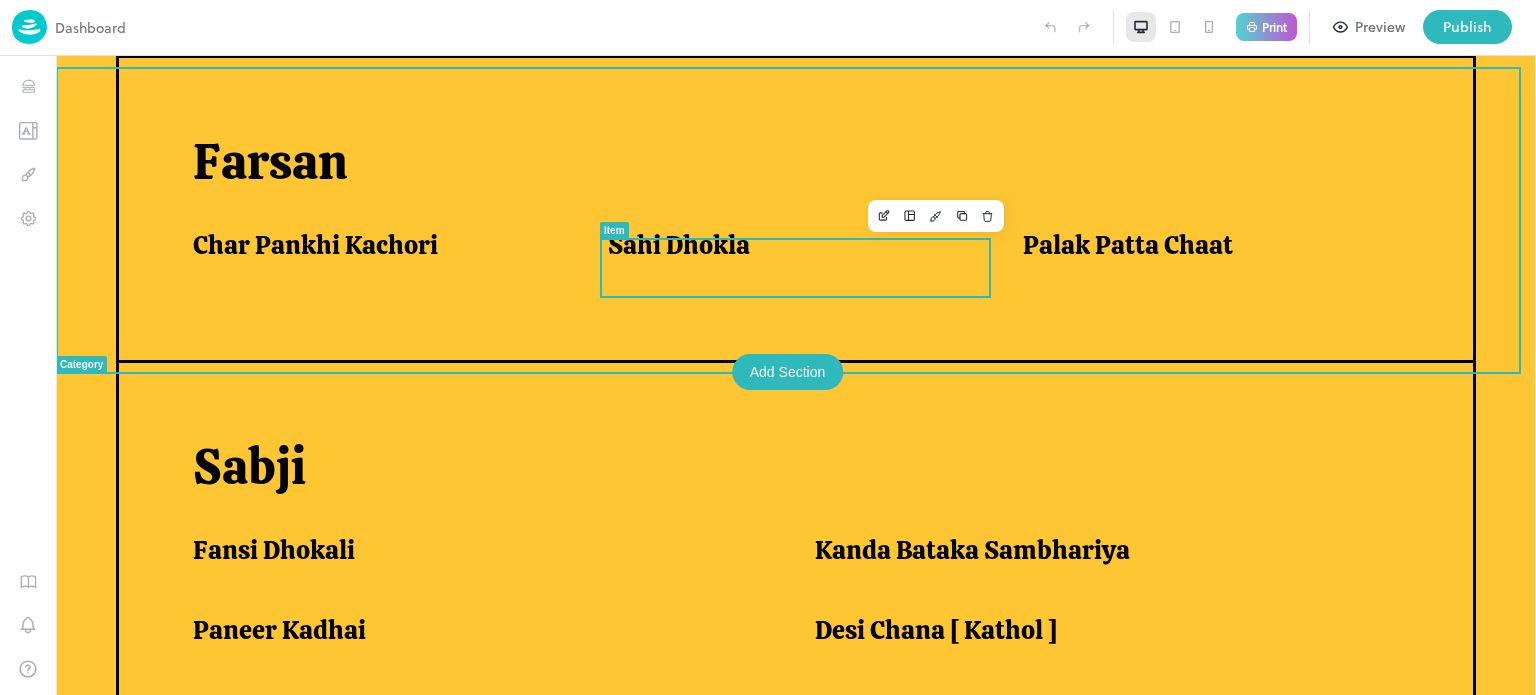 click on "Sahi Dhokla" at bounding box center [791, 250] 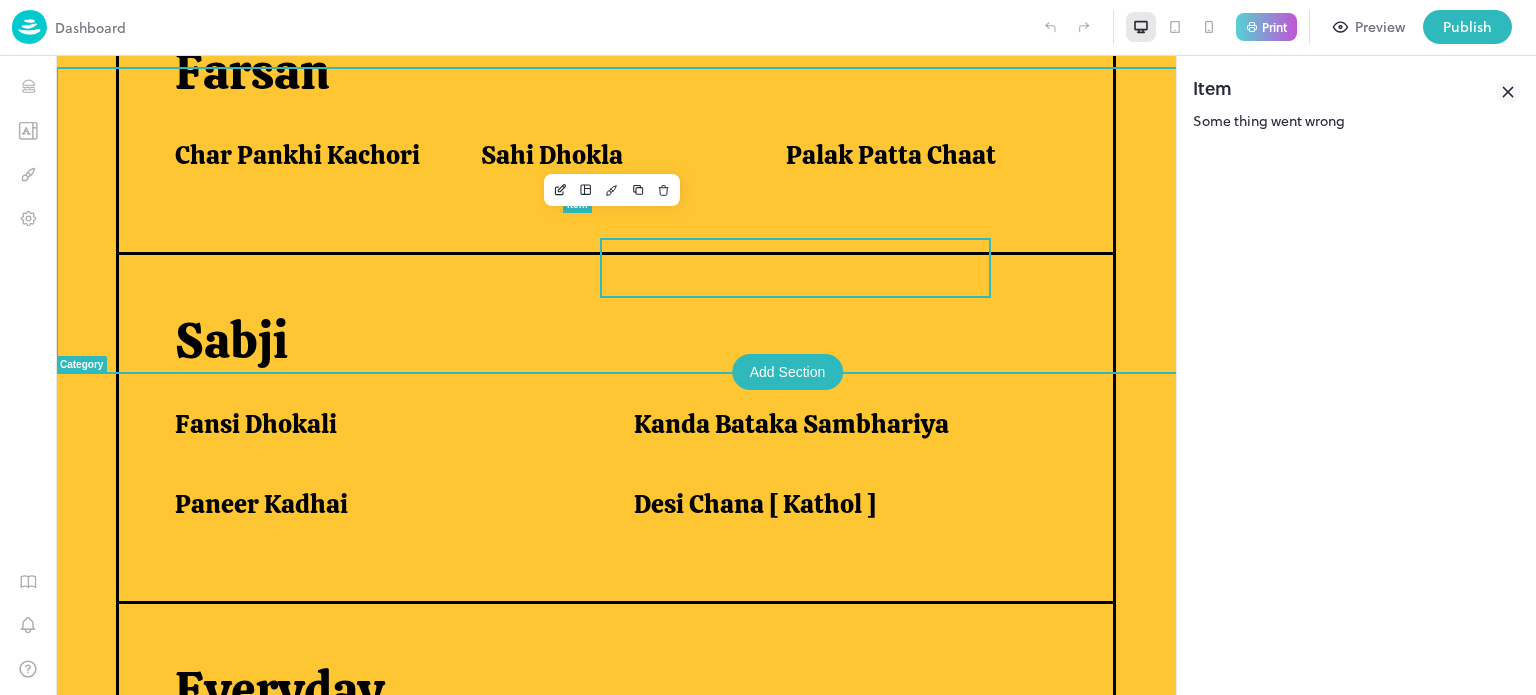 scroll, scrollTop: 1119, scrollLeft: 0, axis: vertical 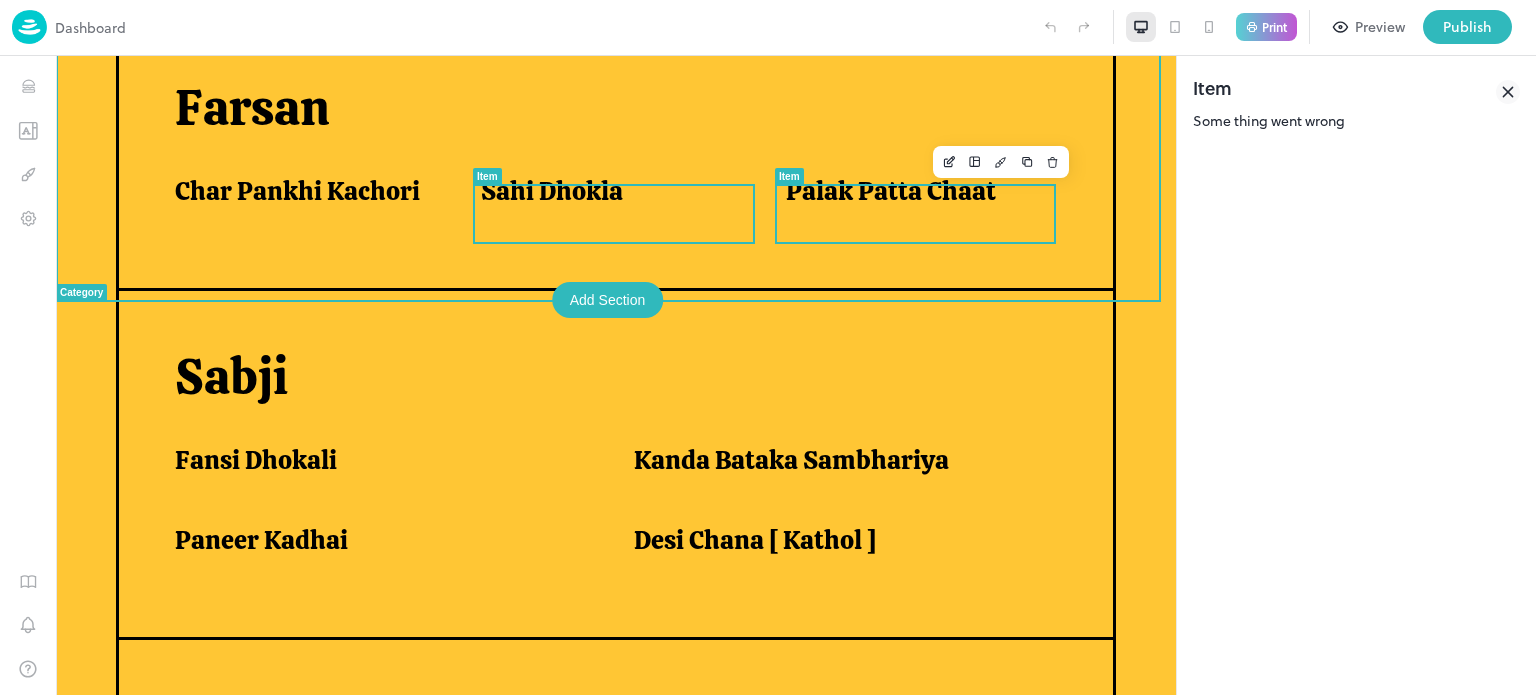 click on "Palak Patta Chaat" at bounding box center [891, 191] 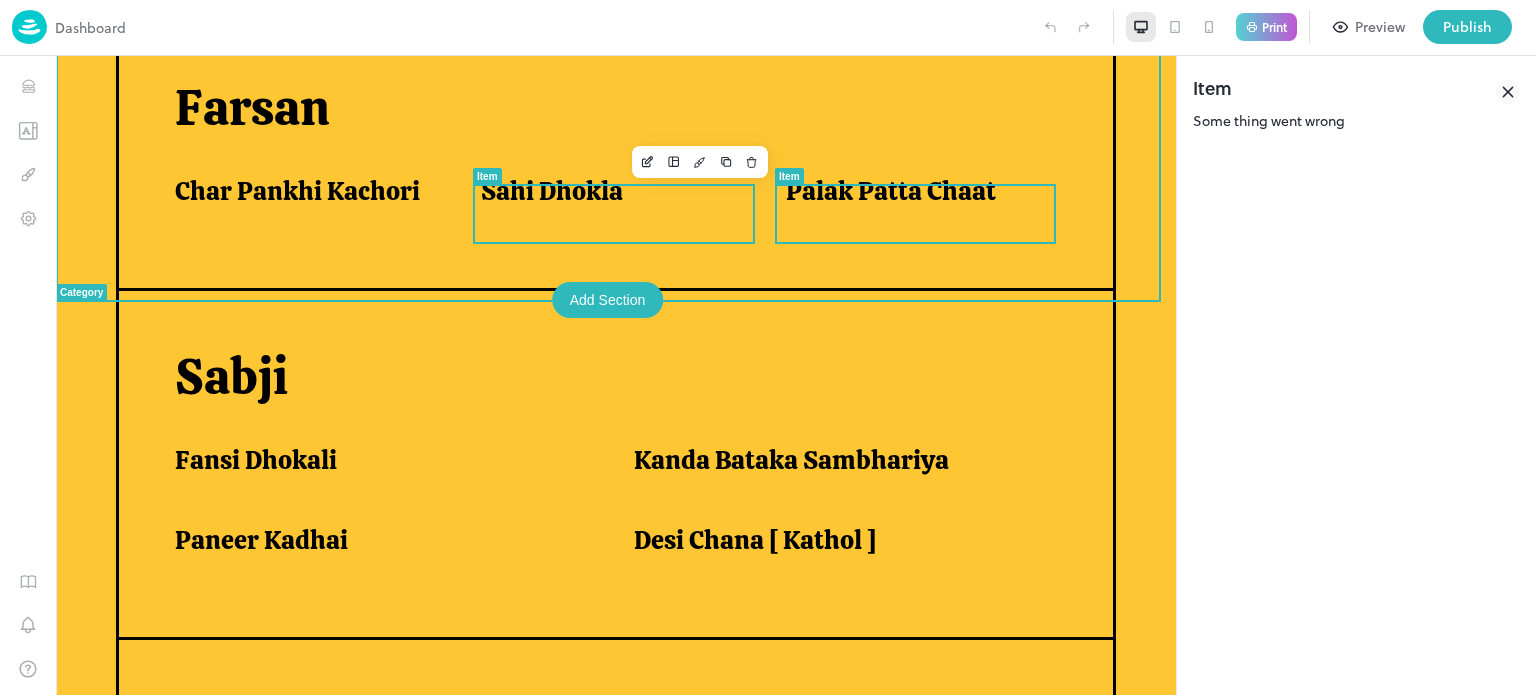 click on "Sahi Dhokla" at bounding box center [552, 191] 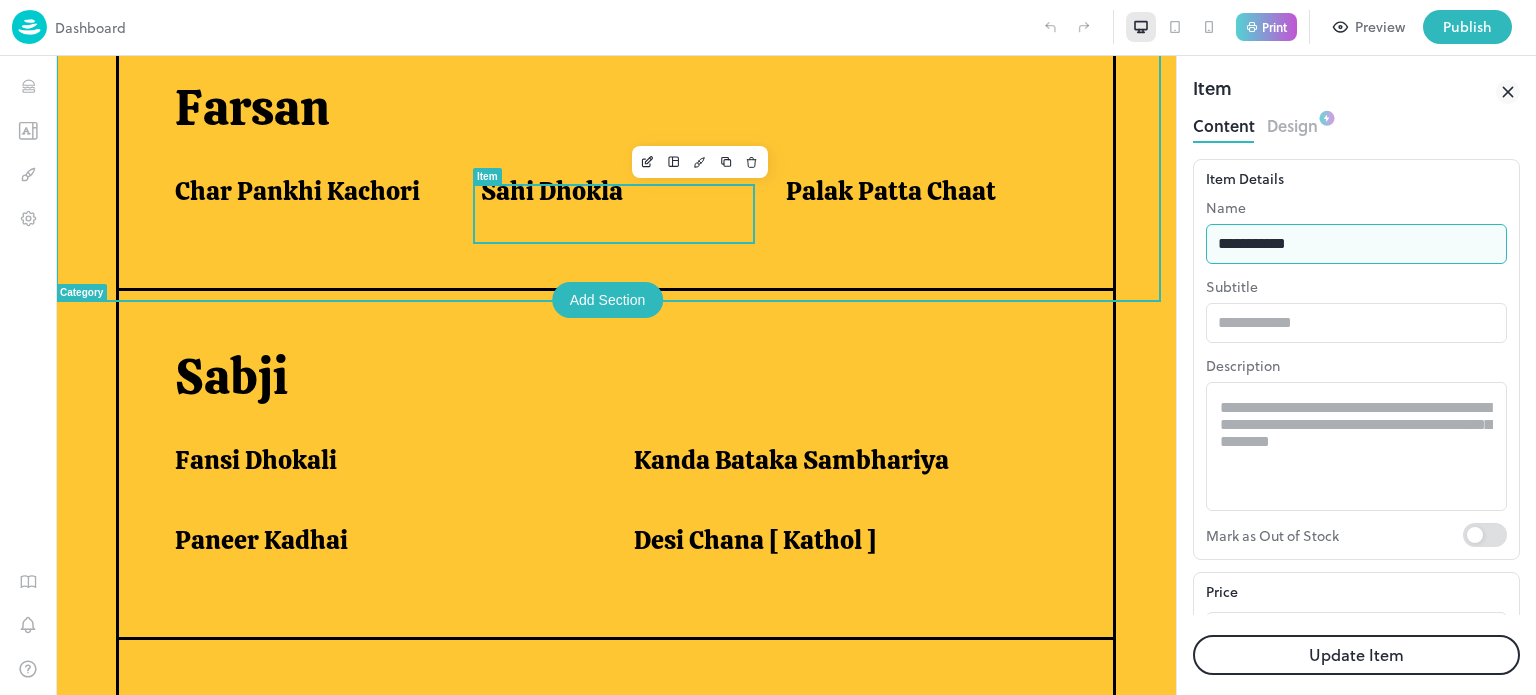 click on "**********" at bounding box center [1356, 244] 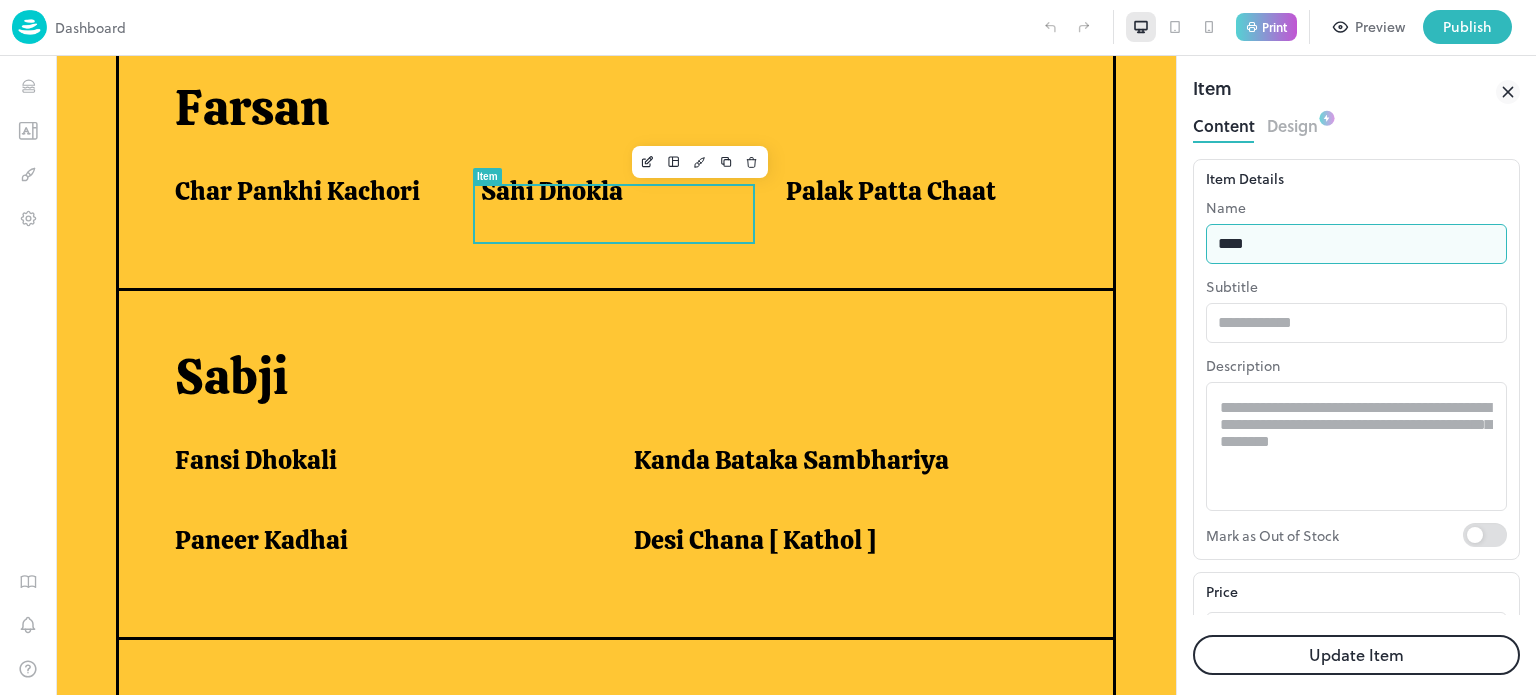 type on "**********" 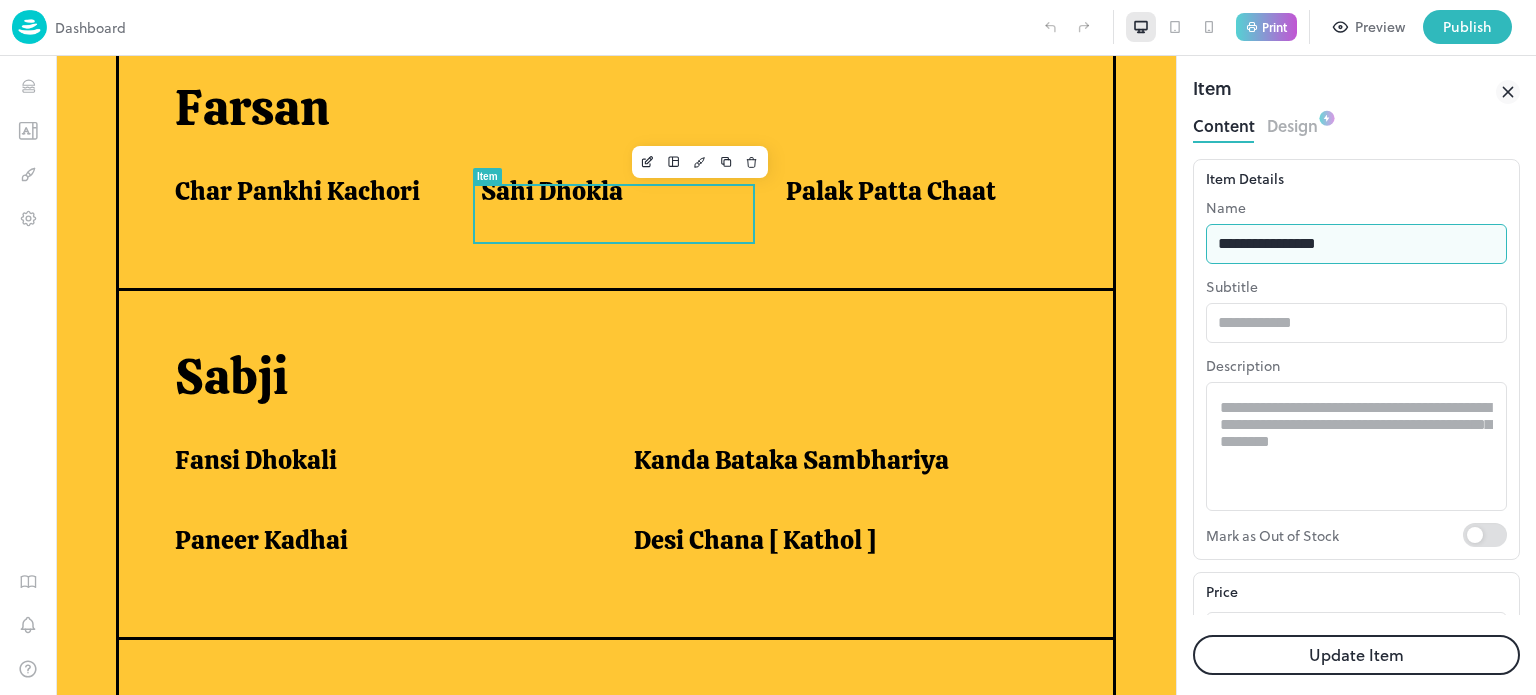 click on "Update Item" at bounding box center [1356, 655] 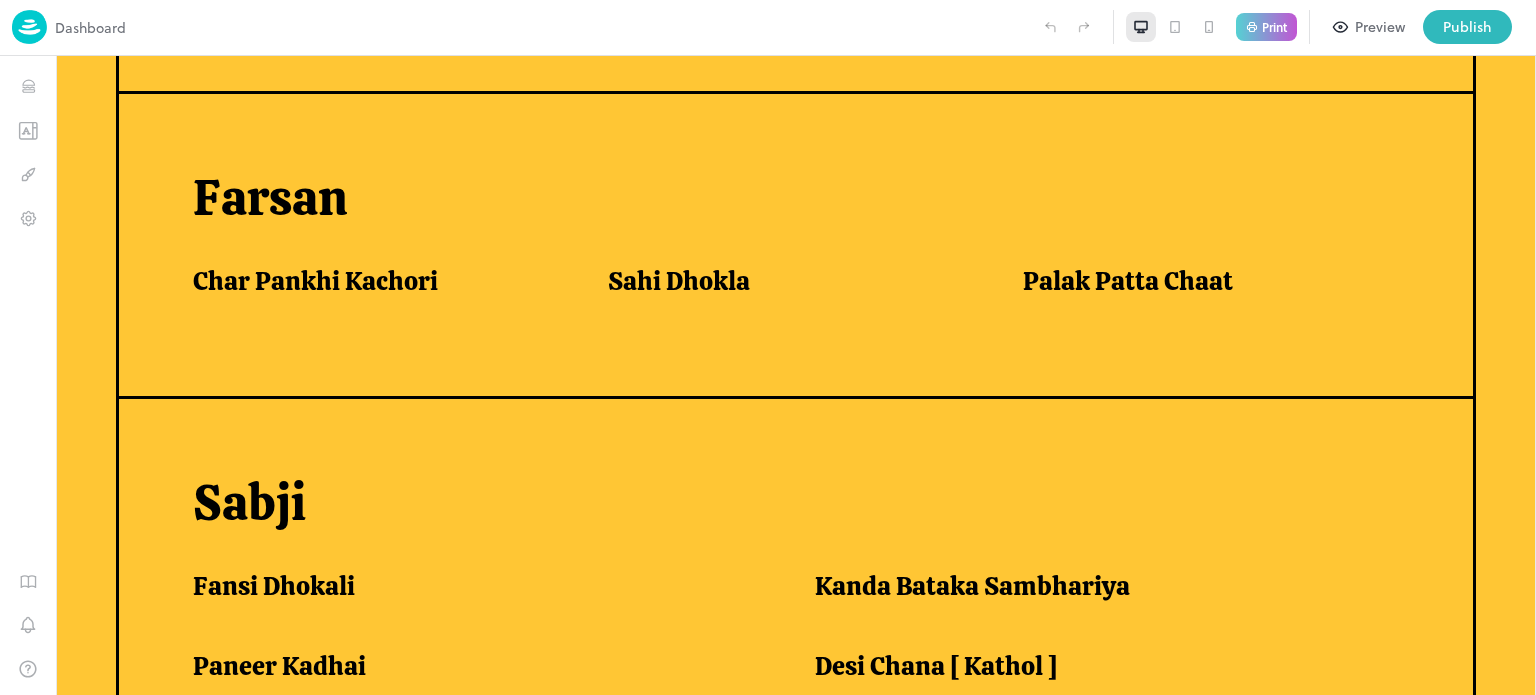 scroll, scrollTop: 1155, scrollLeft: 0, axis: vertical 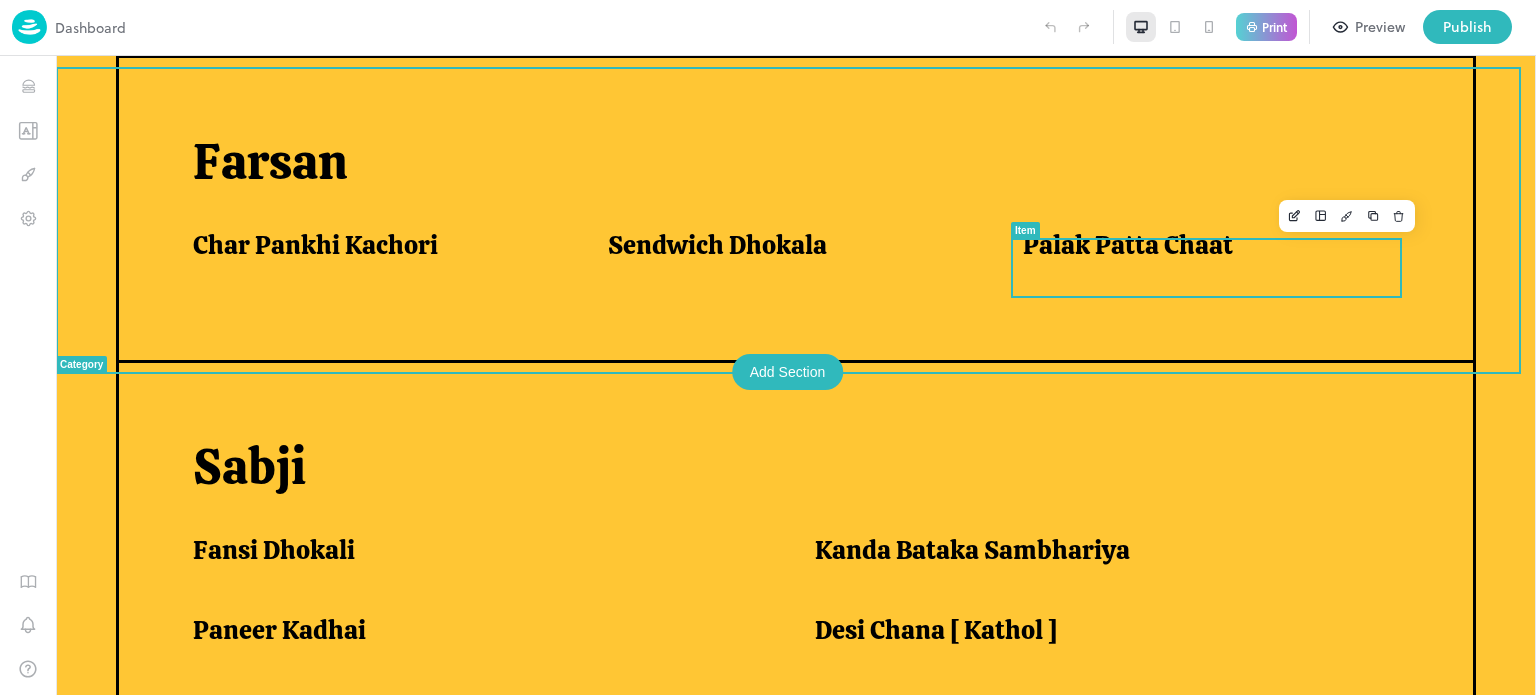 click on "Palak Patta Chaat" at bounding box center (1128, 245) 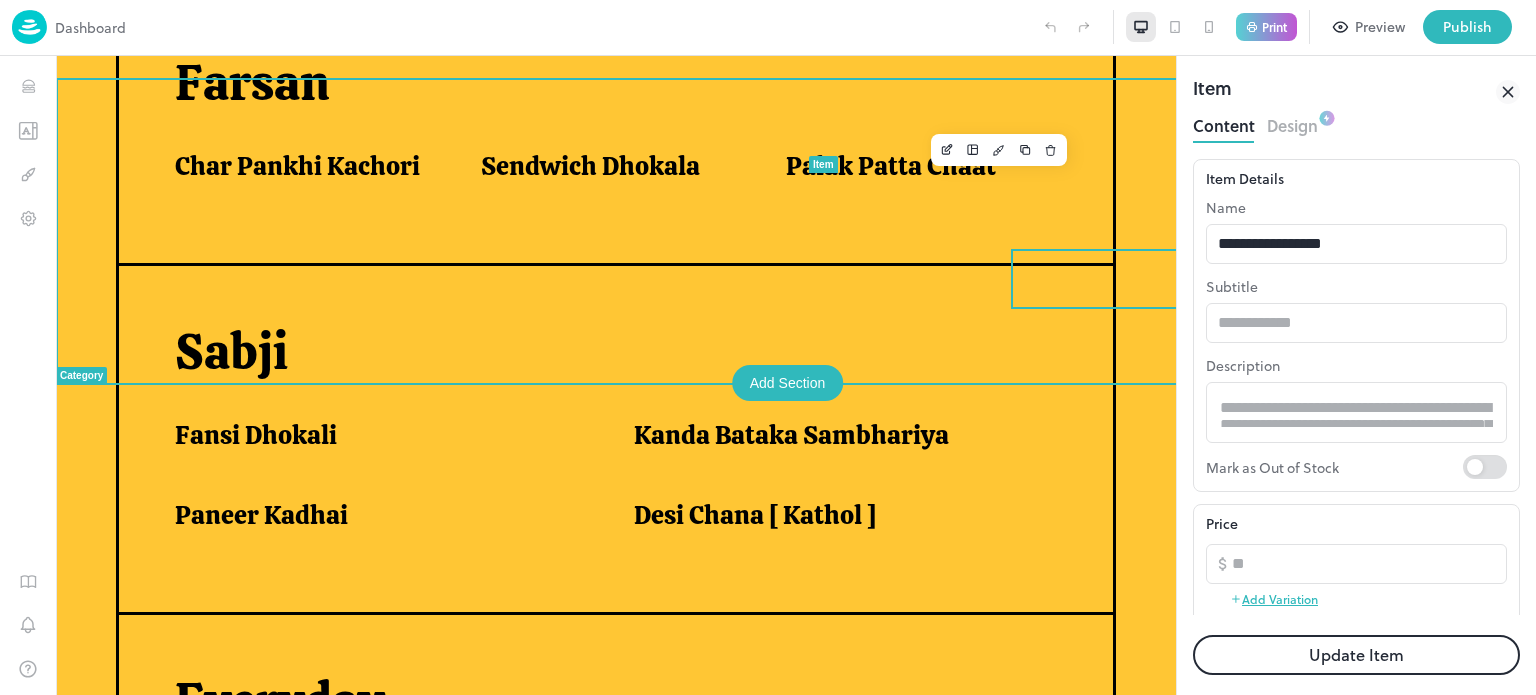 scroll, scrollTop: 0, scrollLeft: 0, axis: both 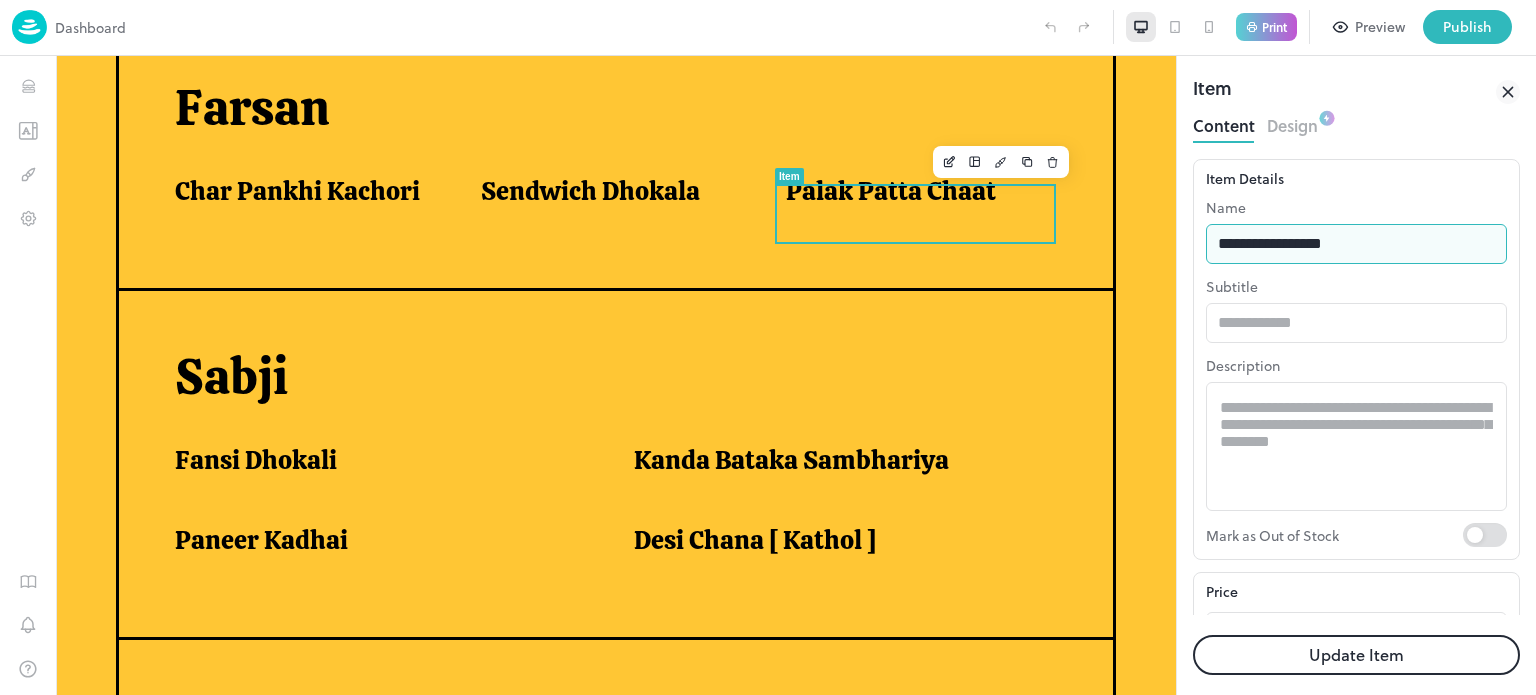 click on "**********" at bounding box center [1356, 244] 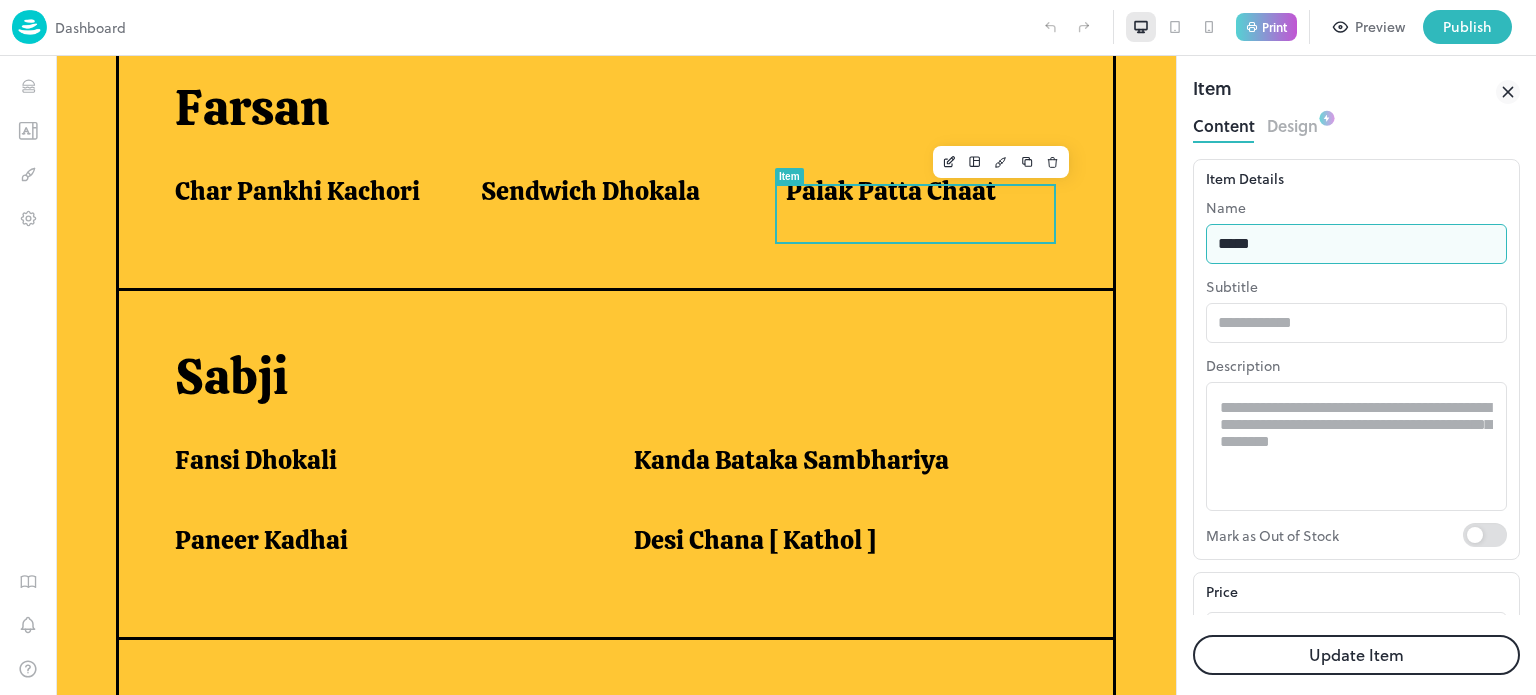 type on "**********" 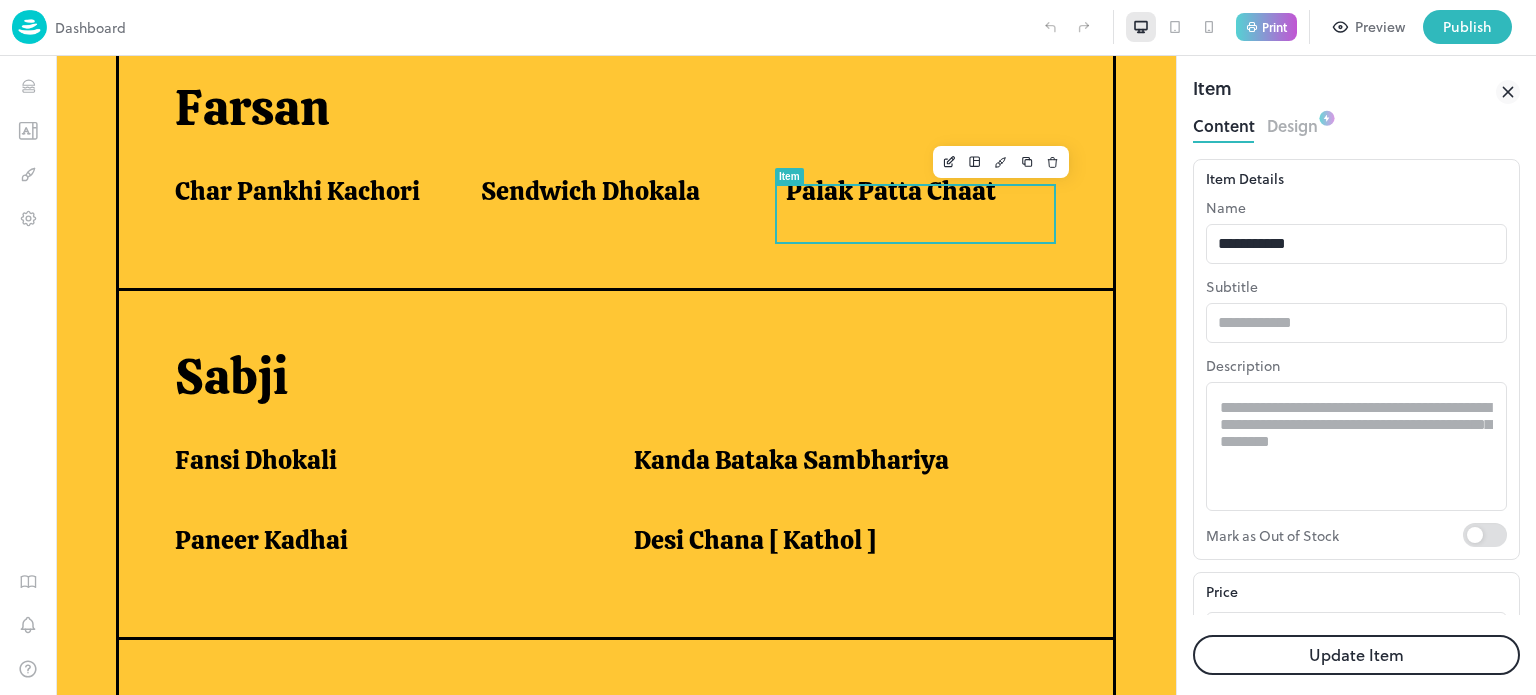 click on "Update Item" at bounding box center [1356, 655] 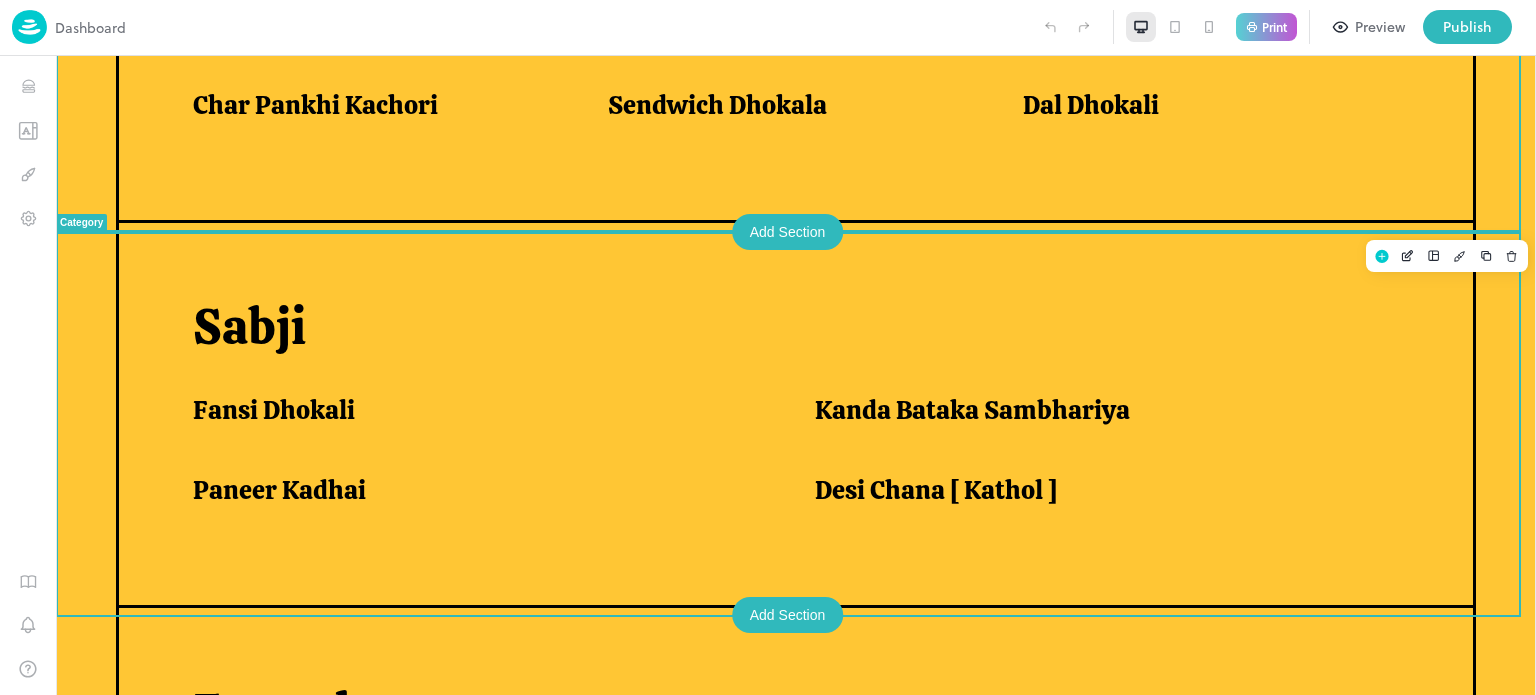 scroll, scrollTop: 1308, scrollLeft: 0, axis: vertical 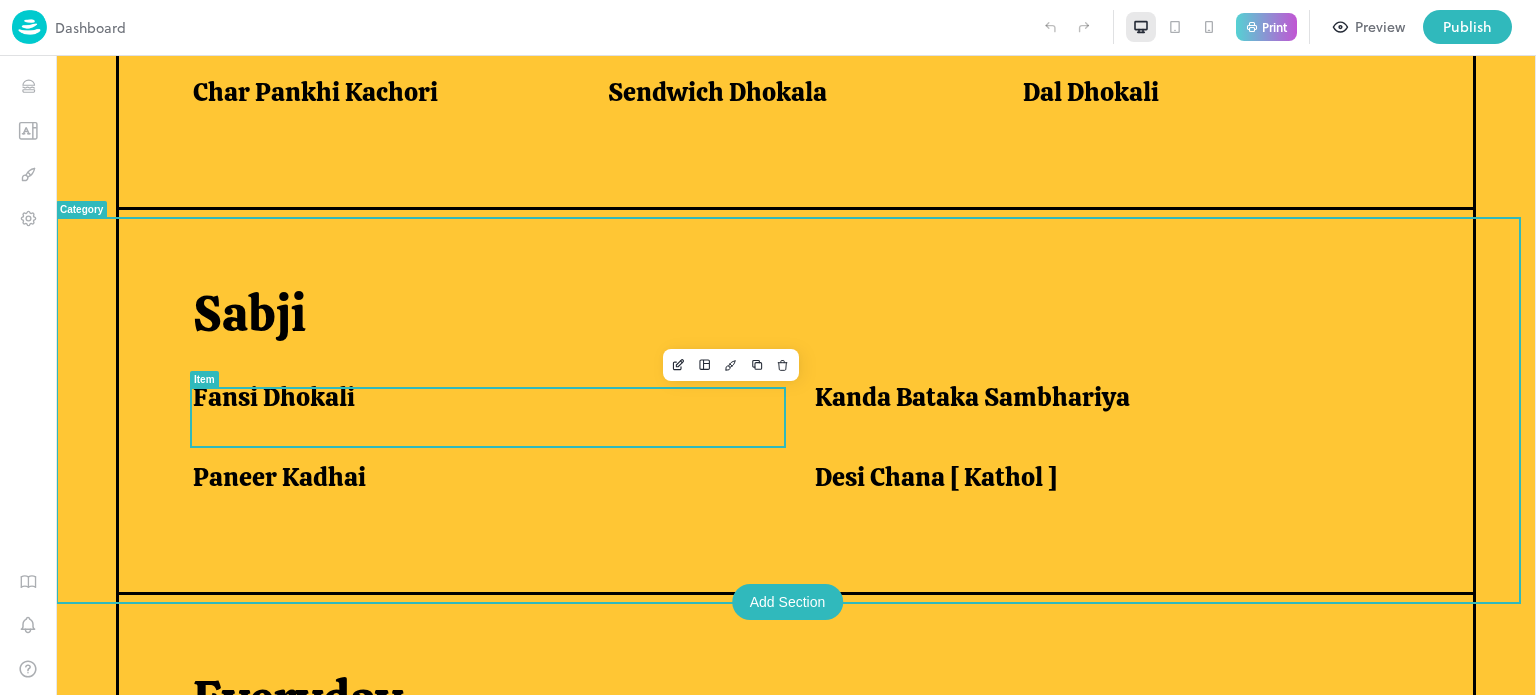 click on "Fansi Dhokali" at bounding box center (479, 402) 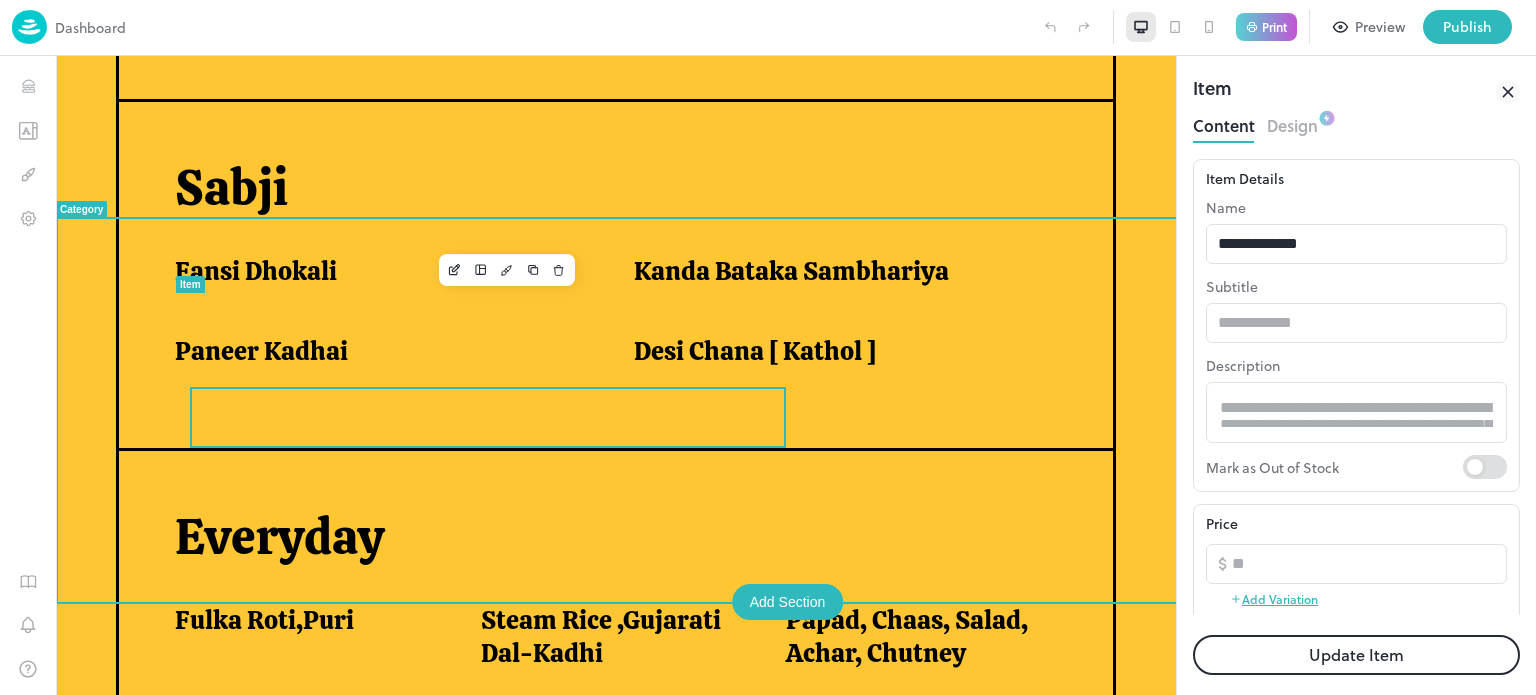 scroll, scrollTop: 0, scrollLeft: 0, axis: both 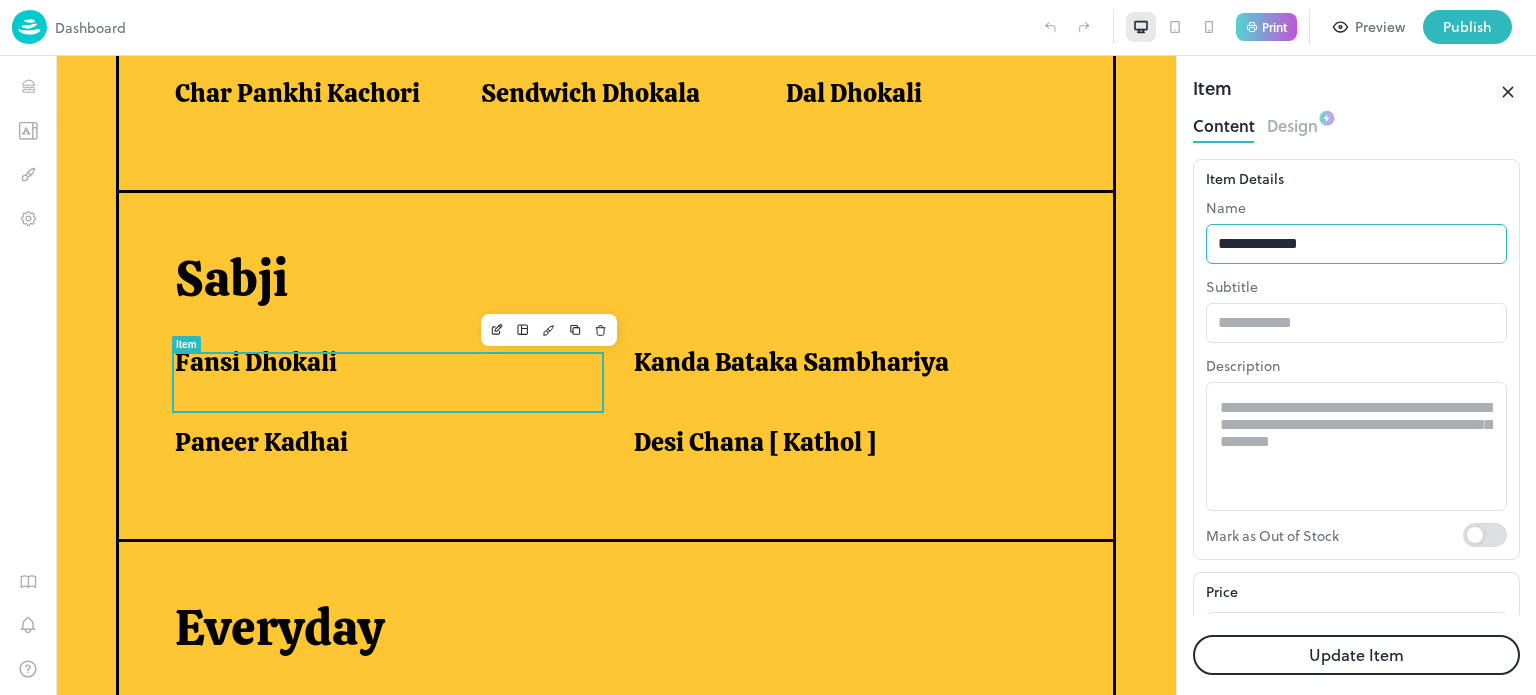 click on "**********" at bounding box center (1356, 244) 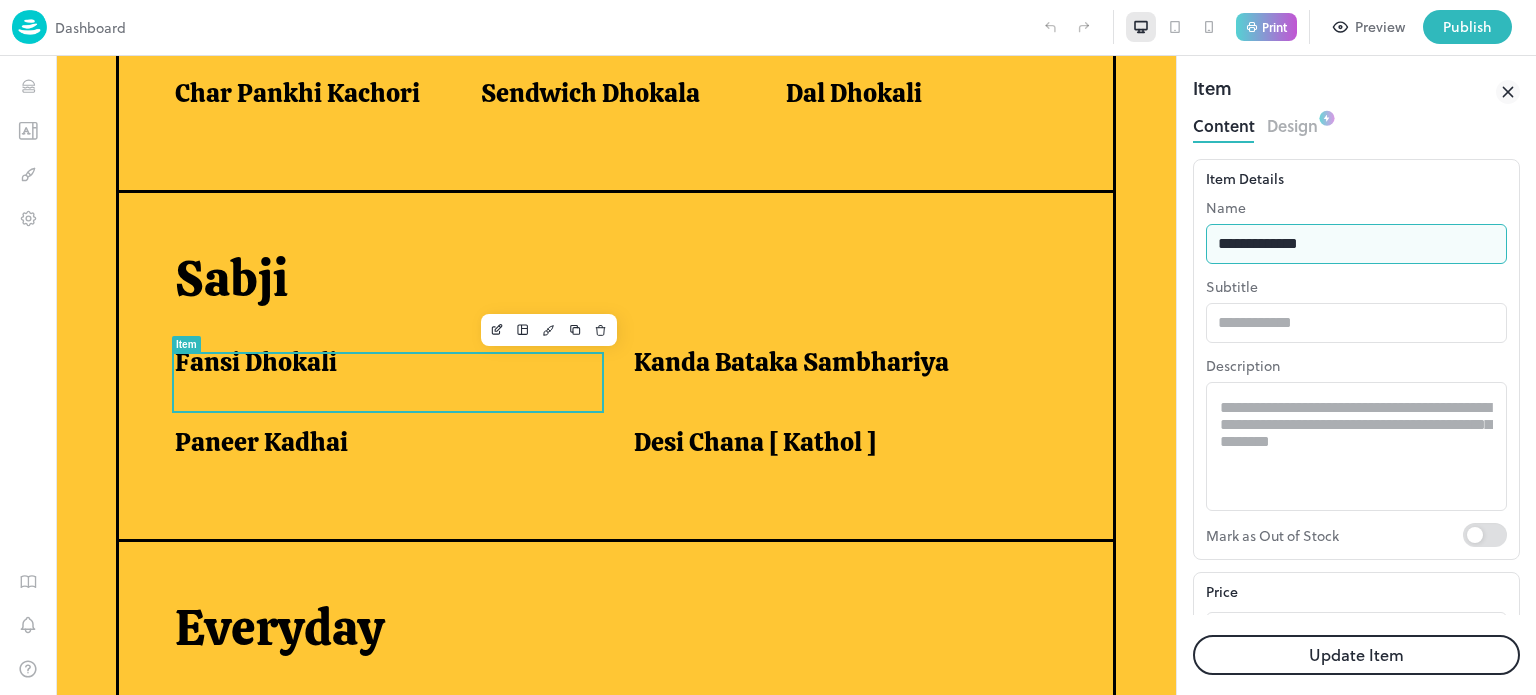click on "**********" at bounding box center [1356, 244] 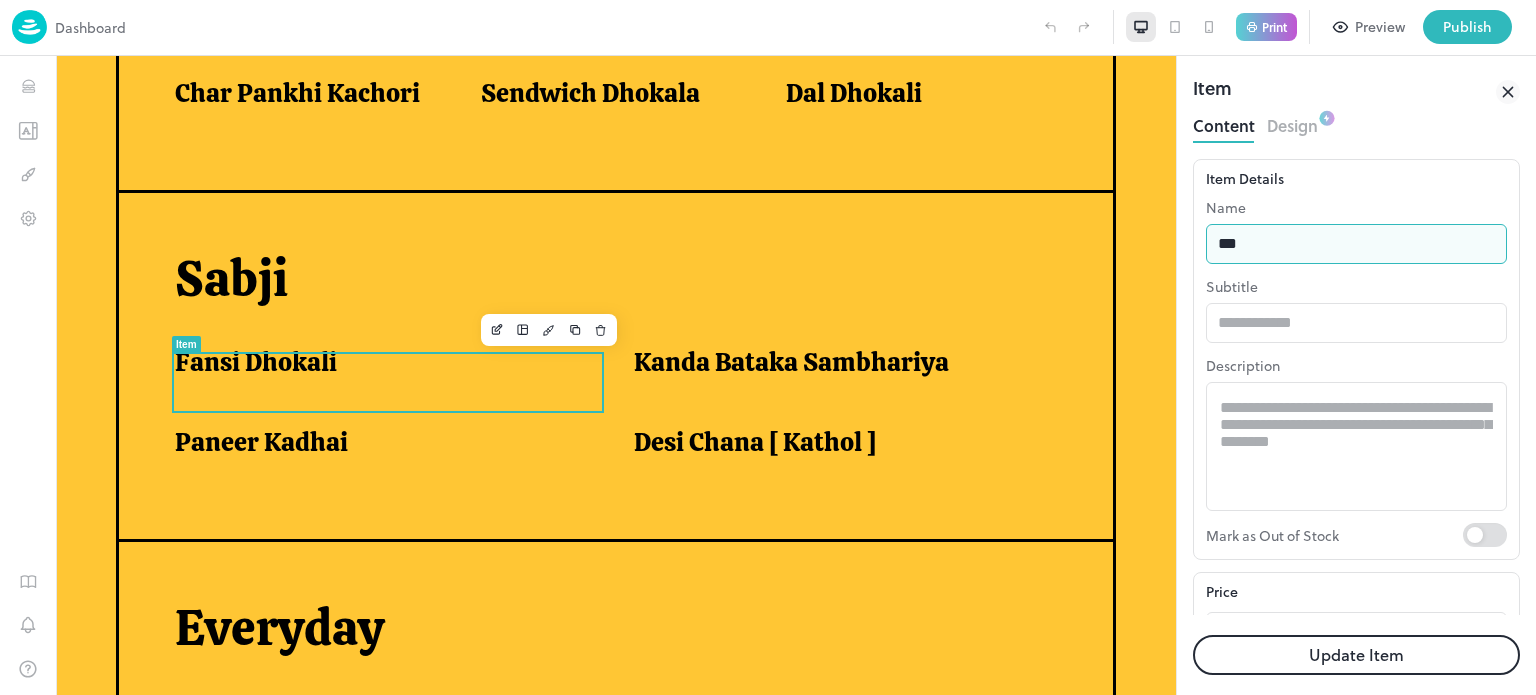 type on "**********" 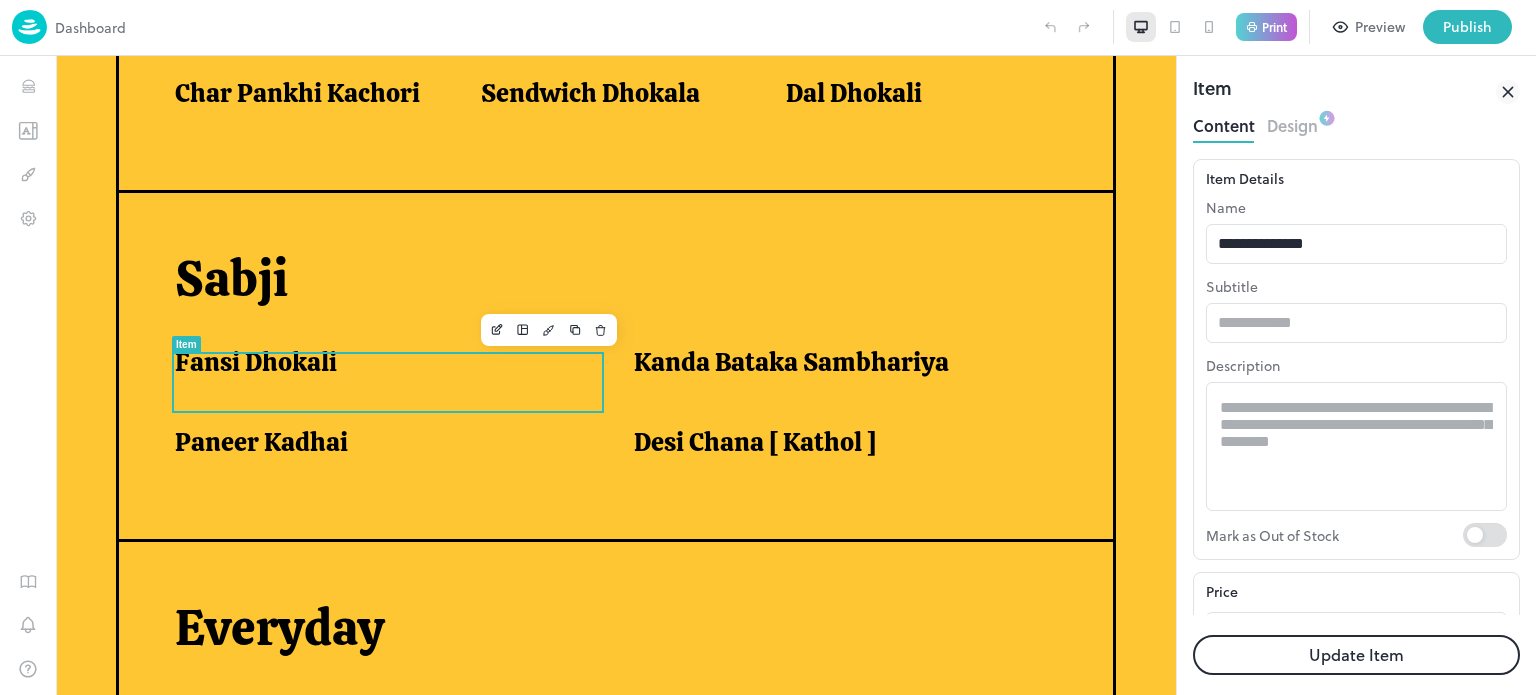 click on "Update Item" at bounding box center (1356, 655) 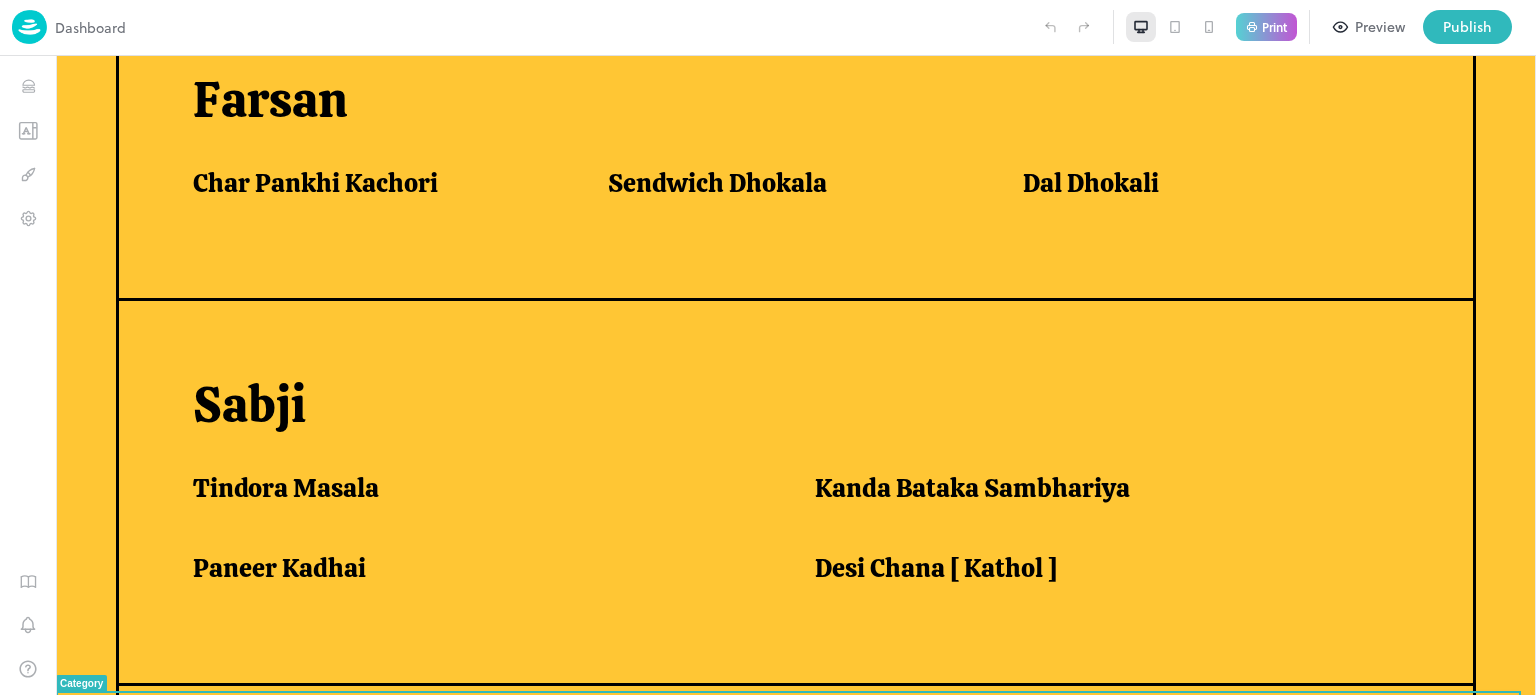 scroll, scrollTop: 1308, scrollLeft: 0, axis: vertical 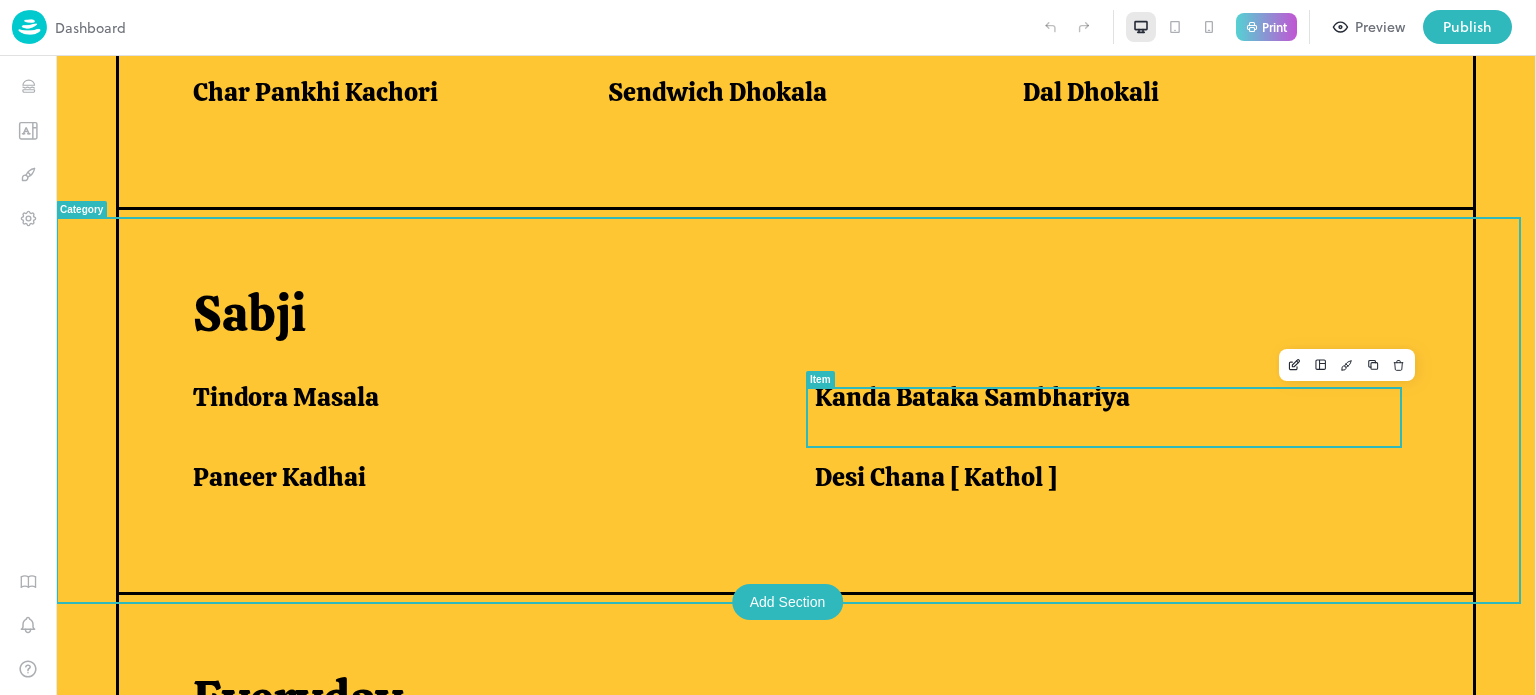 click on "Kanda Bataka Sambhariya" at bounding box center [1101, 402] 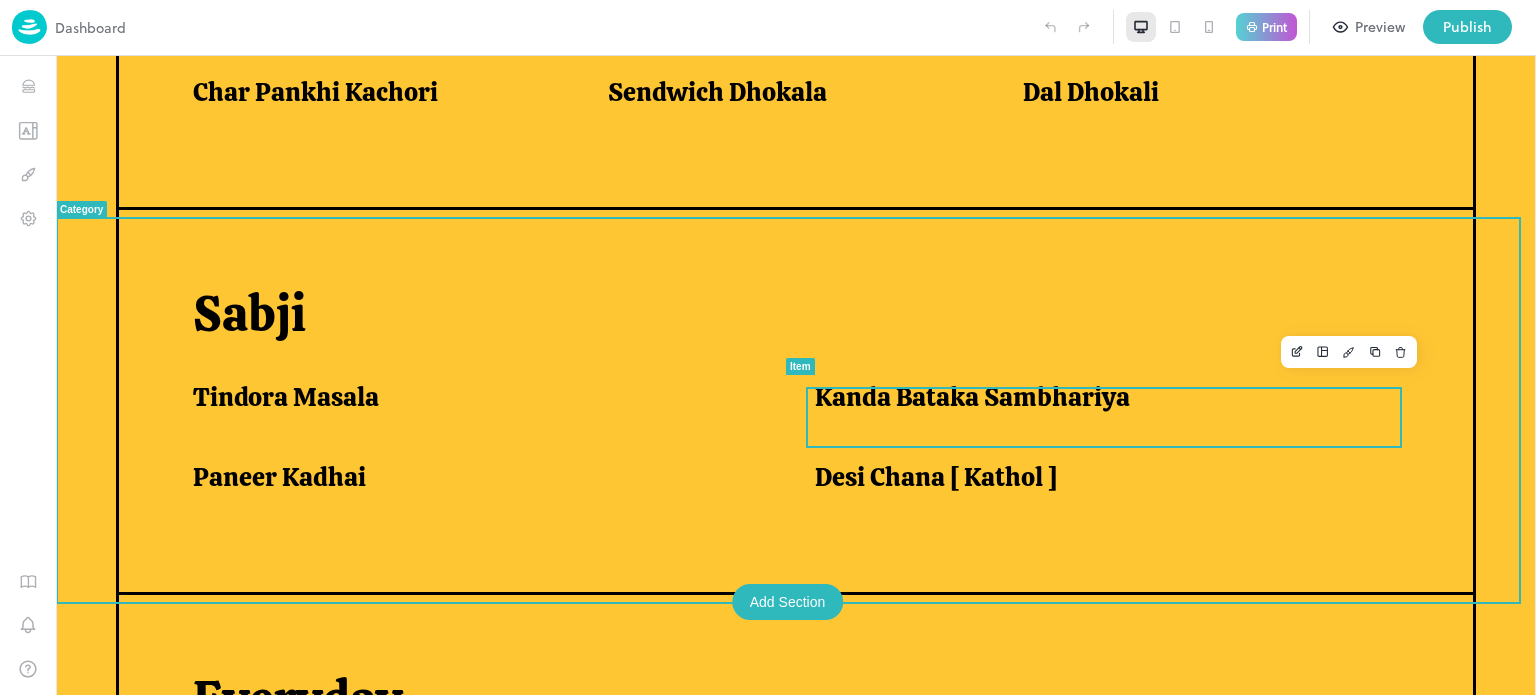 scroll, scrollTop: 1231, scrollLeft: 0, axis: vertical 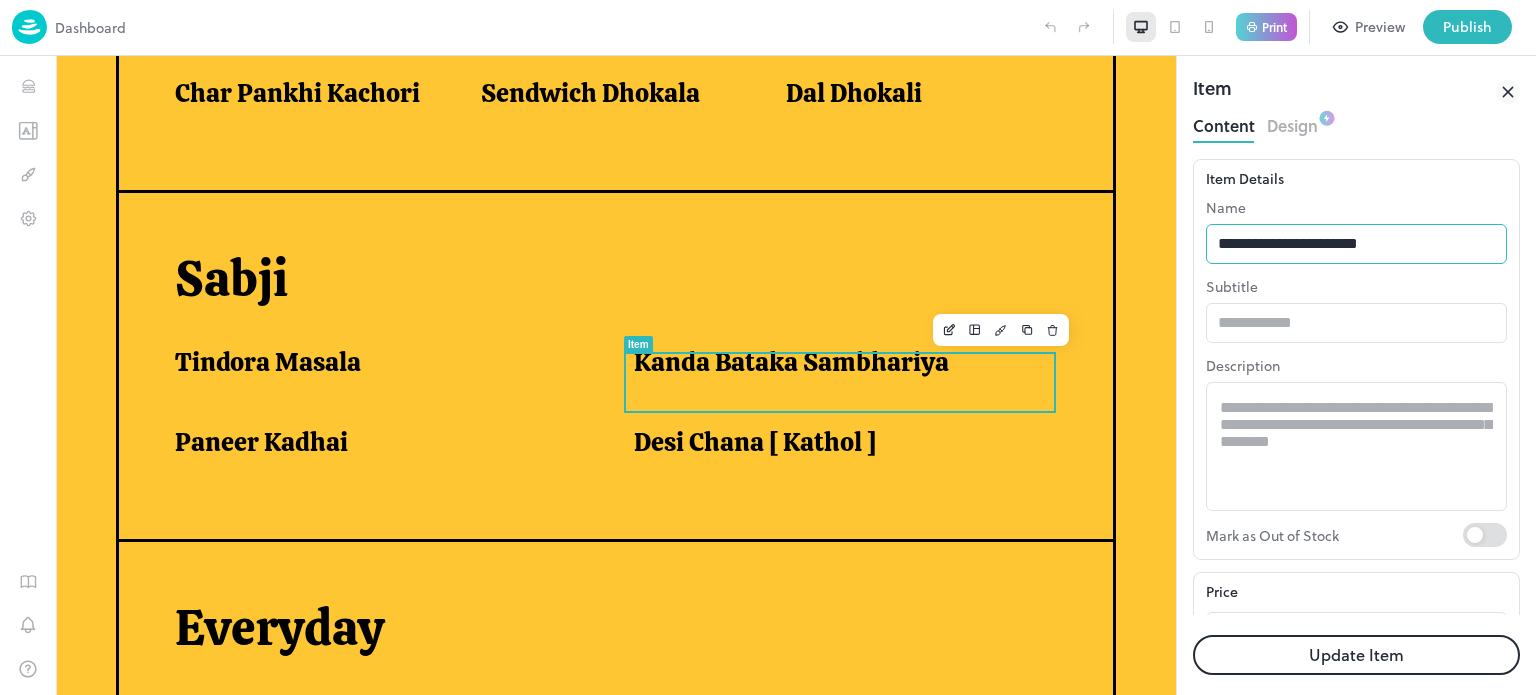 click on "**********" at bounding box center (1356, 244) 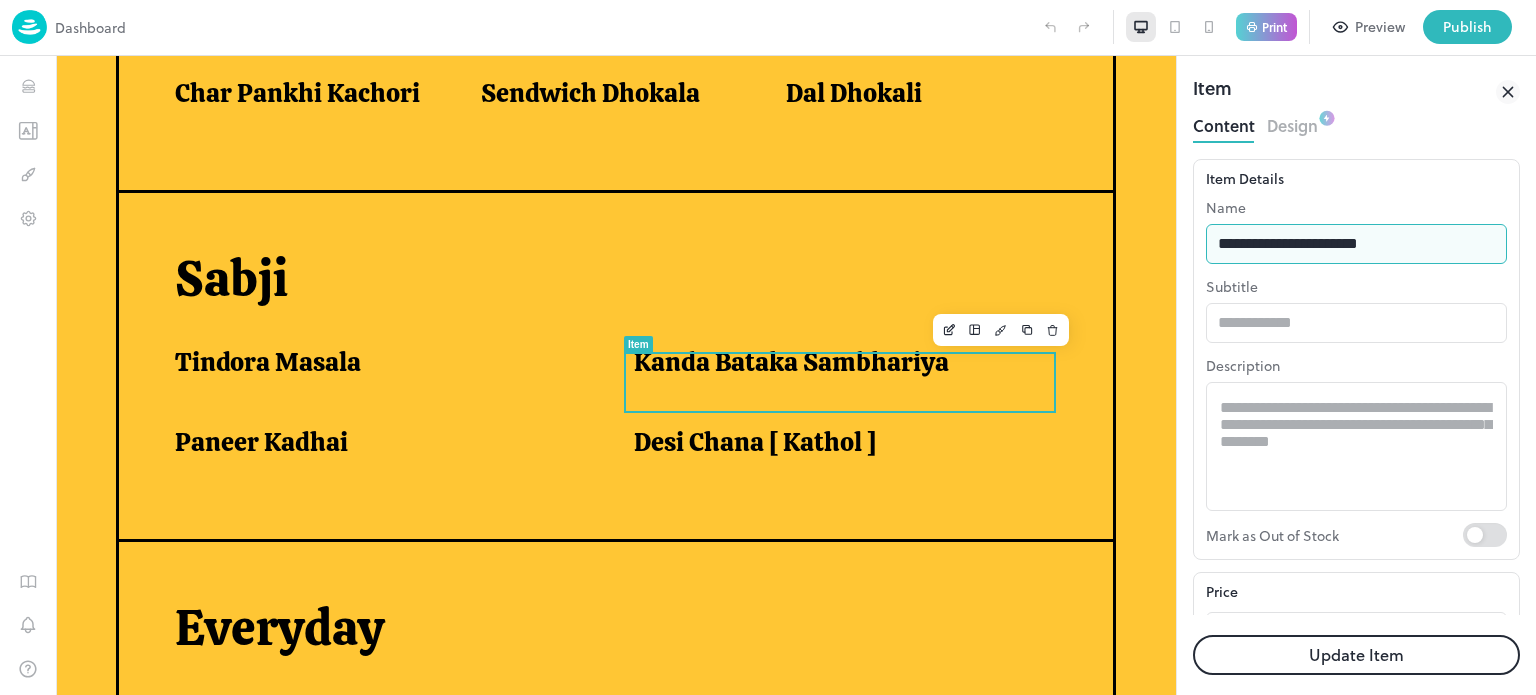 click on "**********" at bounding box center (1356, 244) 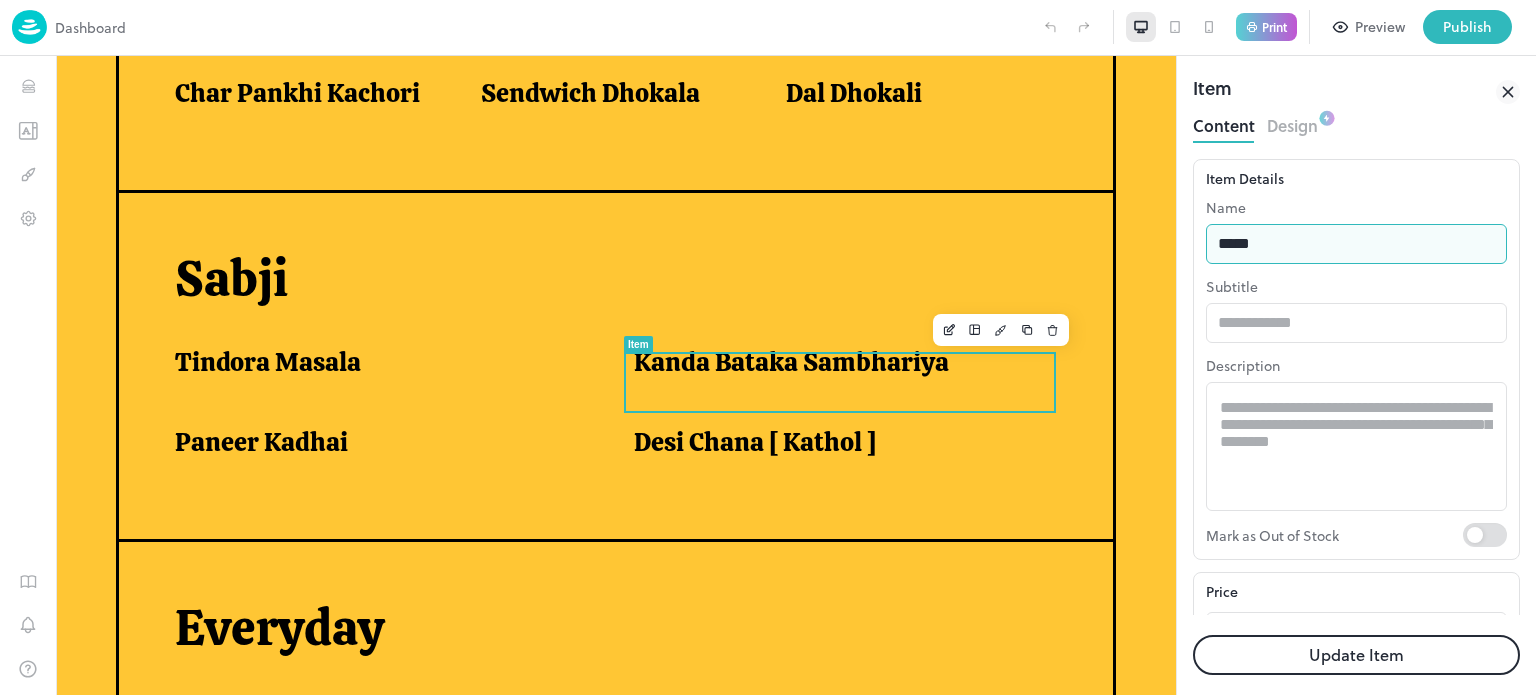 type on "**********" 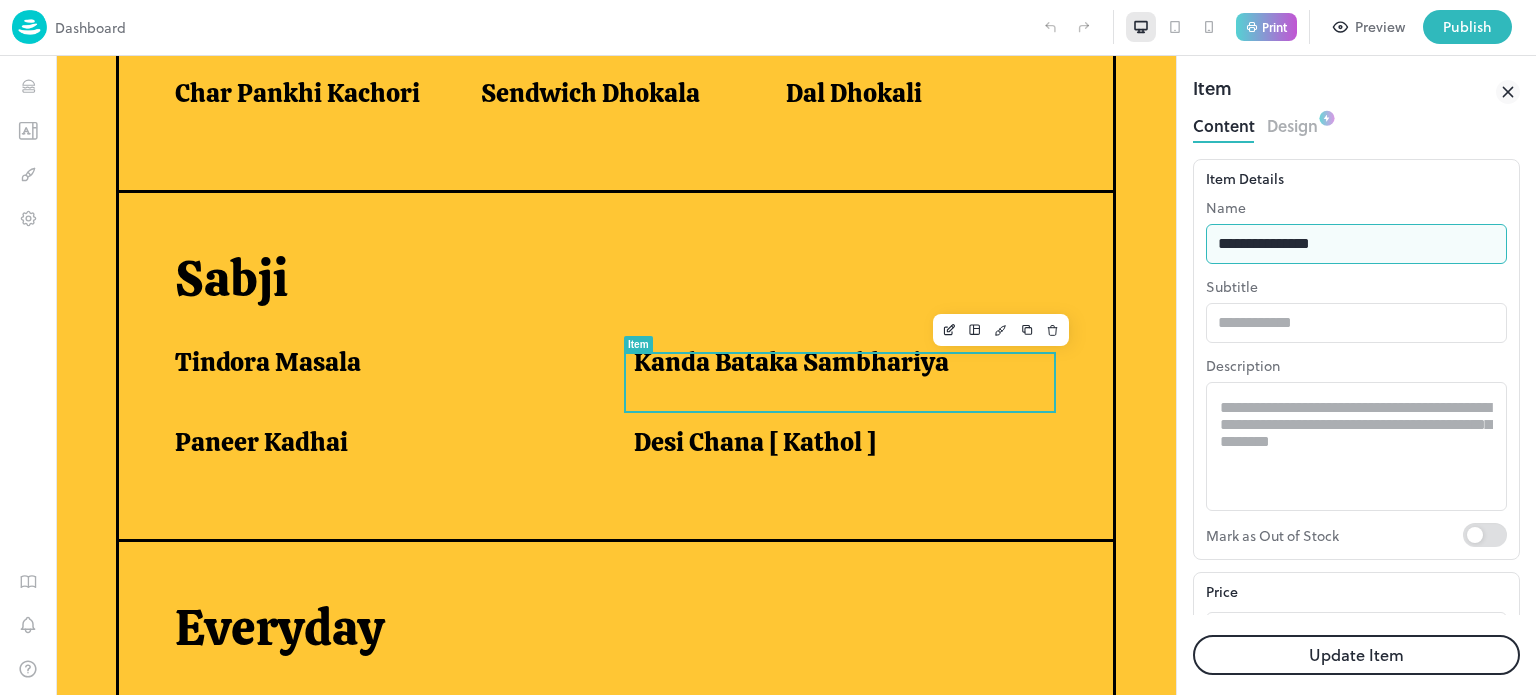 click on "Update Item" at bounding box center (1356, 655) 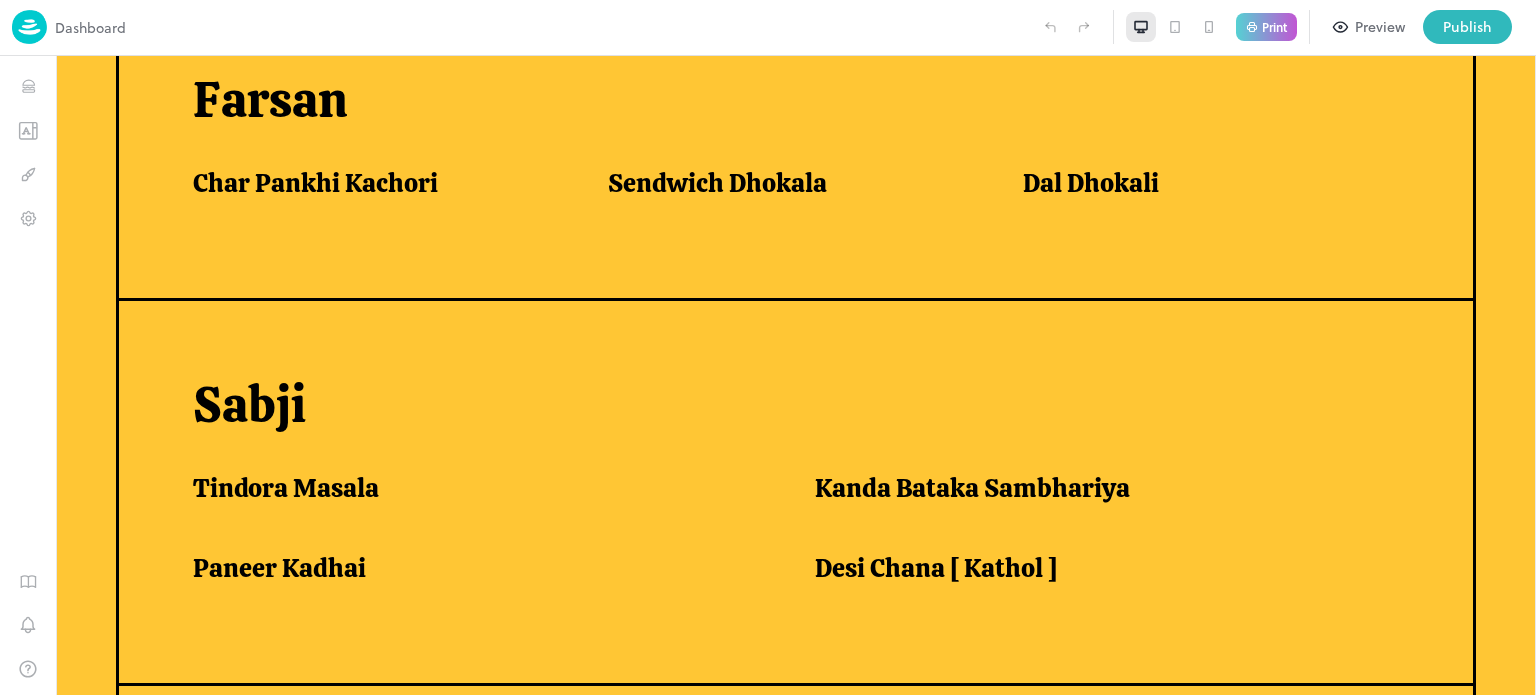 scroll, scrollTop: 1308, scrollLeft: 0, axis: vertical 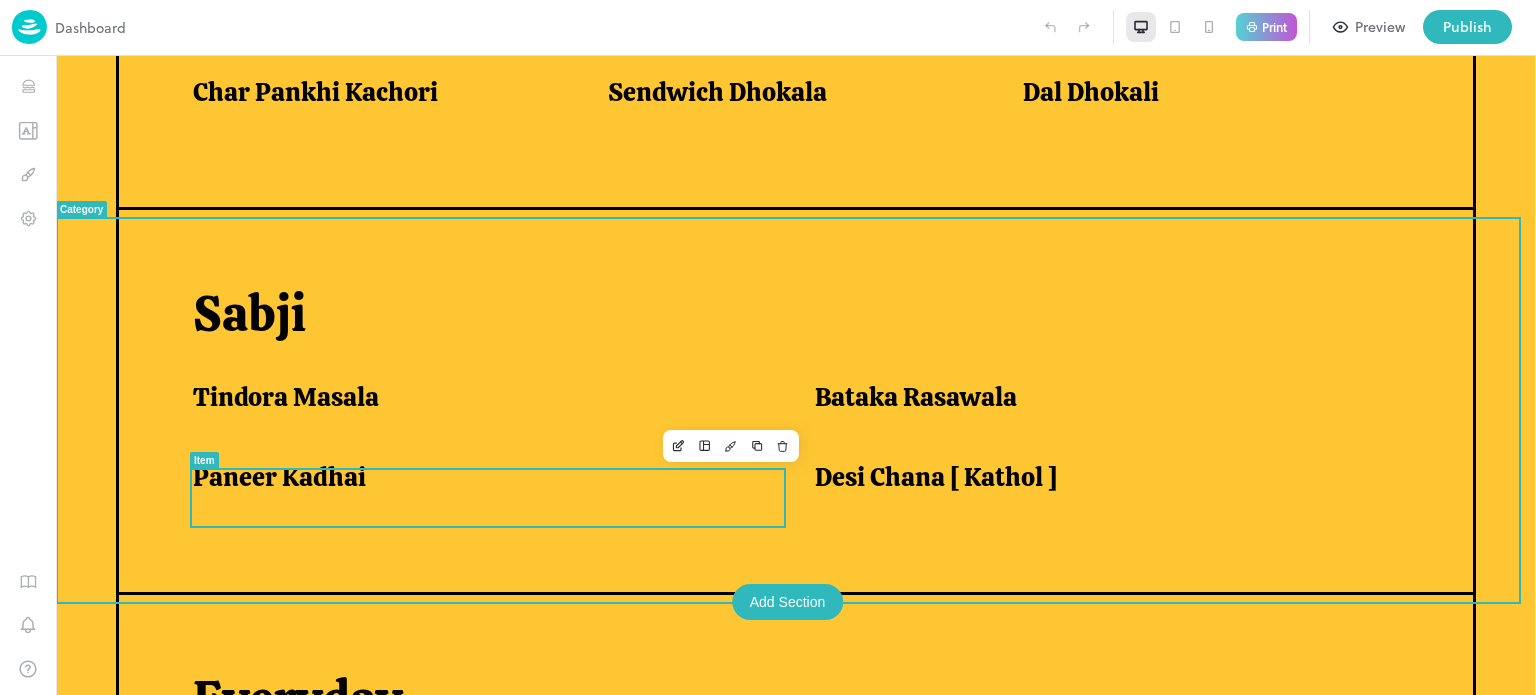 click on "Paneer Kadhai" at bounding box center [479, 482] 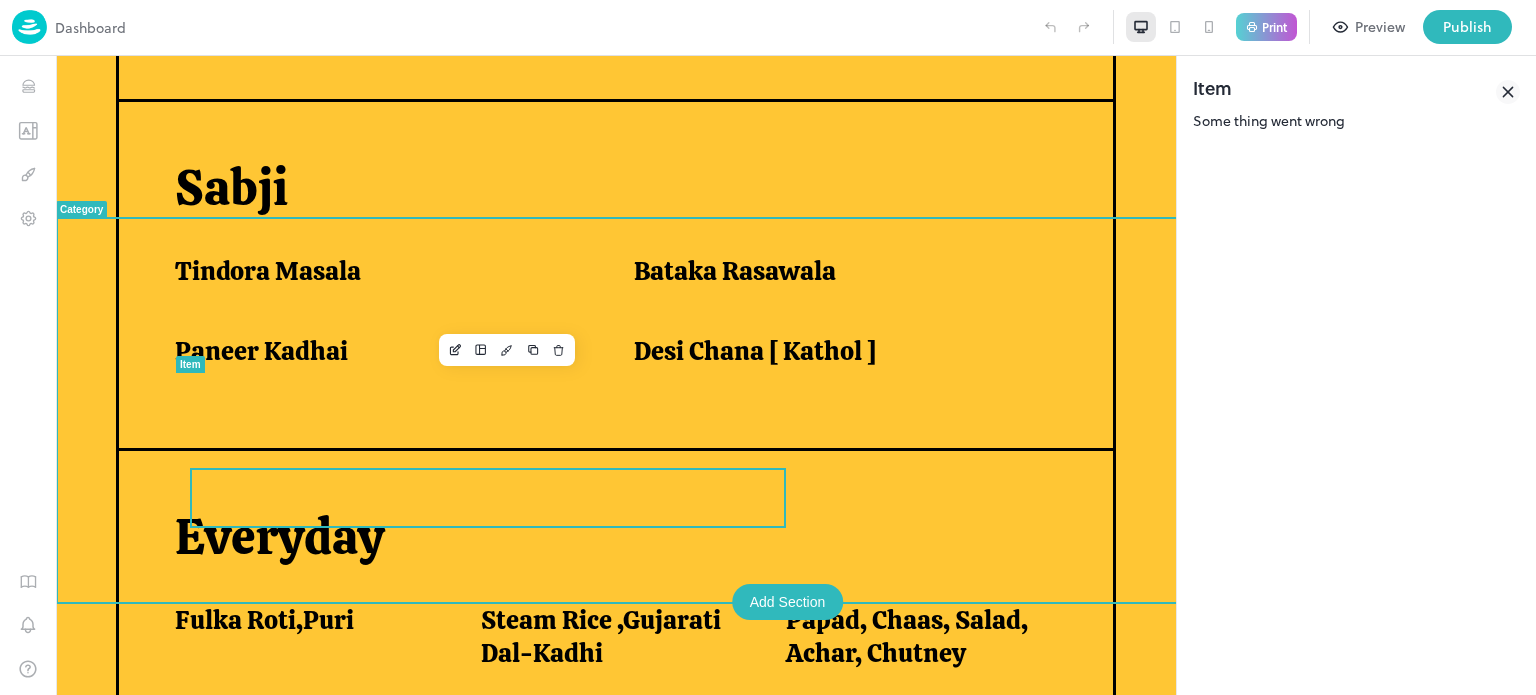 scroll, scrollTop: 1217, scrollLeft: 0, axis: vertical 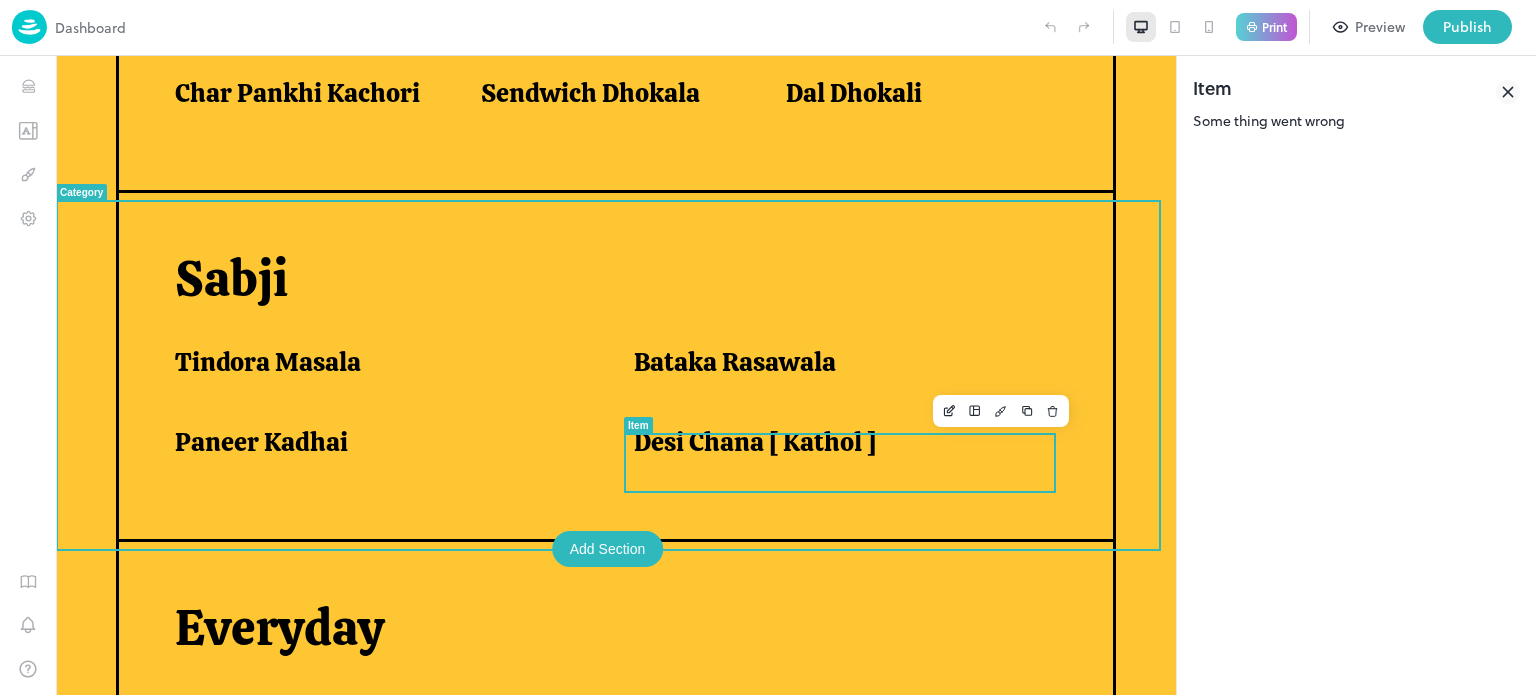 click on "Desi Chana [ Kathol ]" at bounding box center (755, 442) 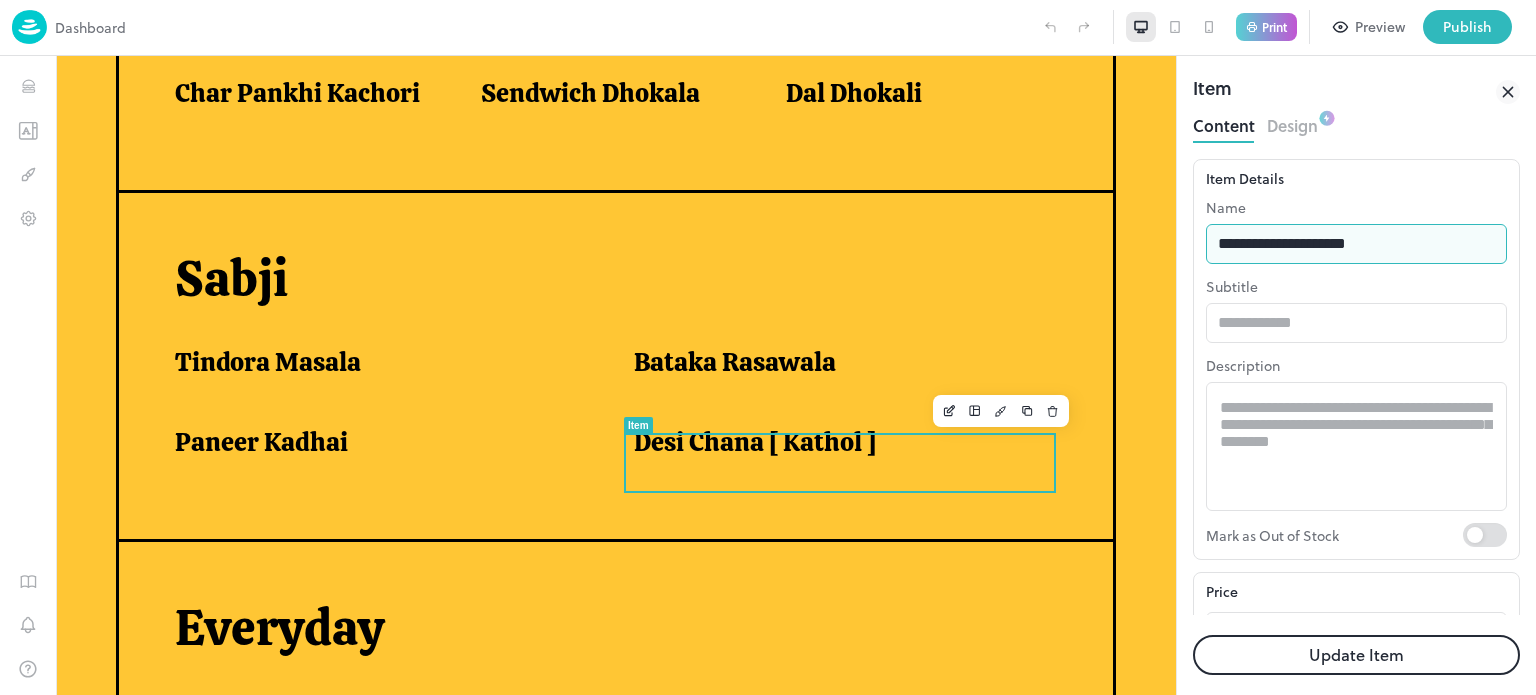 click on "**********" at bounding box center [1356, 244] 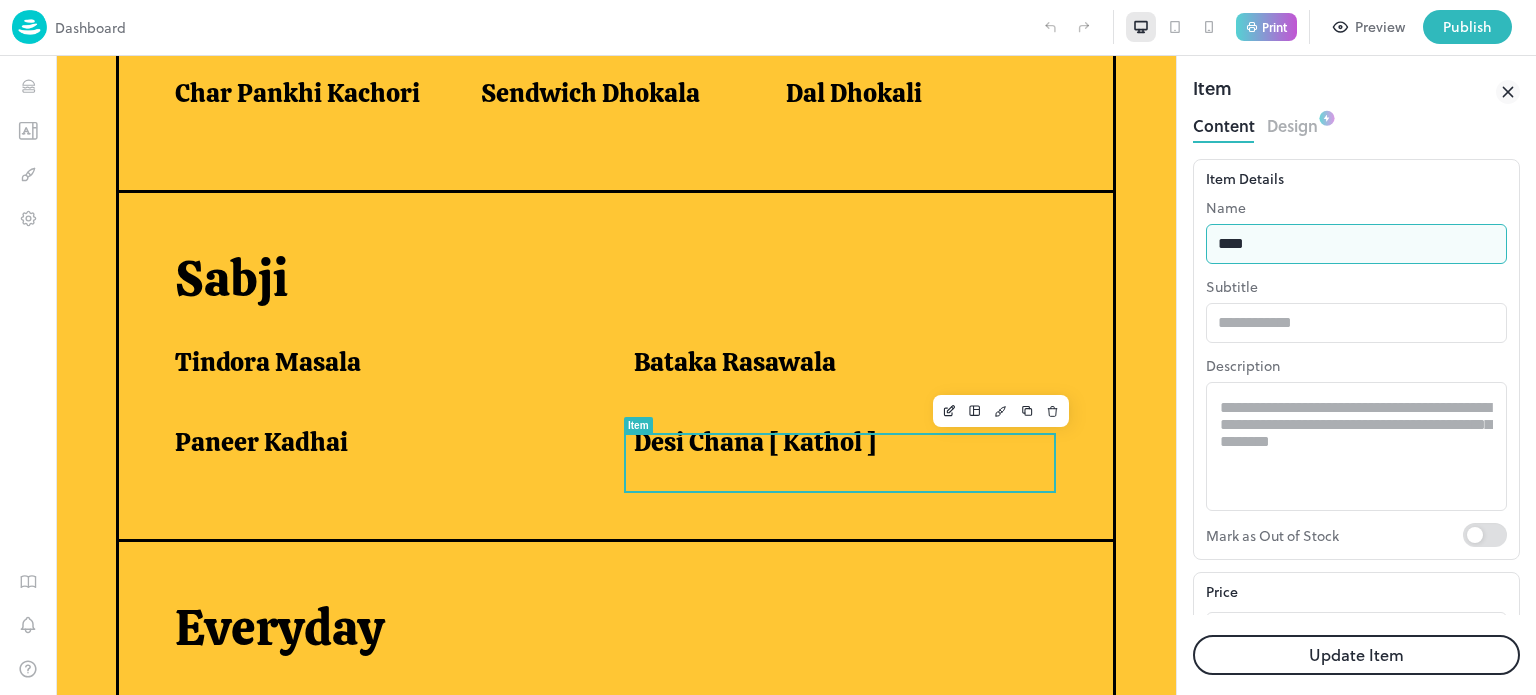 type on "**********" 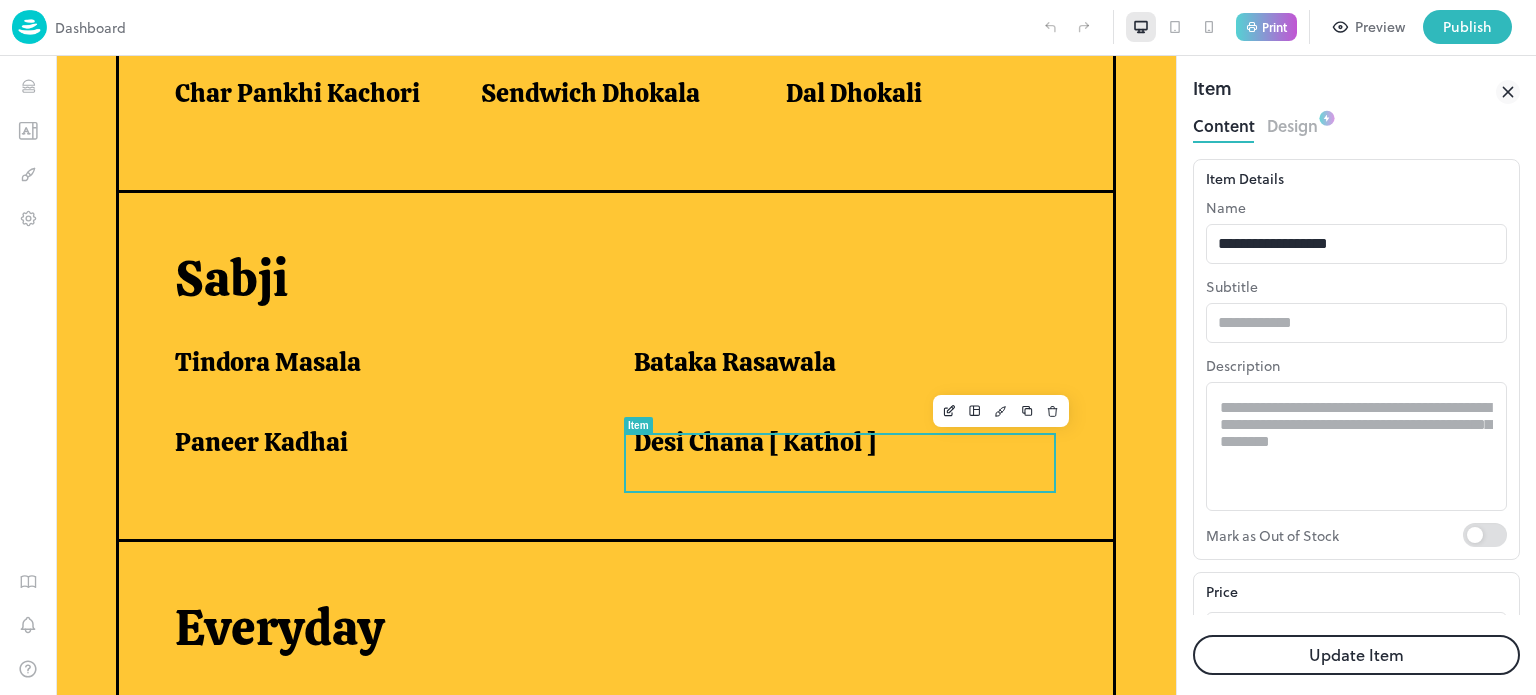 click on "Update Item" at bounding box center (1356, 655) 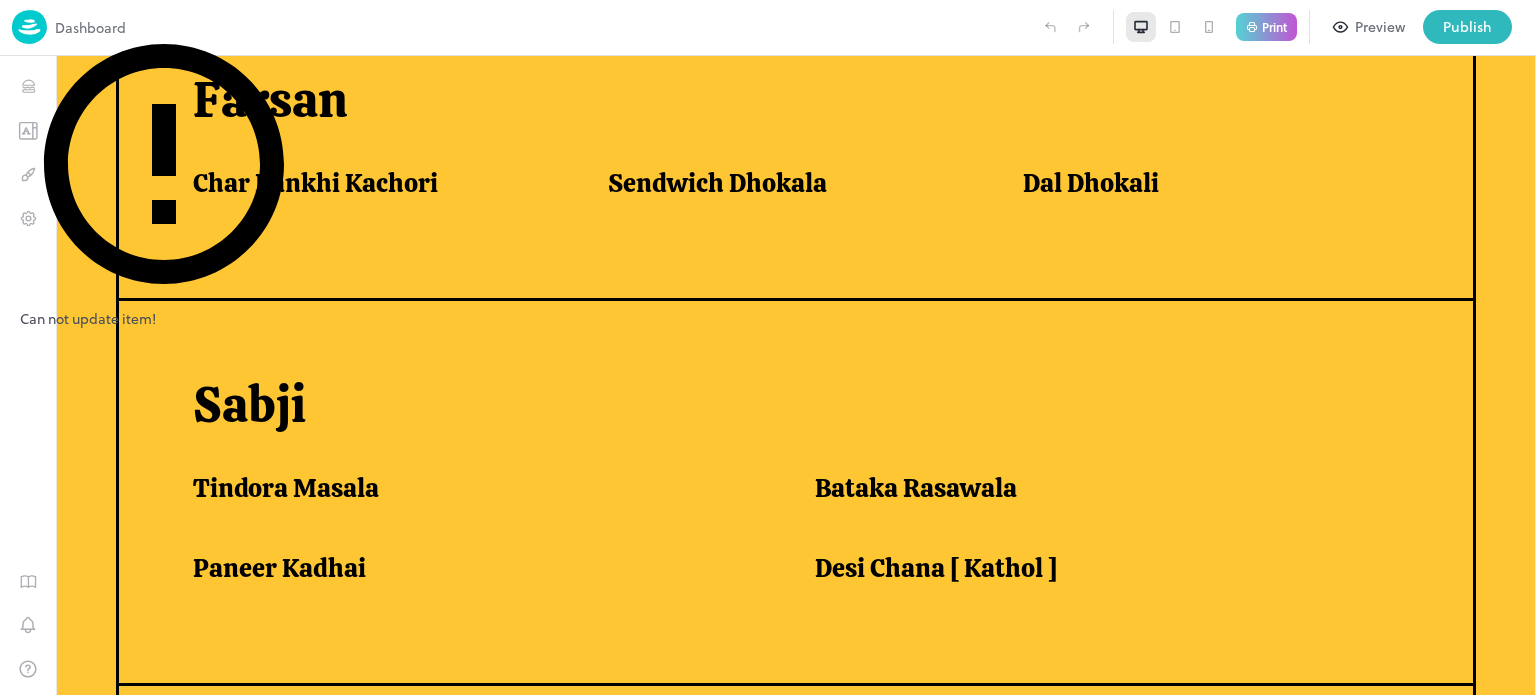 scroll, scrollTop: 1308, scrollLeft: 0, axis: vertical 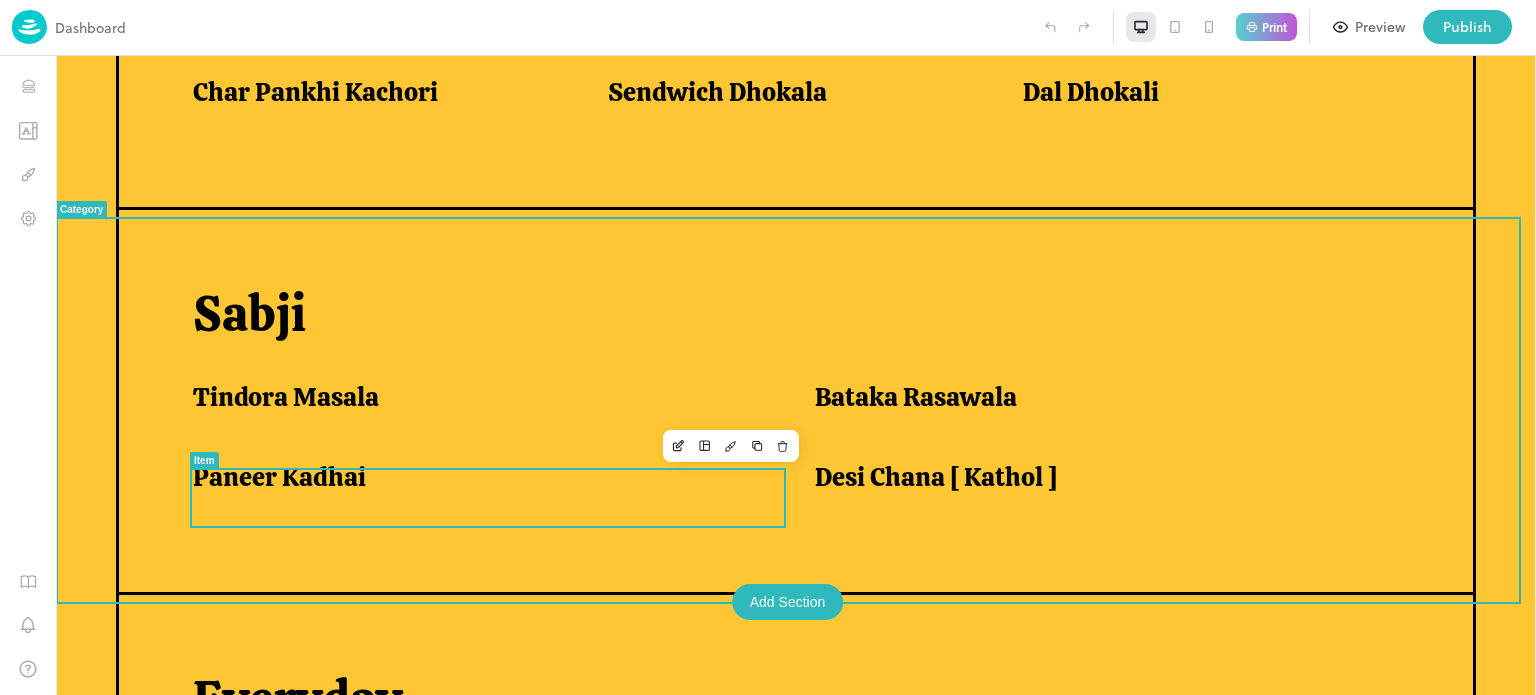 click on "Paneer Kadhai" at bounding box center (479, 477) 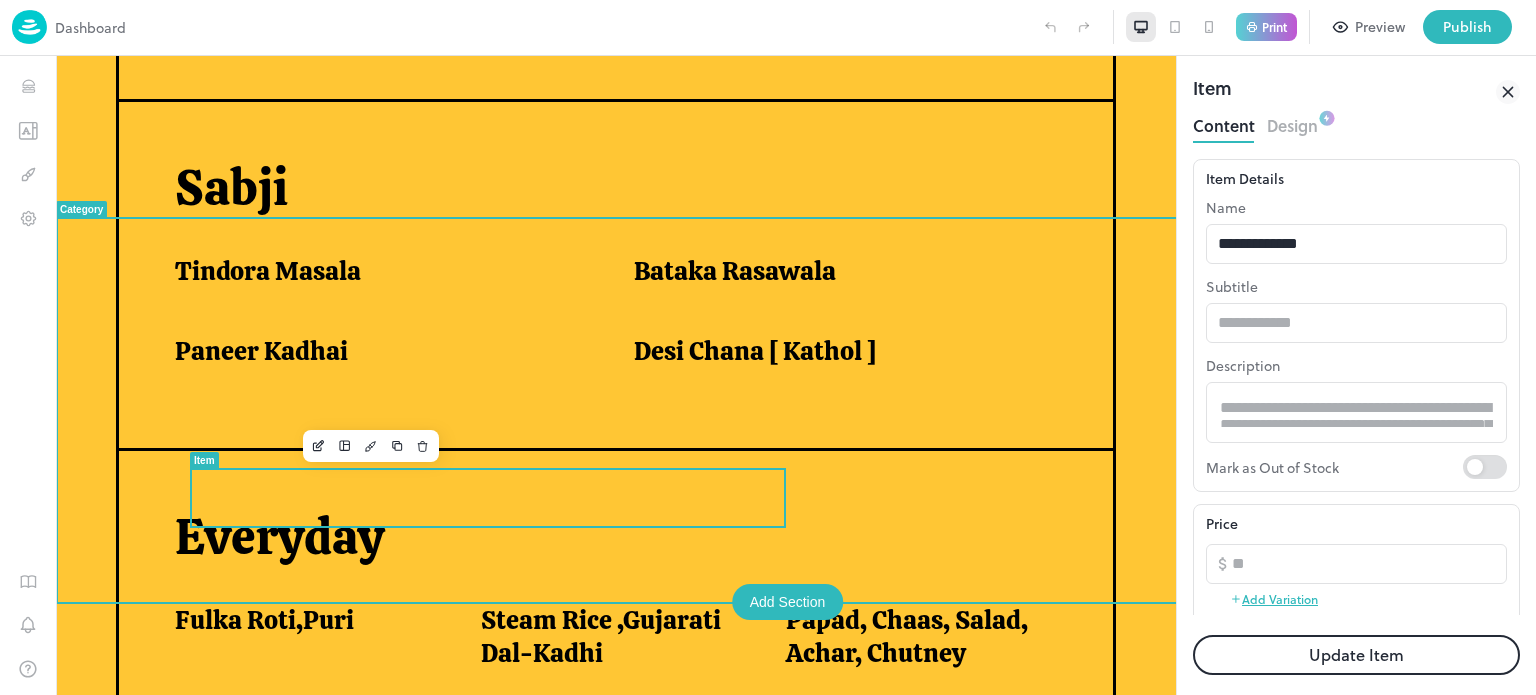 scroll, scrollTop: 0, scrollLeft: 0, axis: both 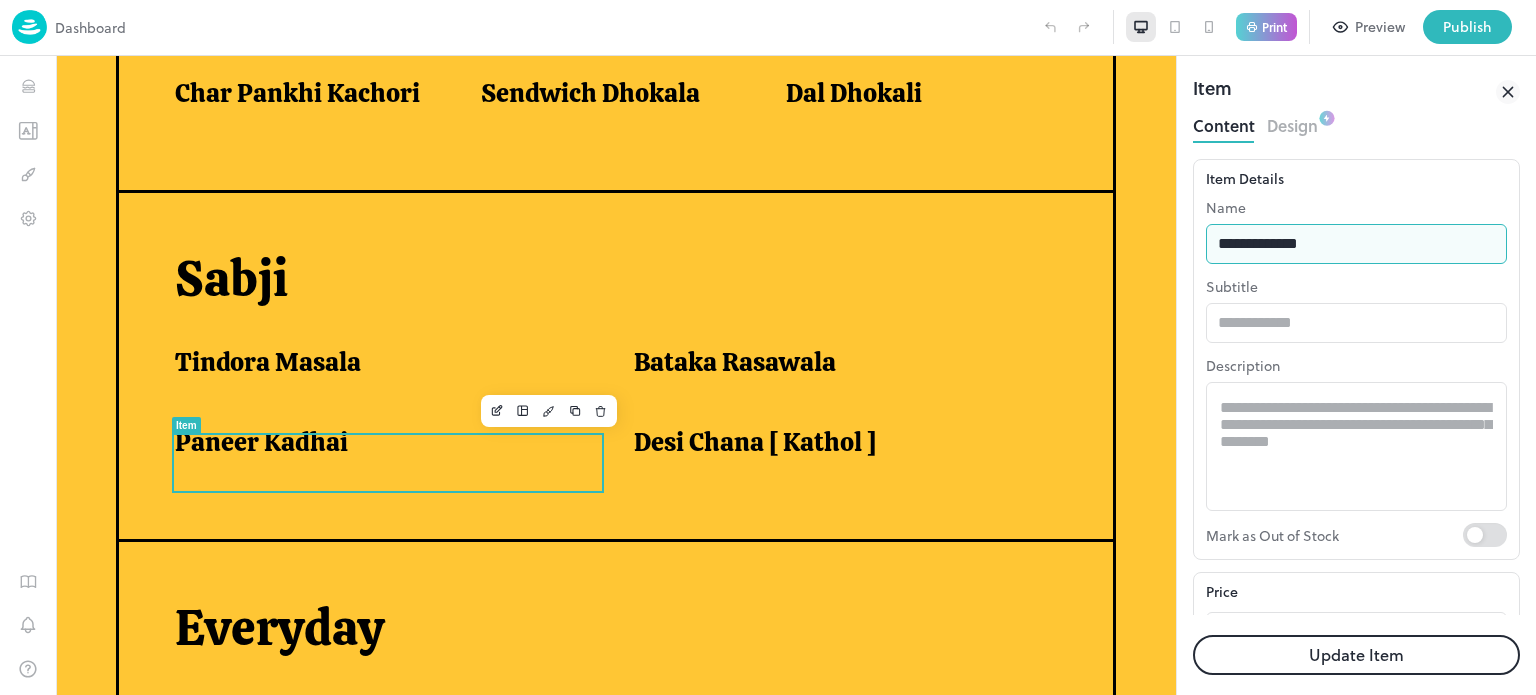 click on "**********" at bounding box center (1356, 244) 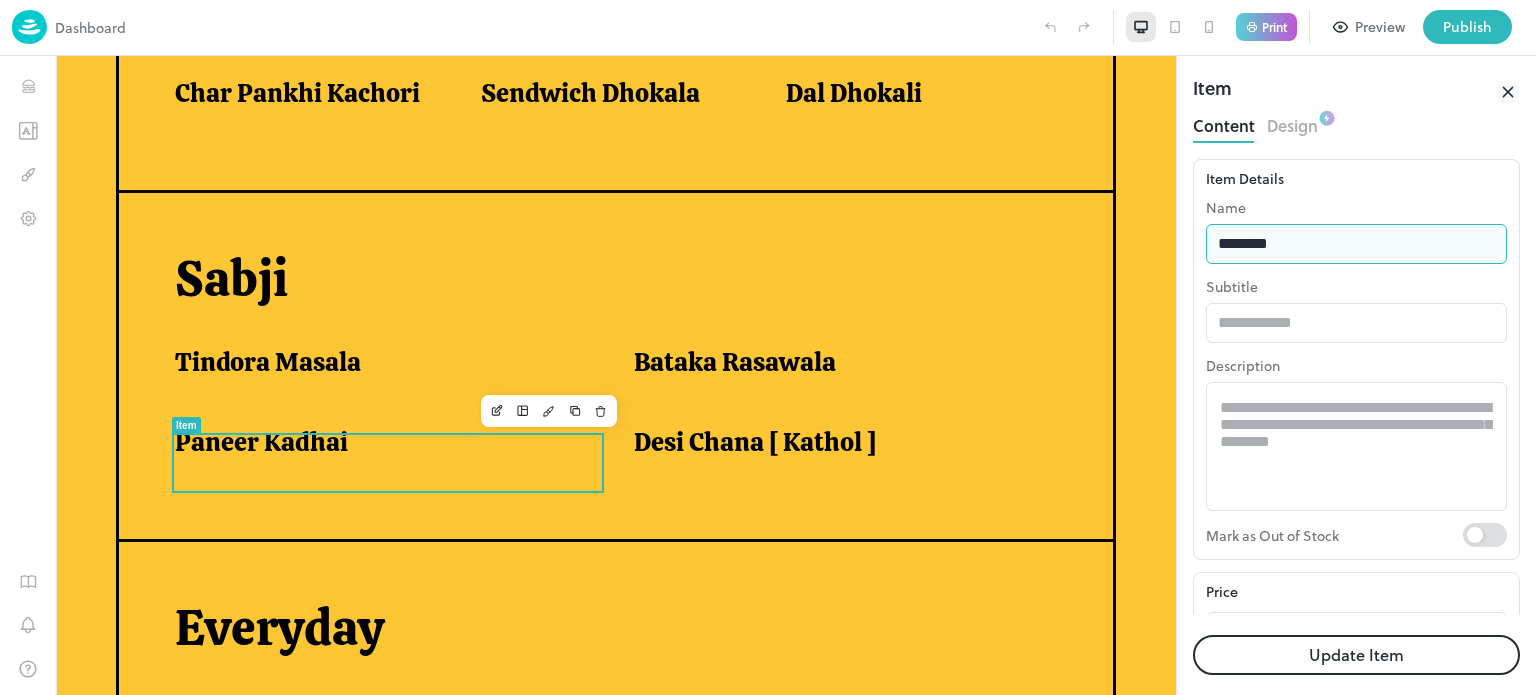 type on "**********" 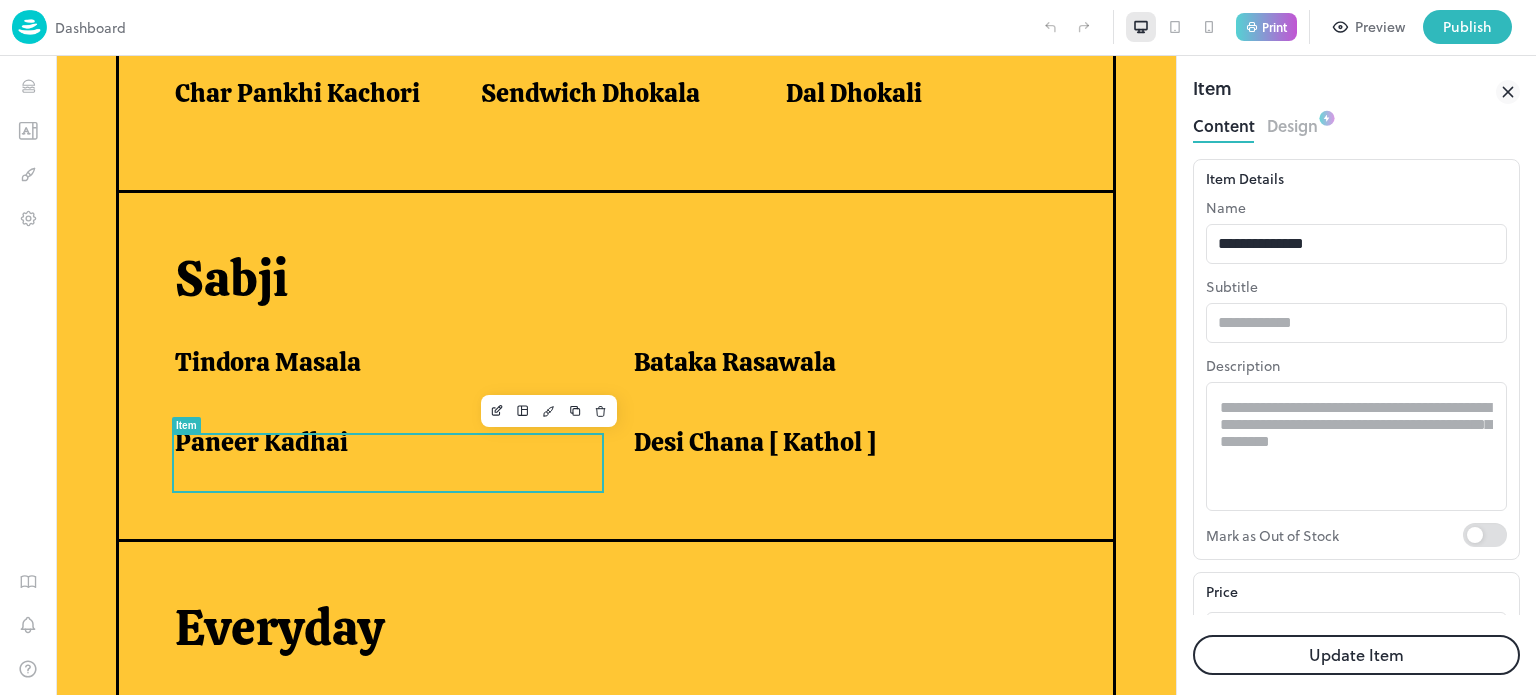 click on "Update Item" at bounding box center [1356, 655] 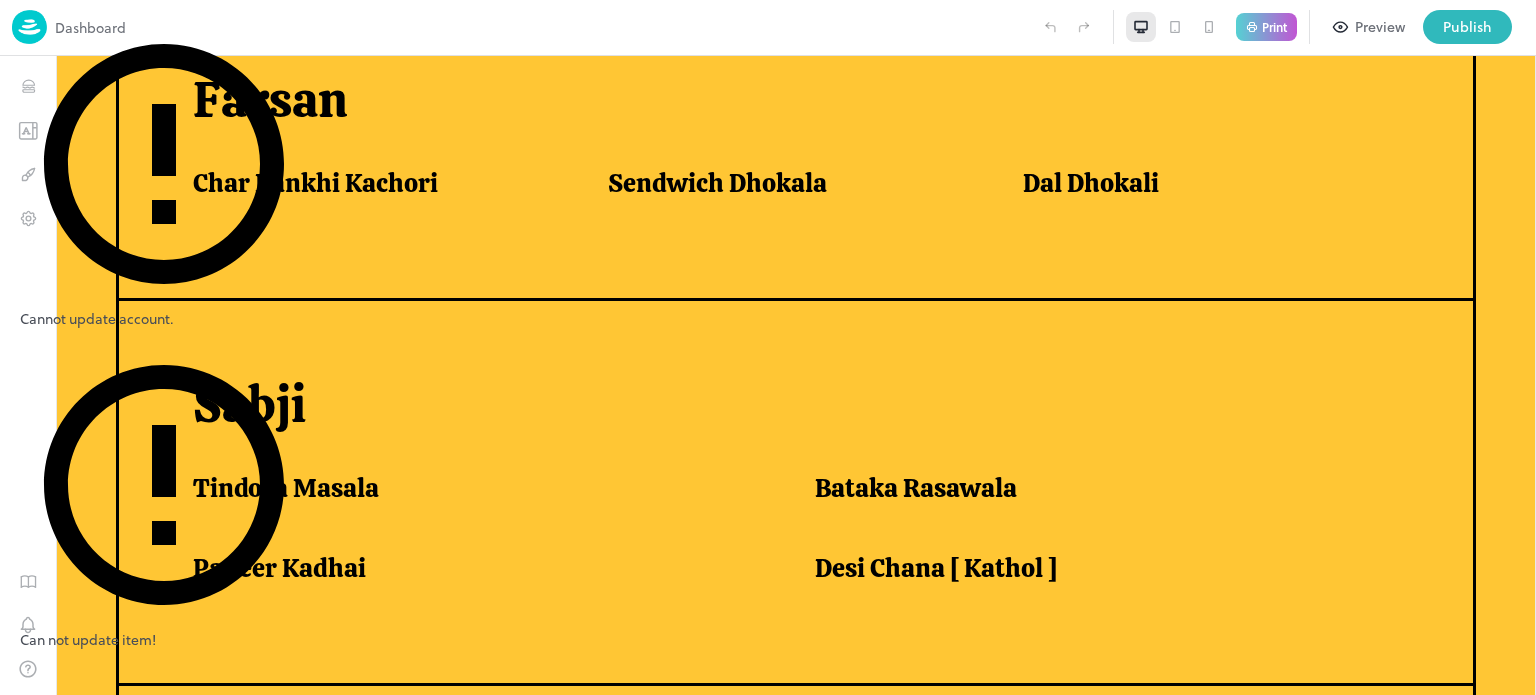 scroll, scrollTop: 1308, scrollLeft: 0, axis: vertical 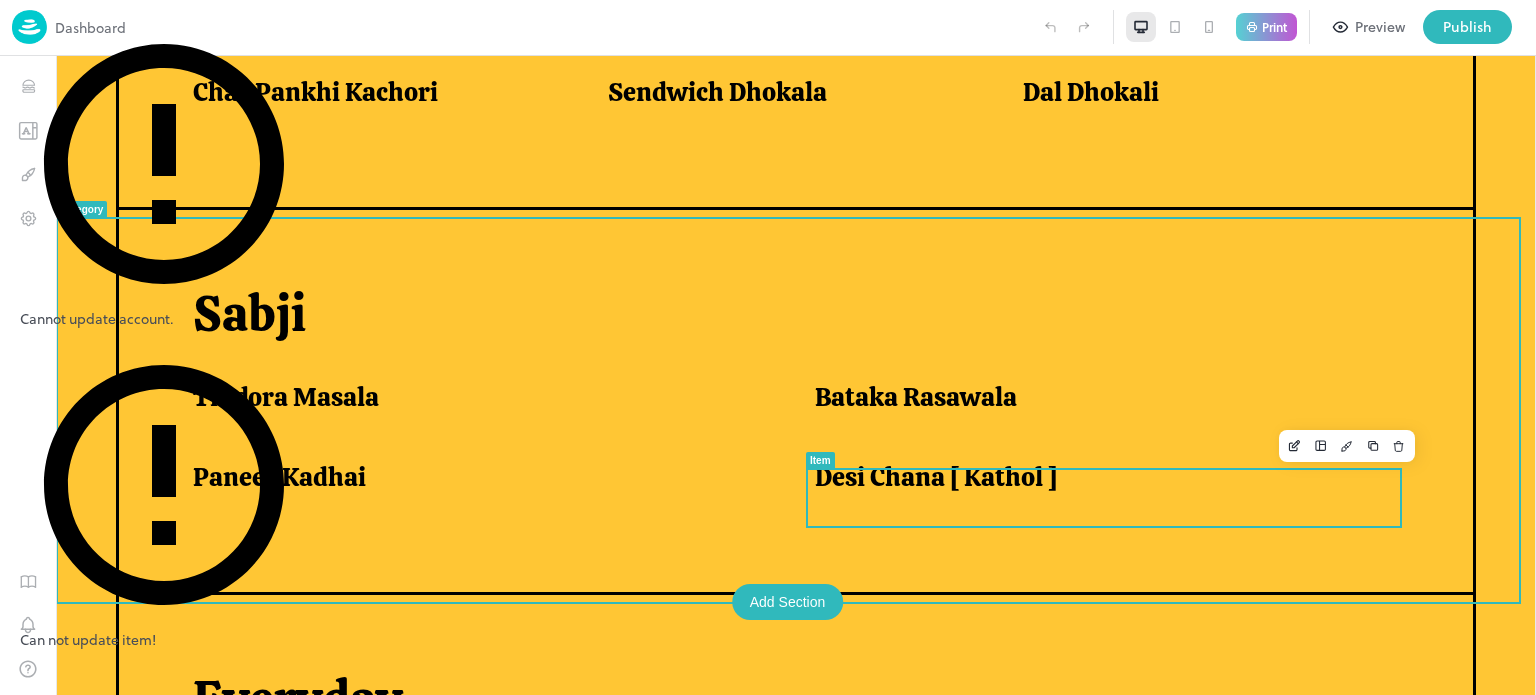 click on "Desi Chana [ Kathol ]" at bounding box center [936, 477] 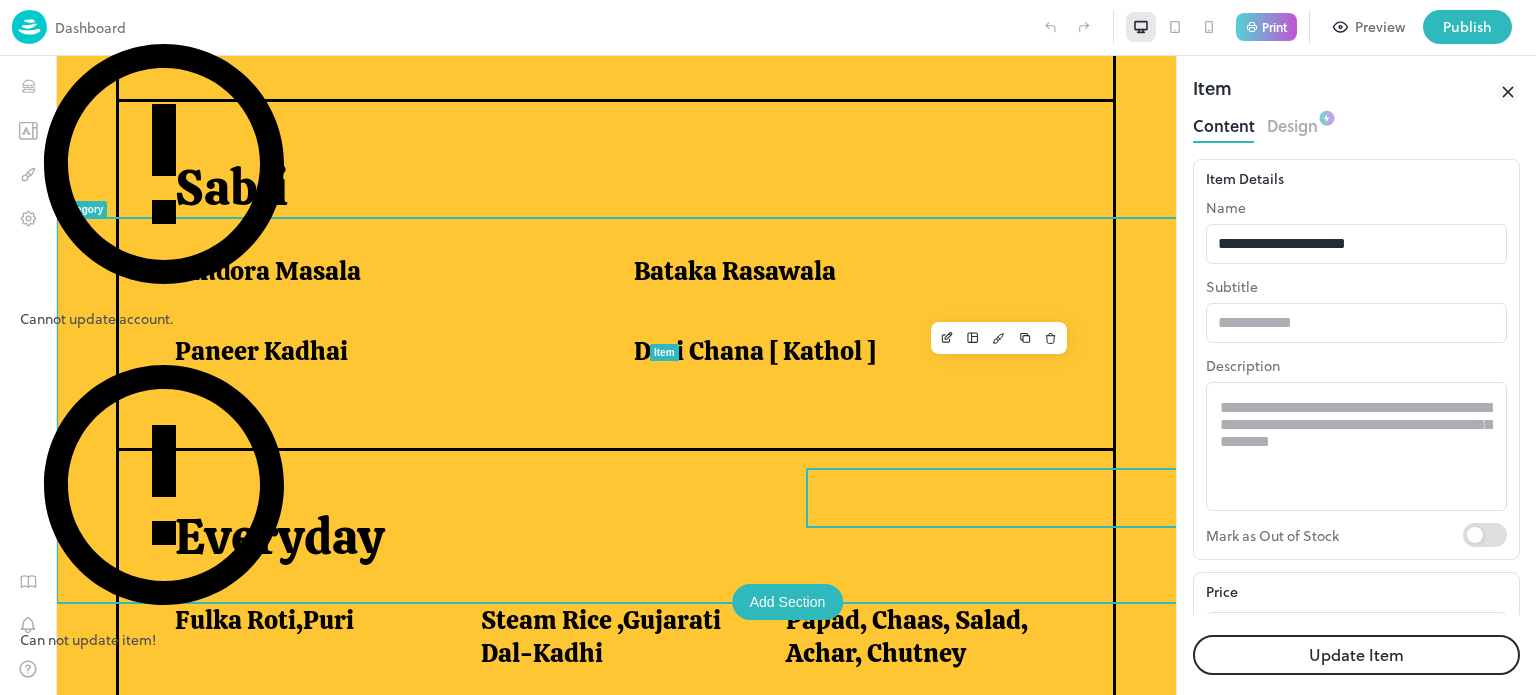 scroll, scrollTop: 1217, scrollLeft: 0, axis: vertical 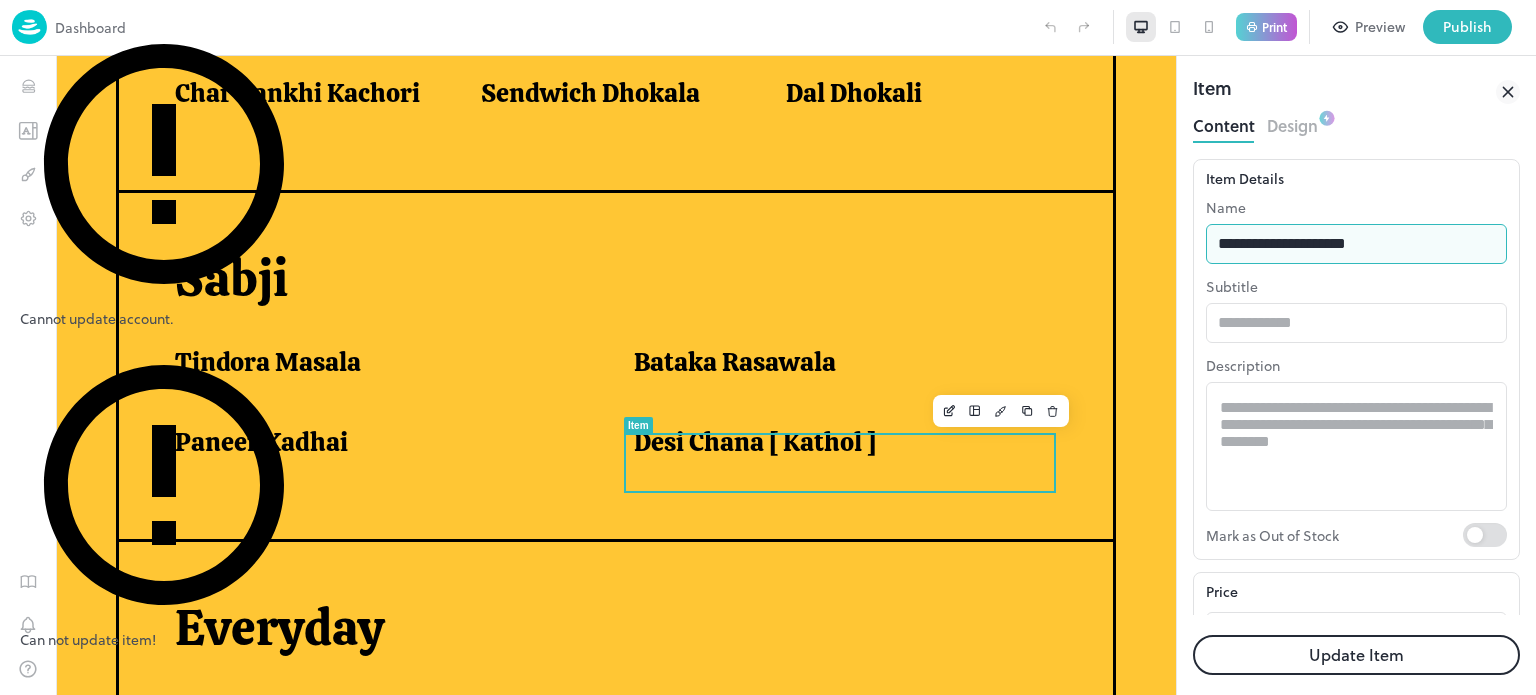click on "**********" at bounding box center [1356, 244] 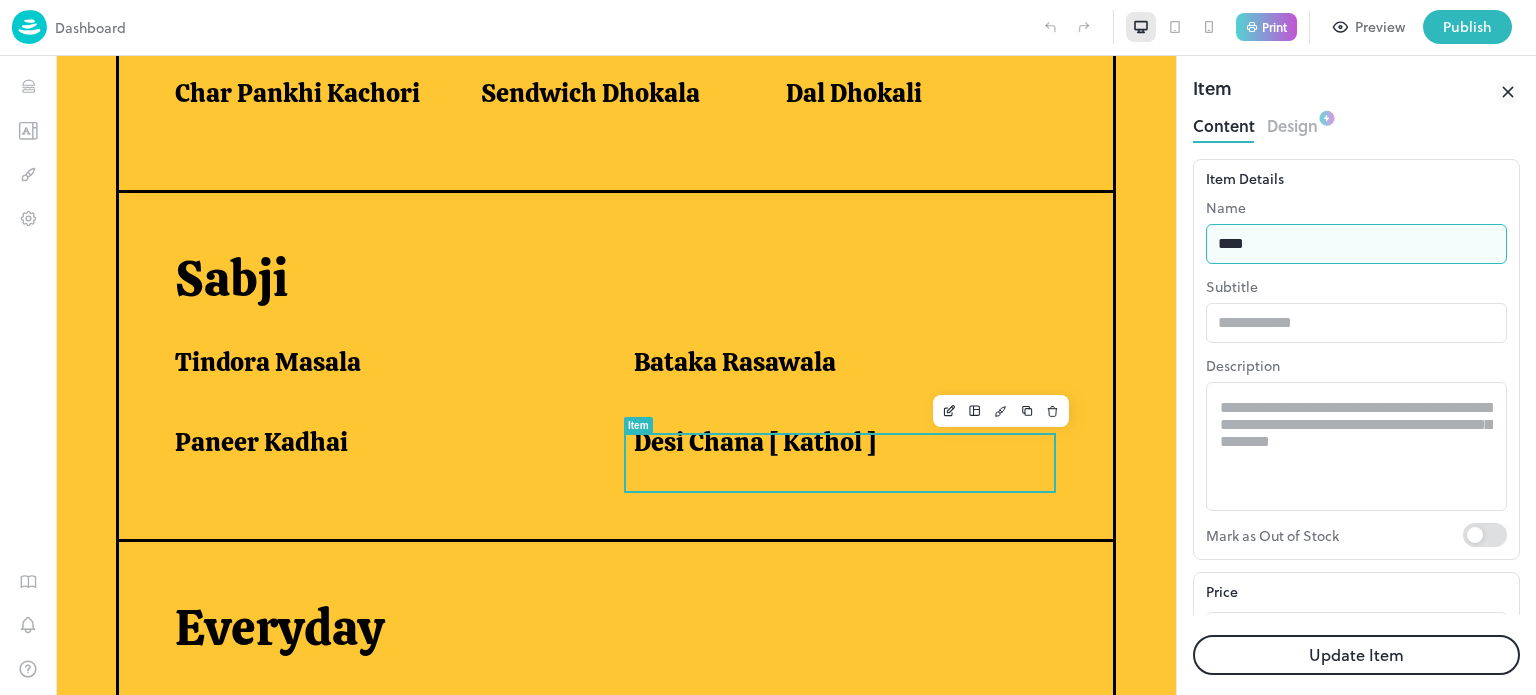 type on "**********" 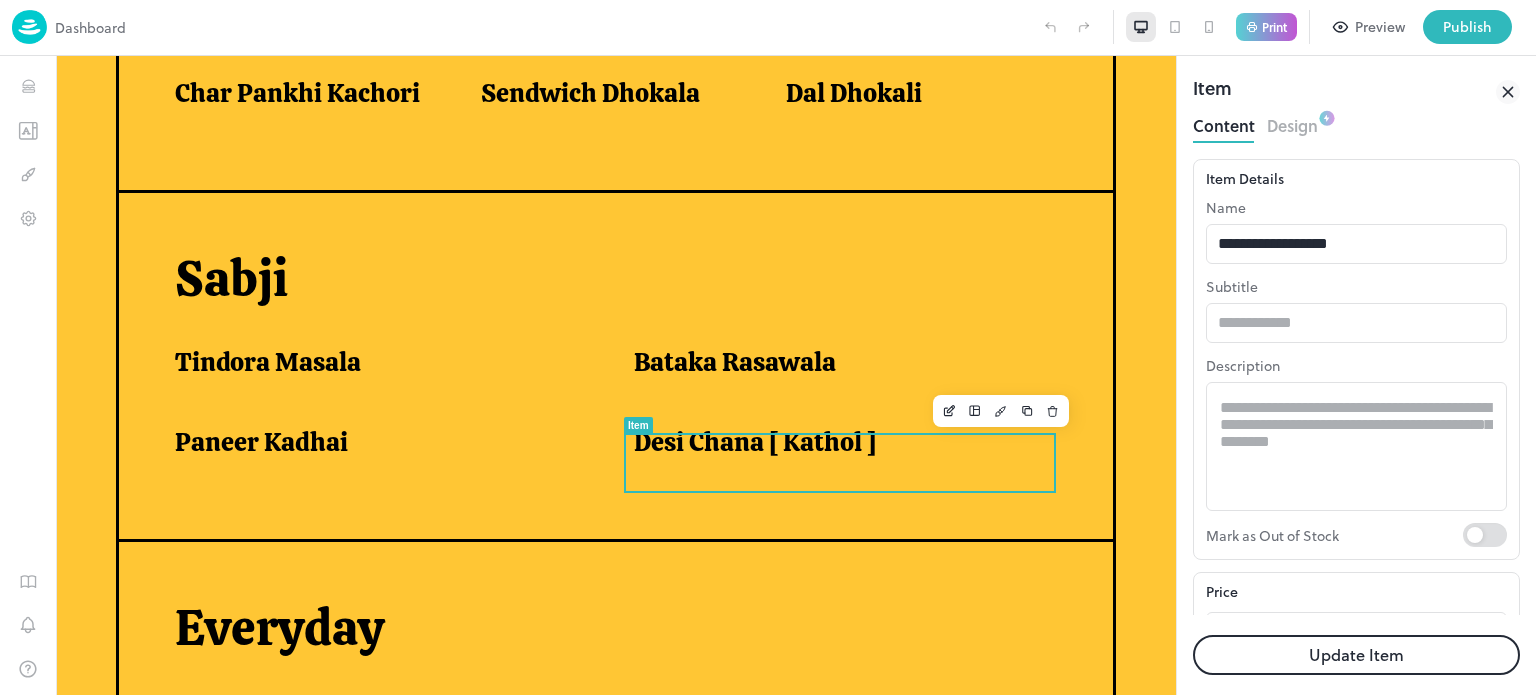 click on "Update Item" at bounding box center [1356, 655] 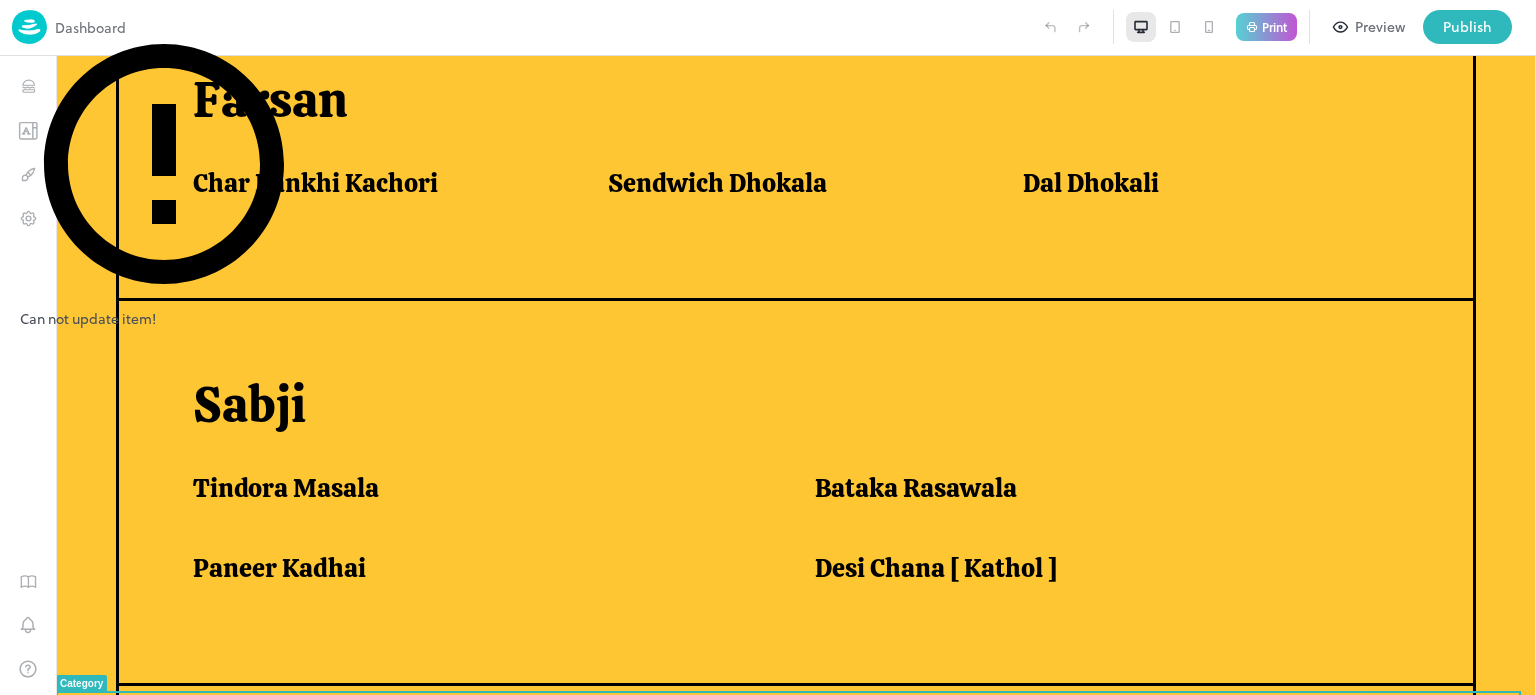scroll, scrollTop: 1308, scrollLeft: 0, axis: vertical 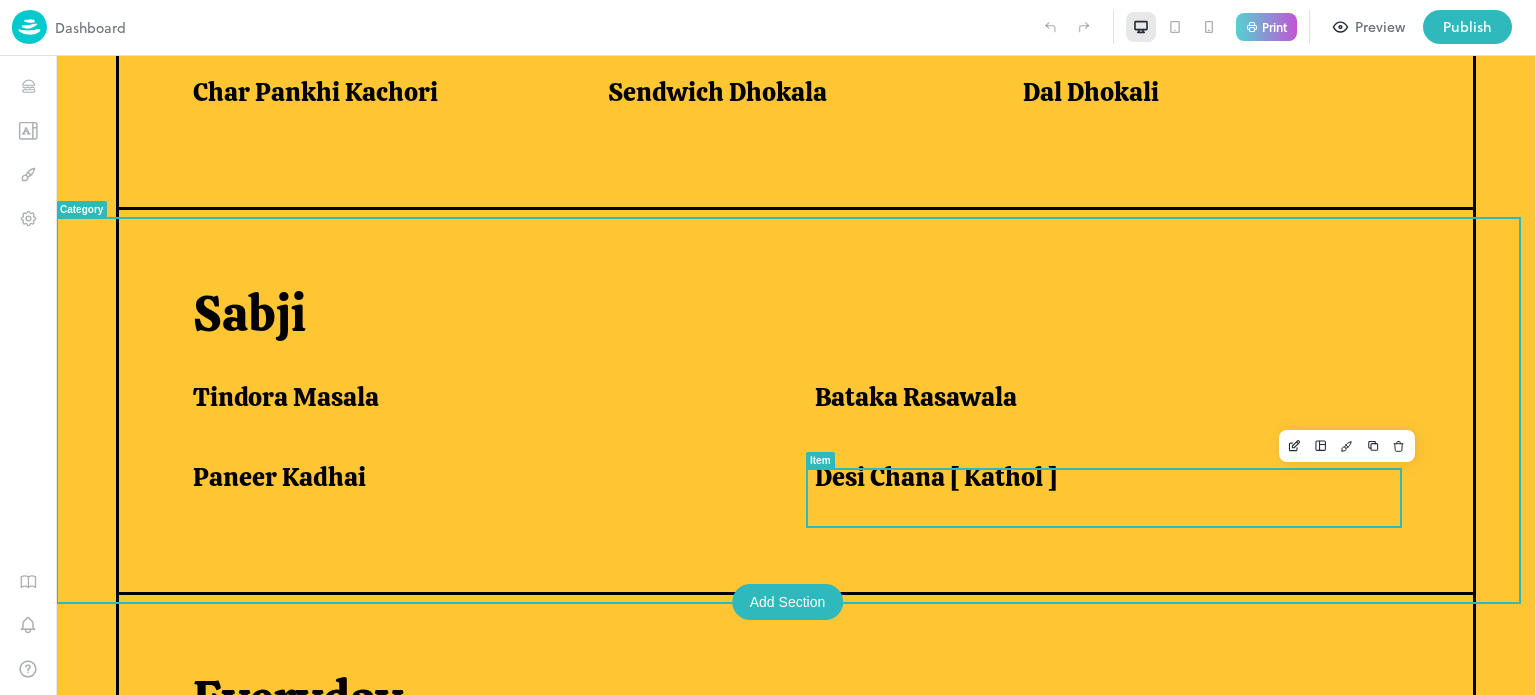 click on "Desi Chana [ Kathol ]" at bounding box center (936, 477) 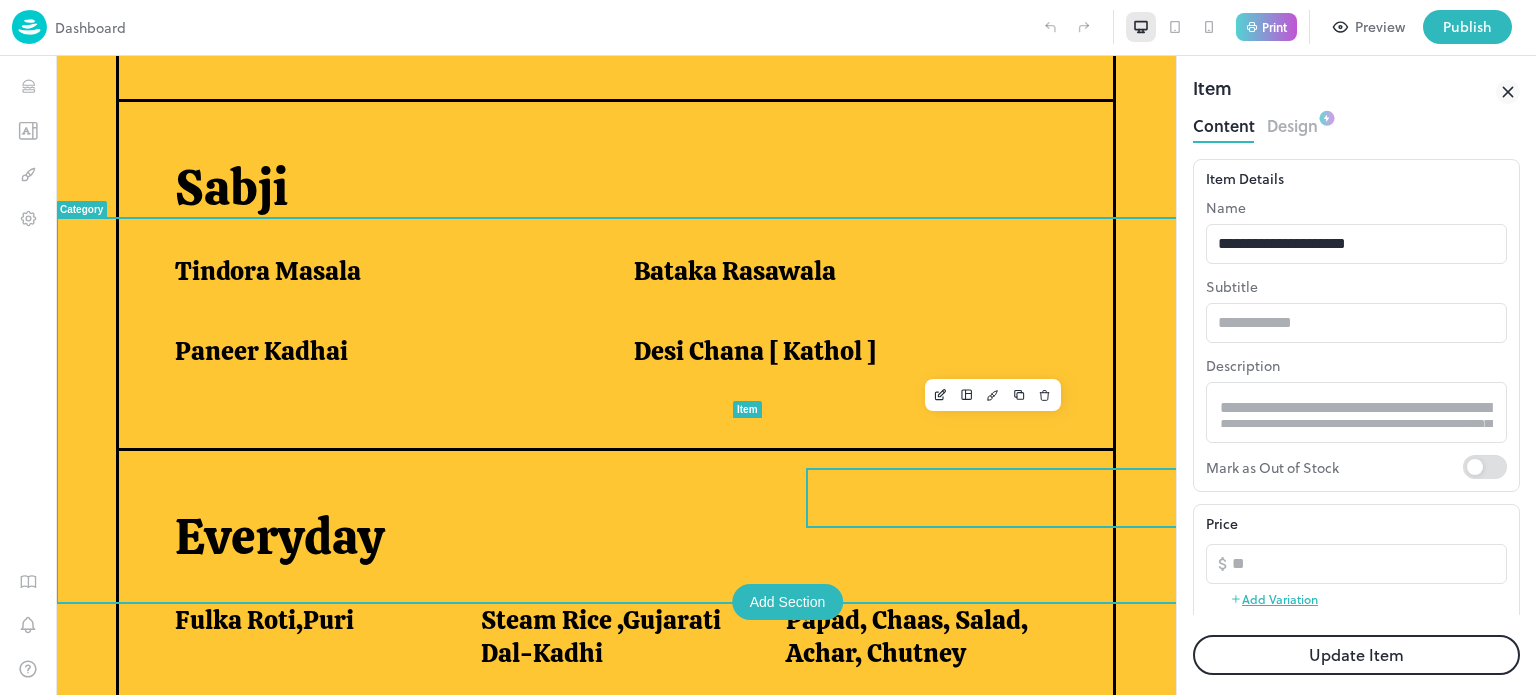 scroll, scrollTop: 0, scrollLeft: 0, axis: both 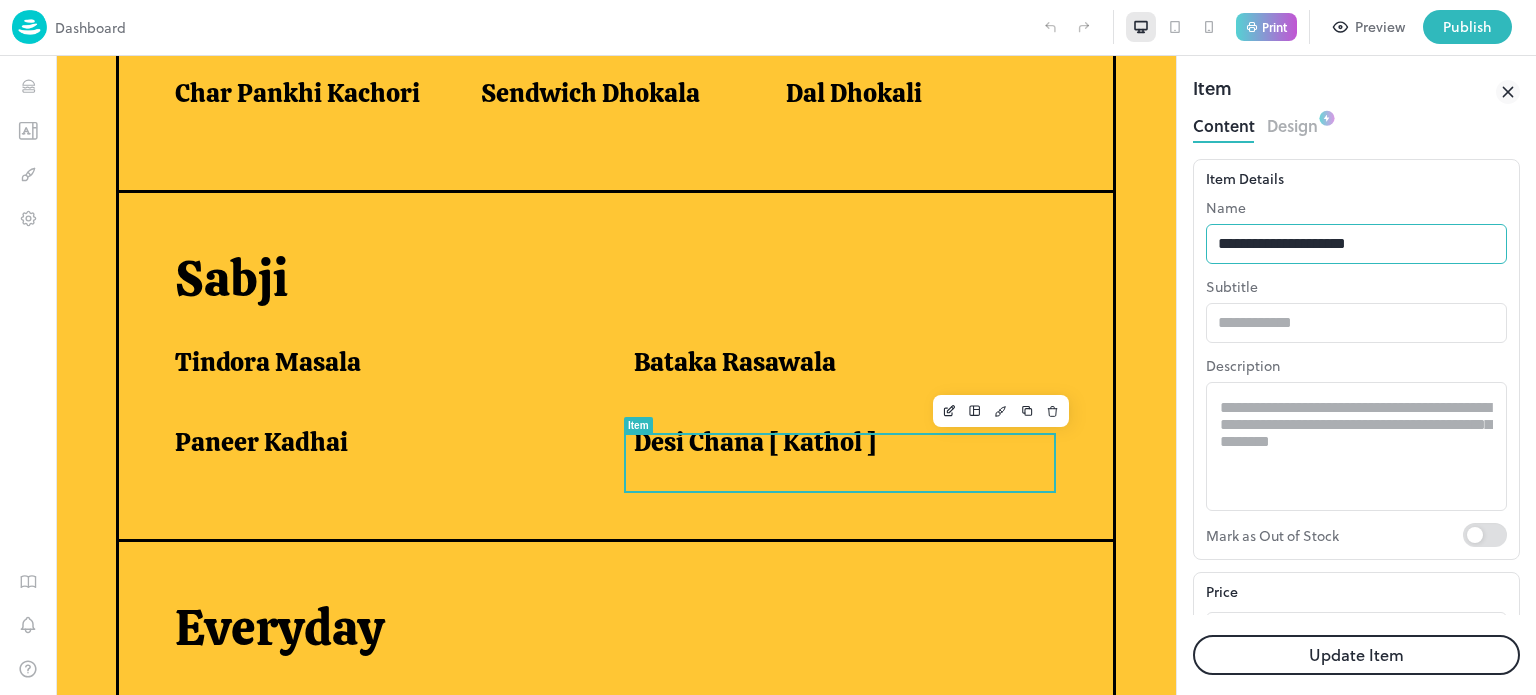 click on "**********" at bounding box center (1356, 244) 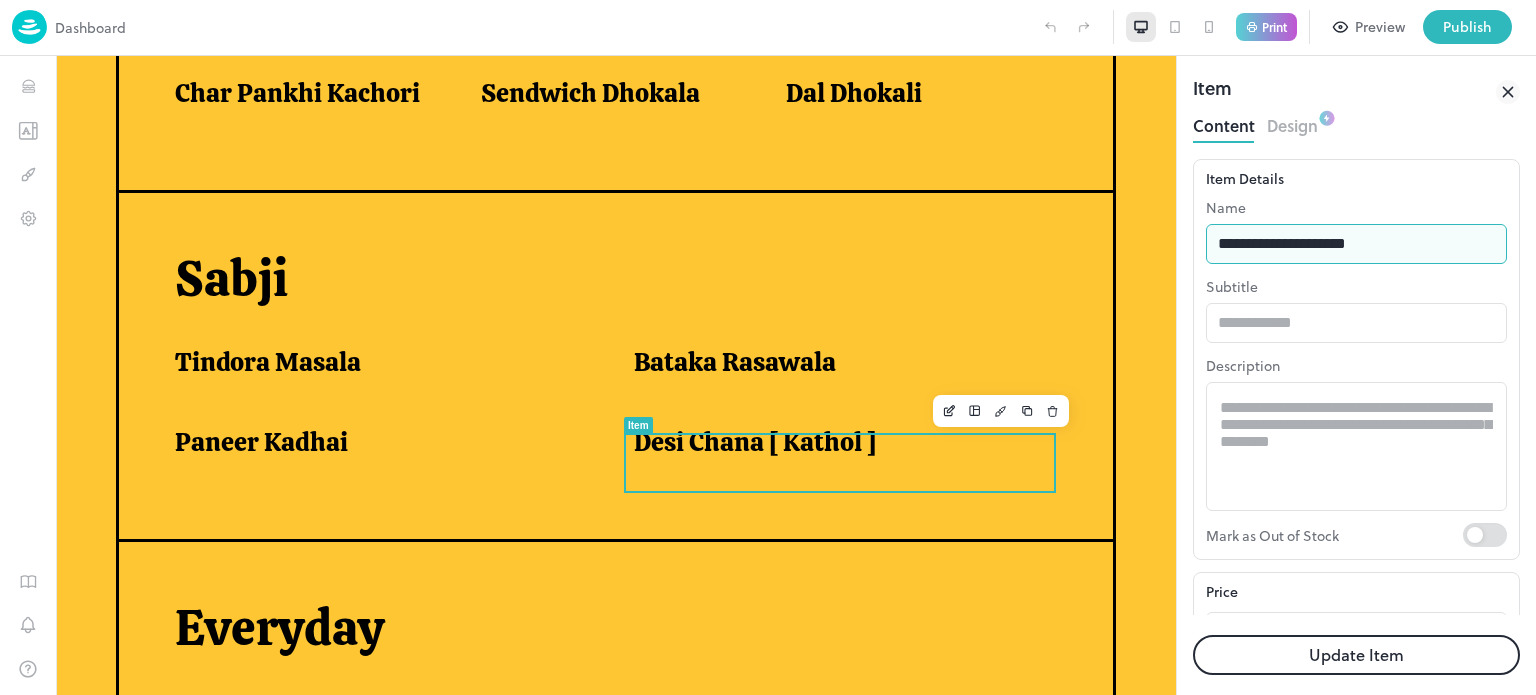 click on "**********" at bounding box center [1356, 244] 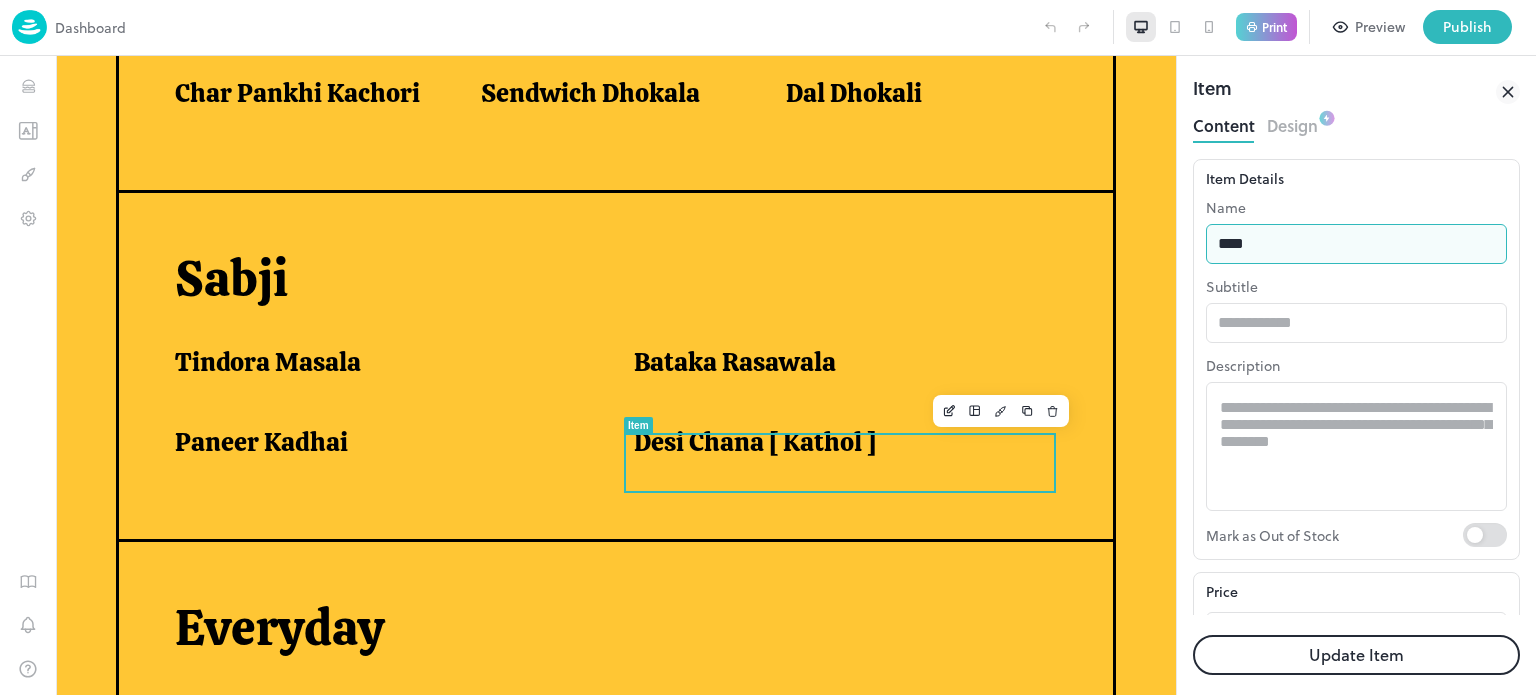 type on "**********" 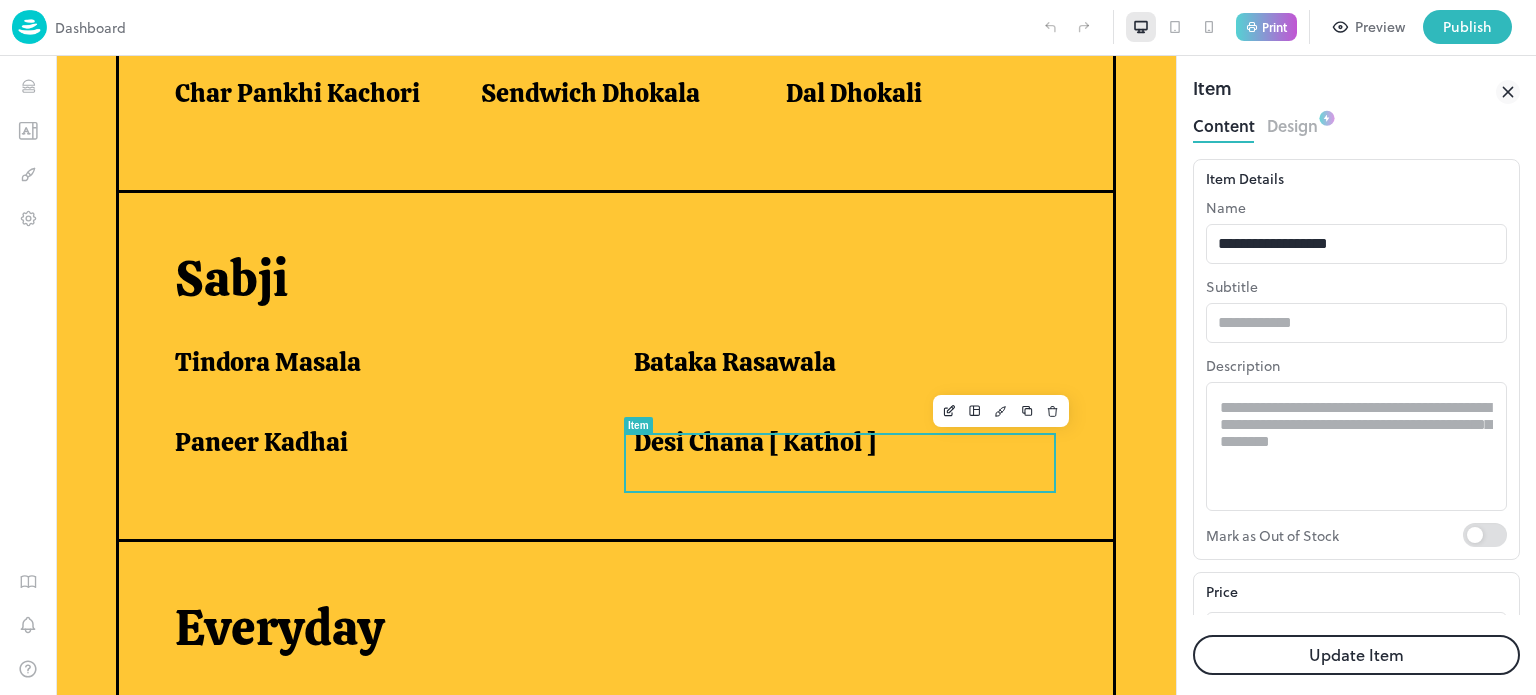 click on "Update Item" at bounding box center (1356, 655) 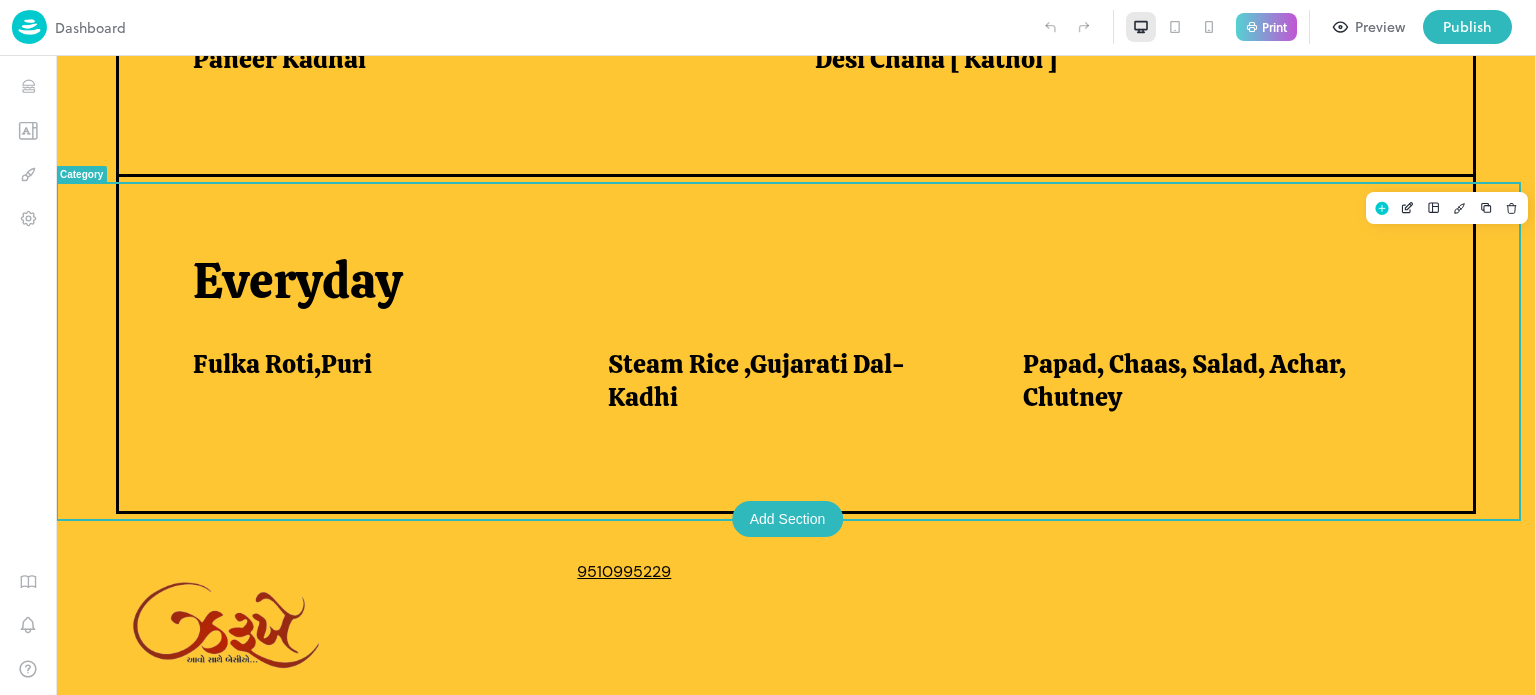 scroll, scrollTop: 1727, scrollLeft: 0, axis: vertical 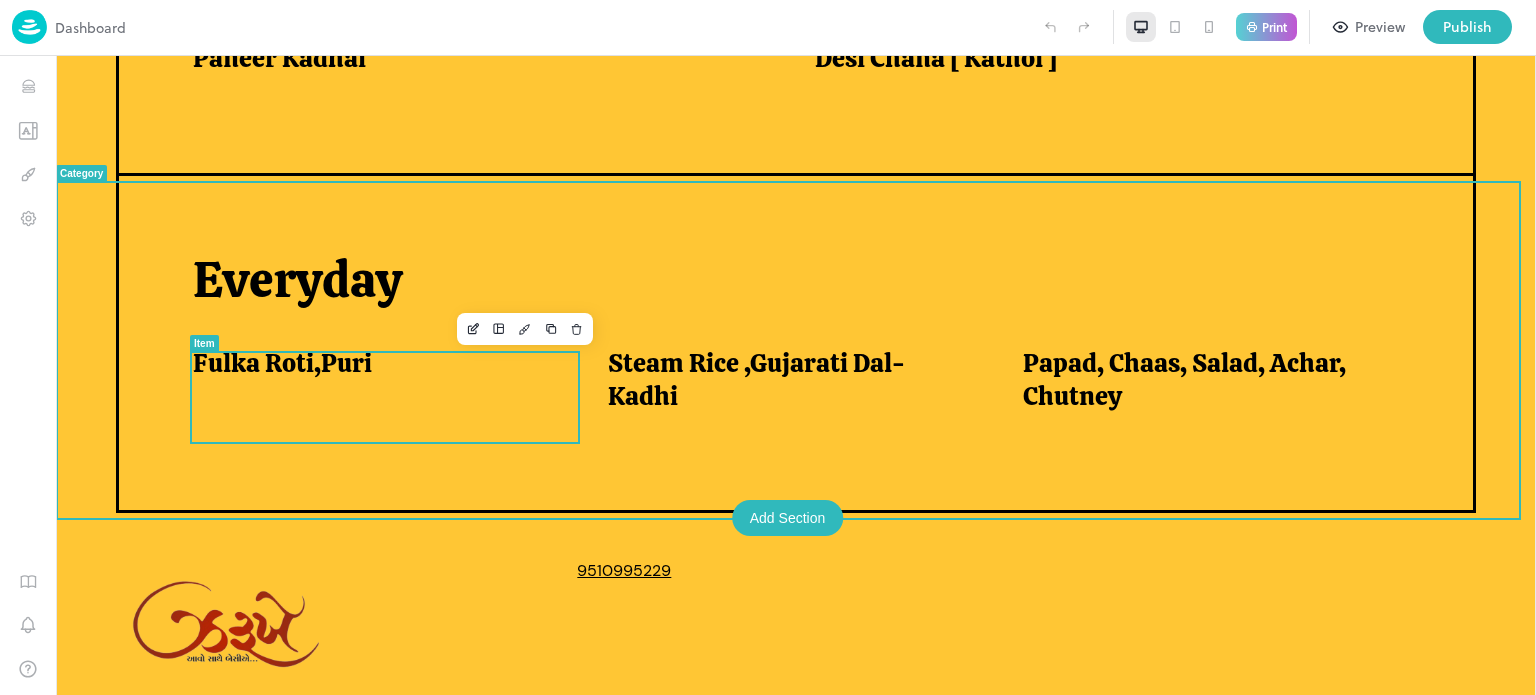 click on "Fulka Roti,Puri" at bounding box center [376, 363] 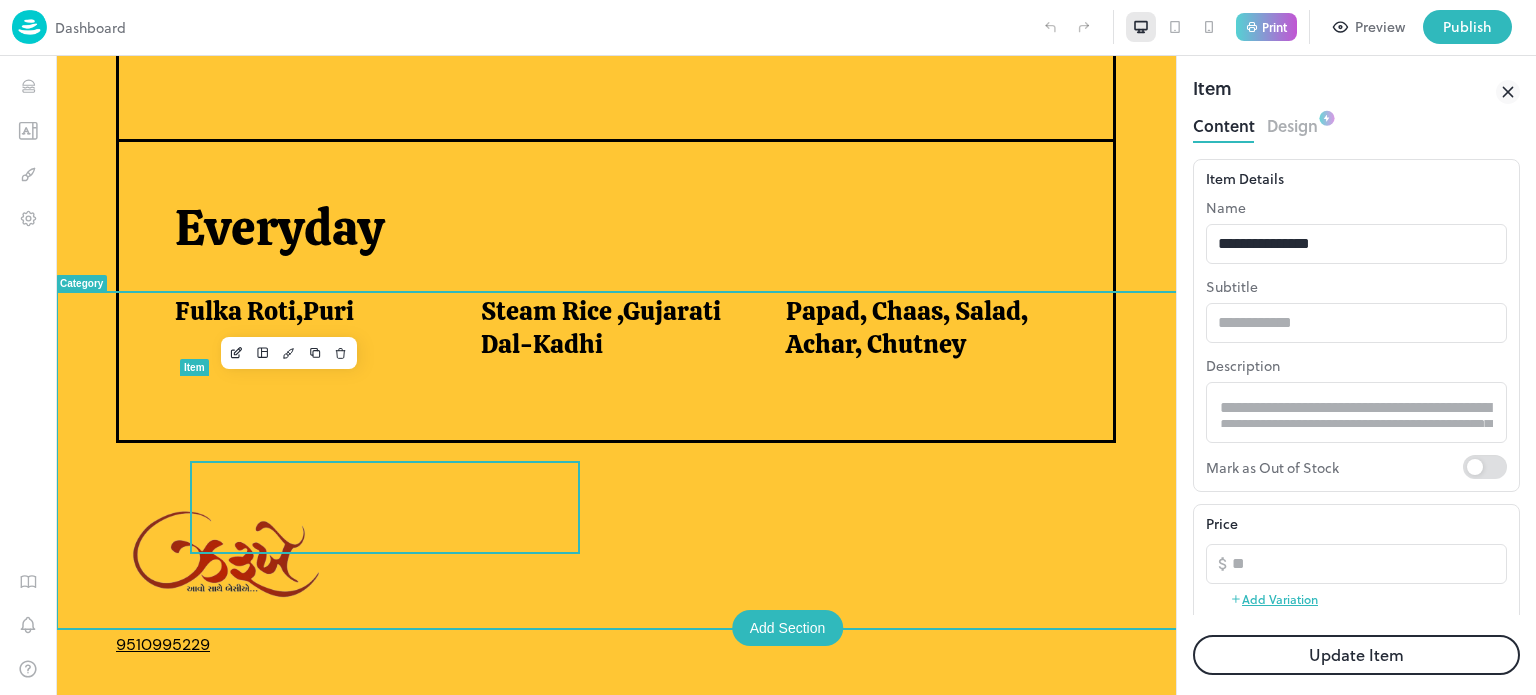scroll, scrollTop: 0, scrollLeft: 0, axis: both 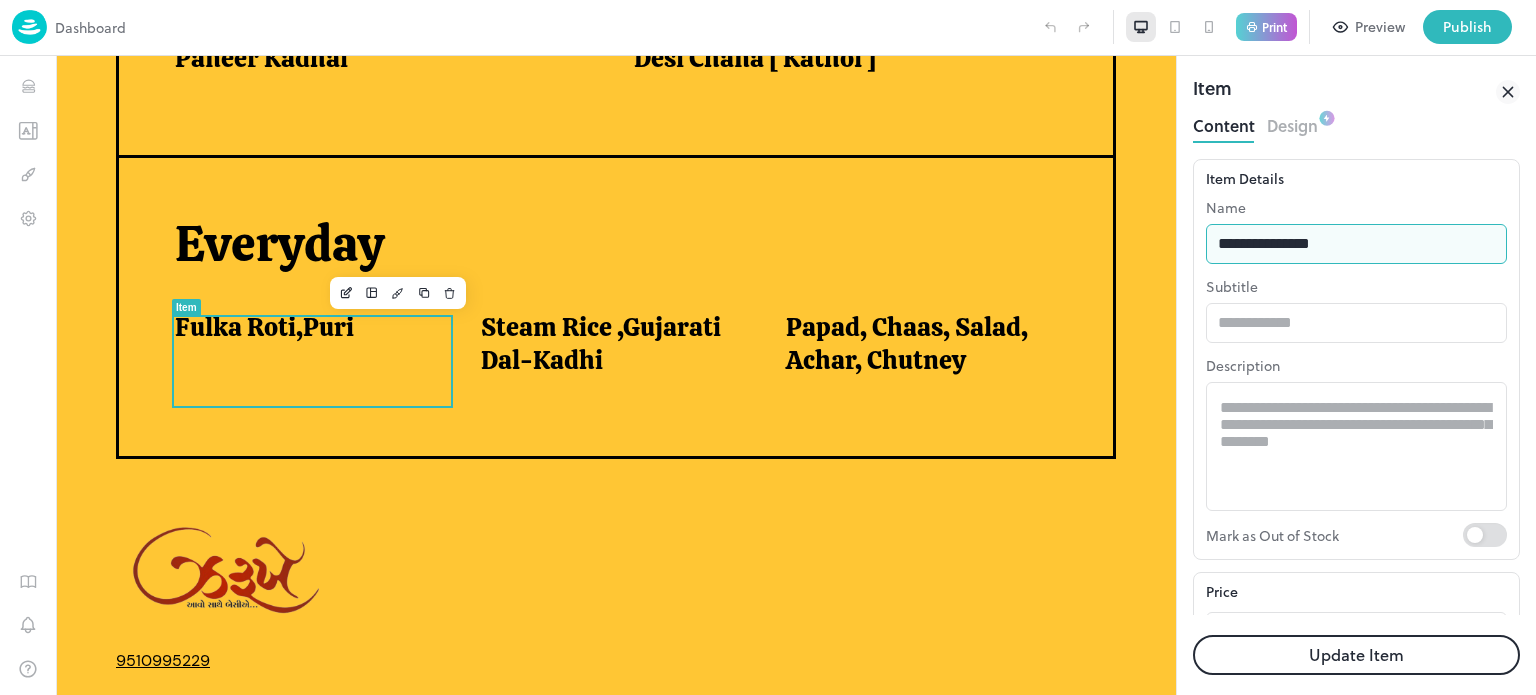 click on "**********" at bounding box center (1356, 244) 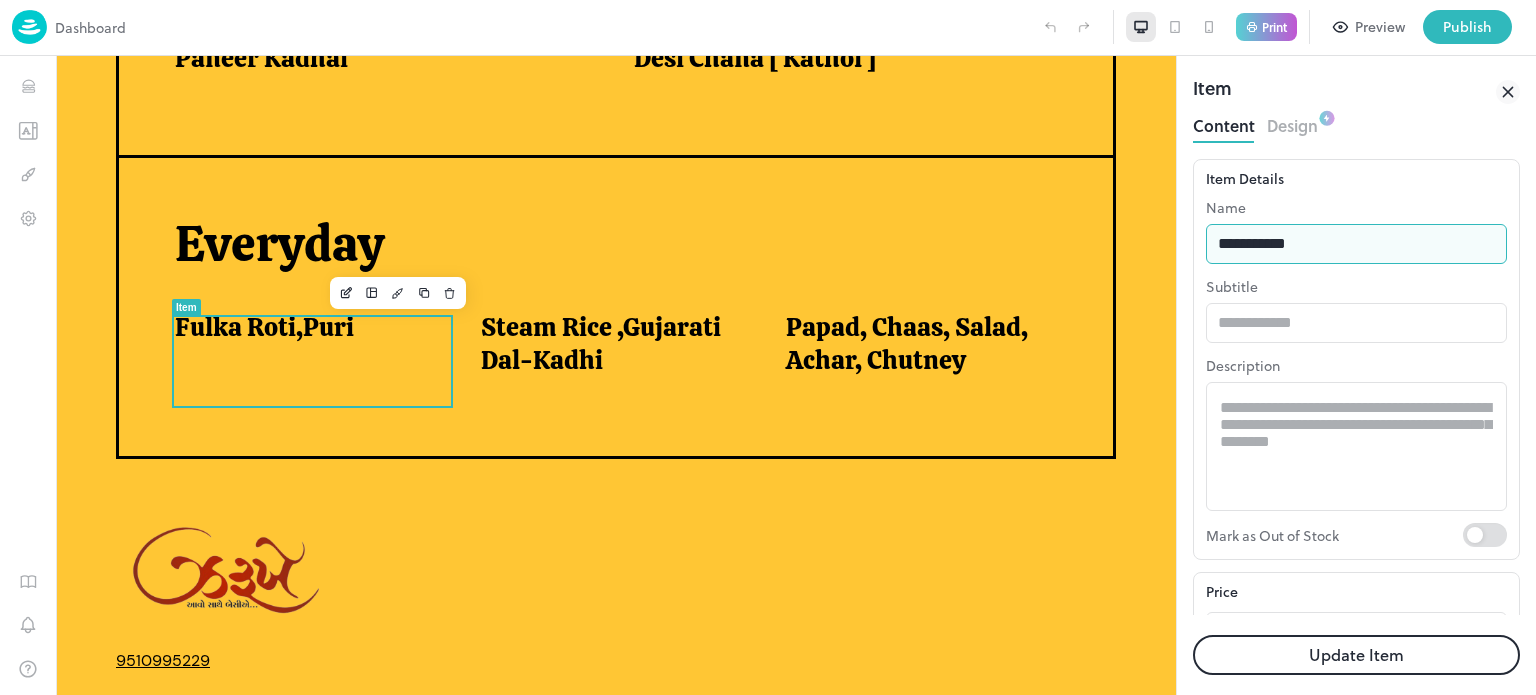 type on "**********" 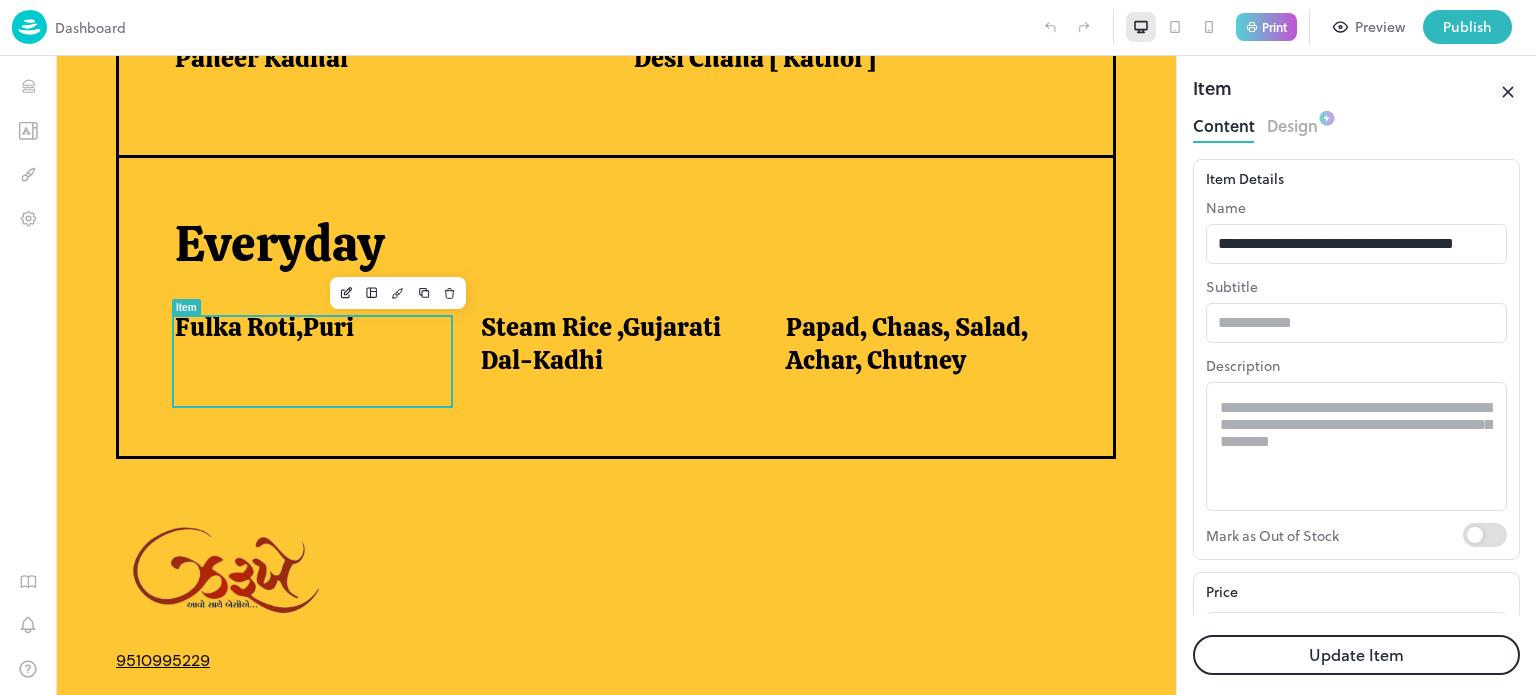 click on "Update Item" at bounding box center (1356, 655) 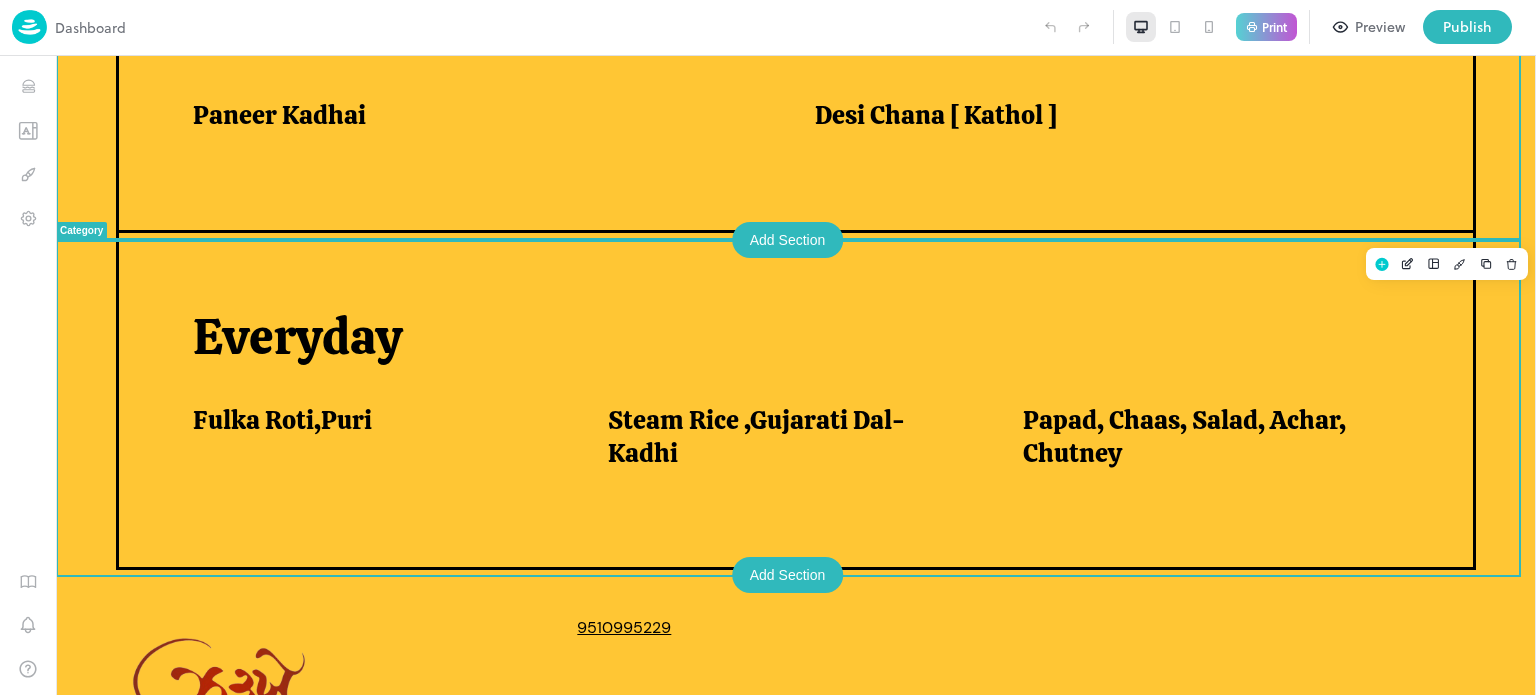 scroll, scrollTop: 1761, scrollLeft: 0, axis: vertical 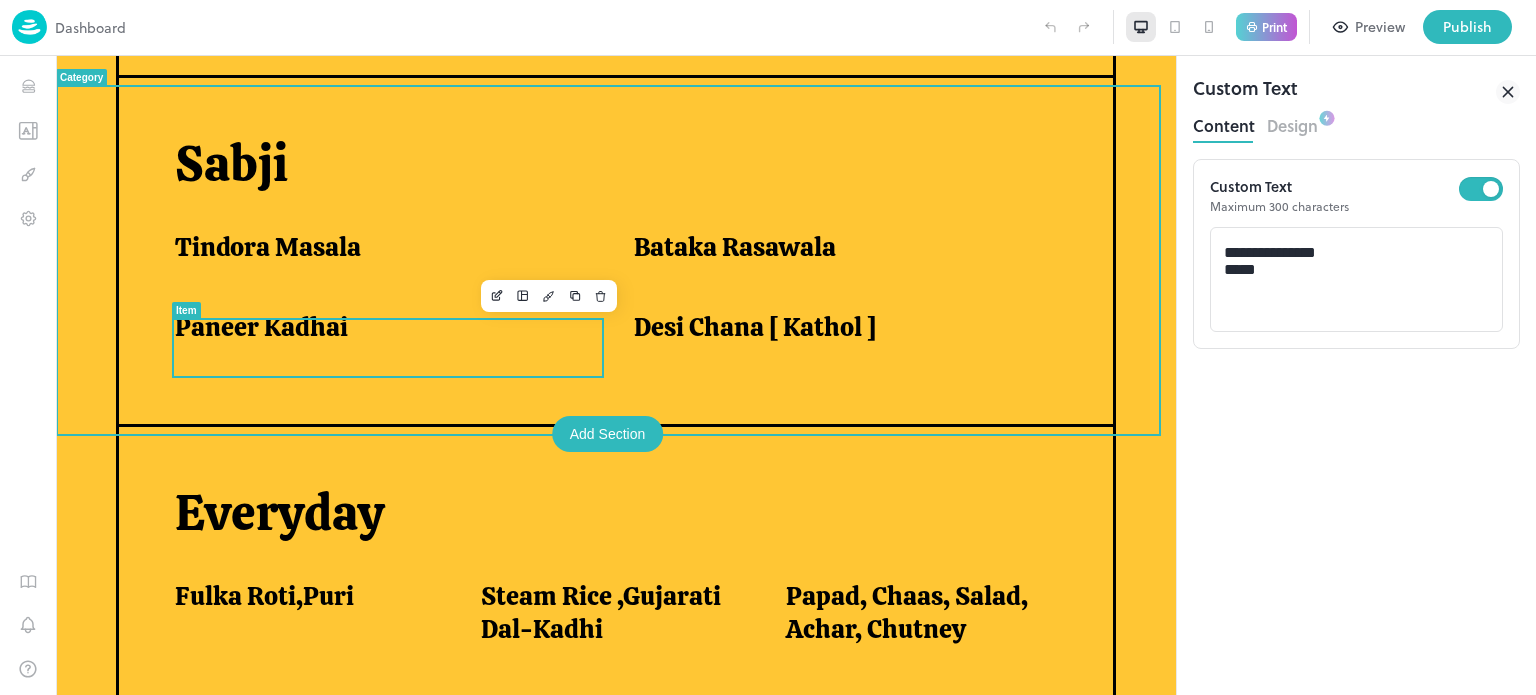 click on "Paneer Kadhai" at bounding box center [261, 327] 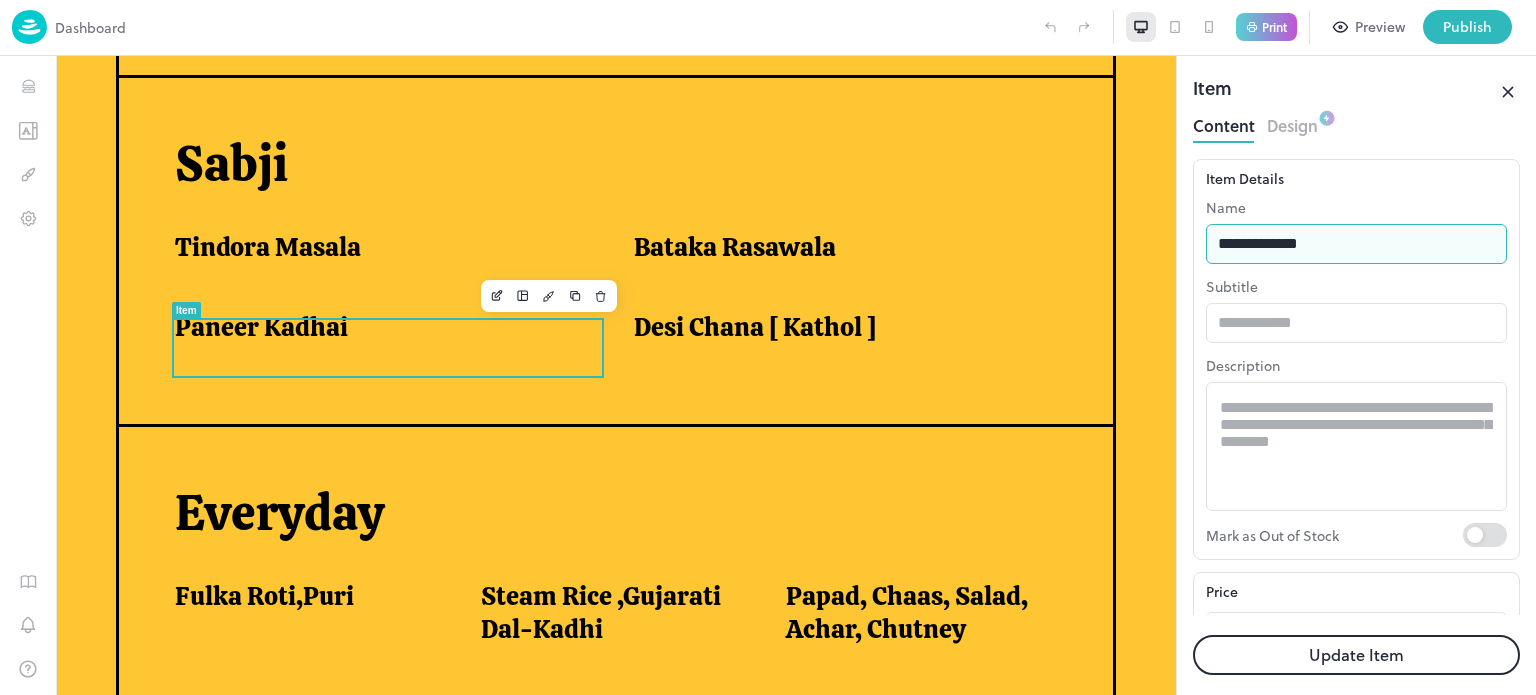 click on "**********" at bounding box center [1356, 244] 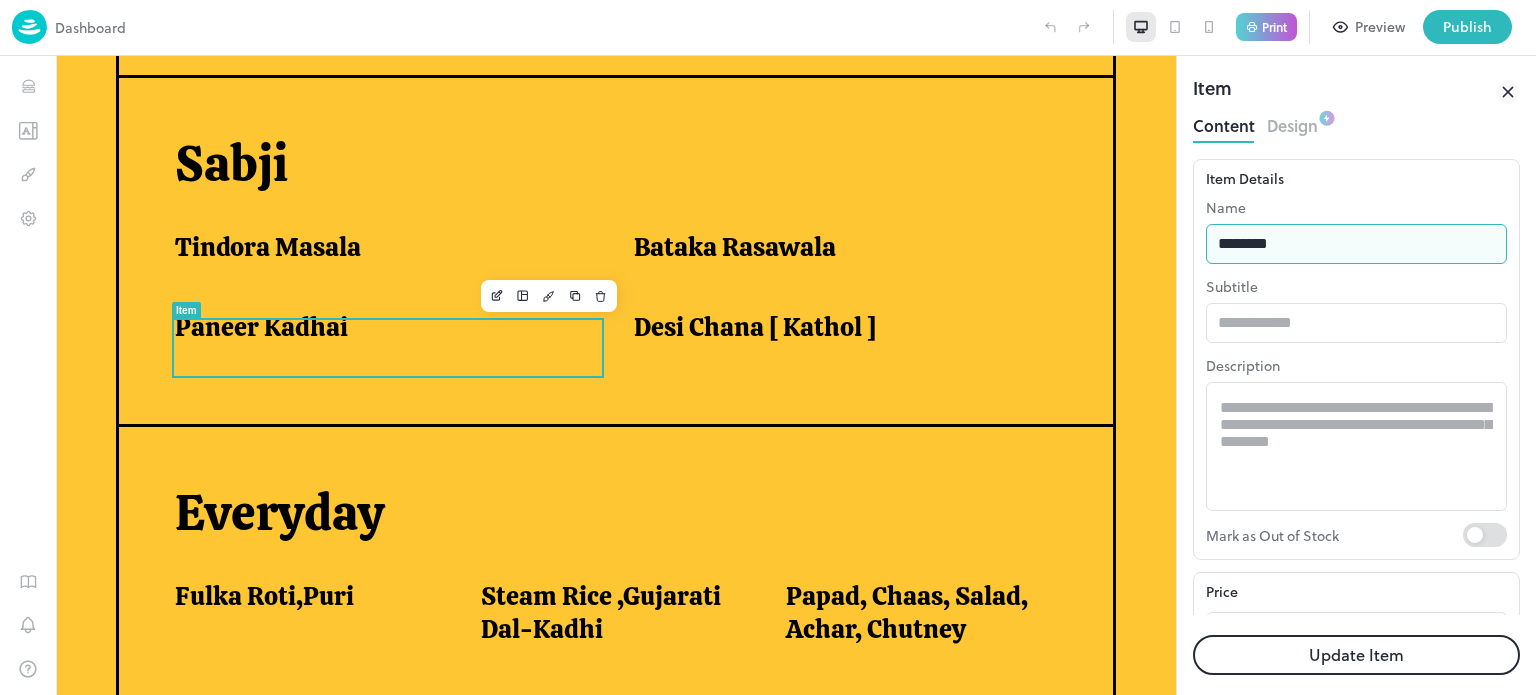 type on "**********" 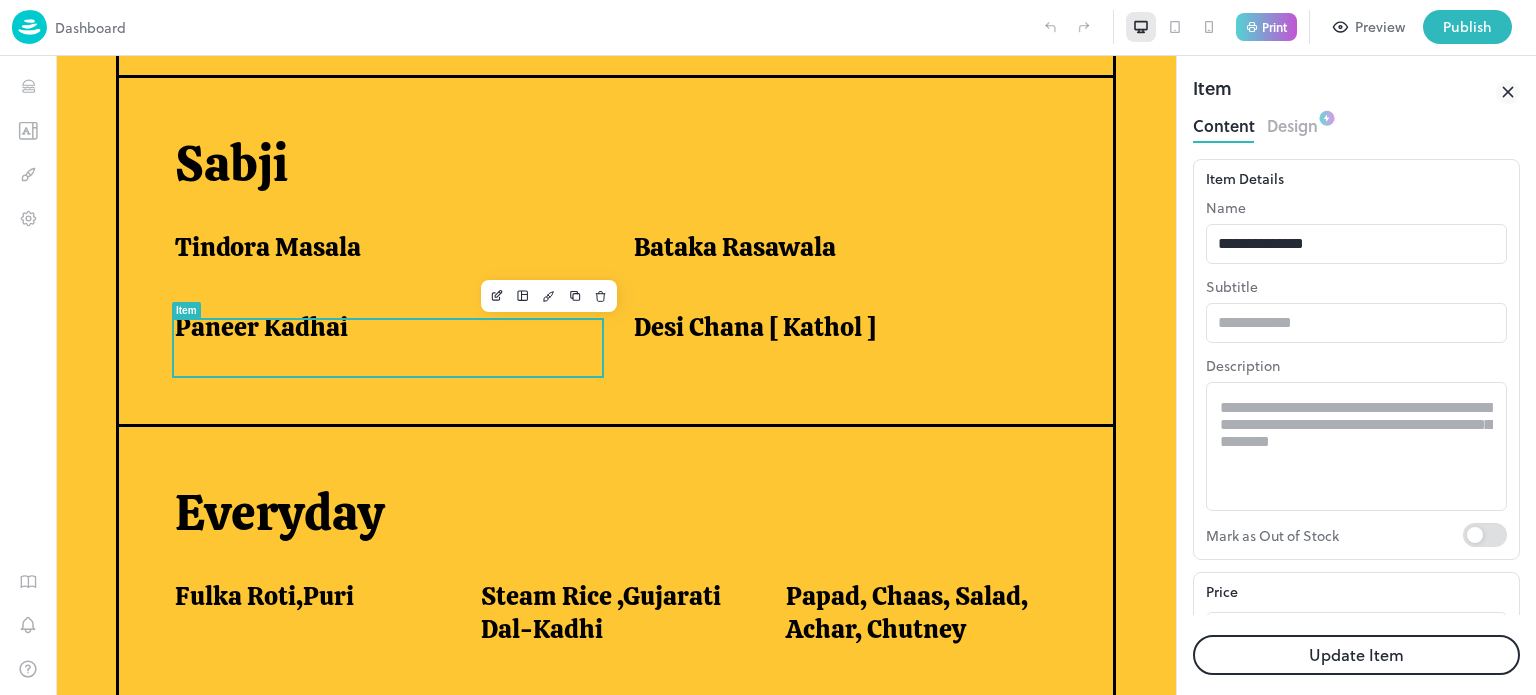 click on "Update Item" at bounding box center (1356, 655) 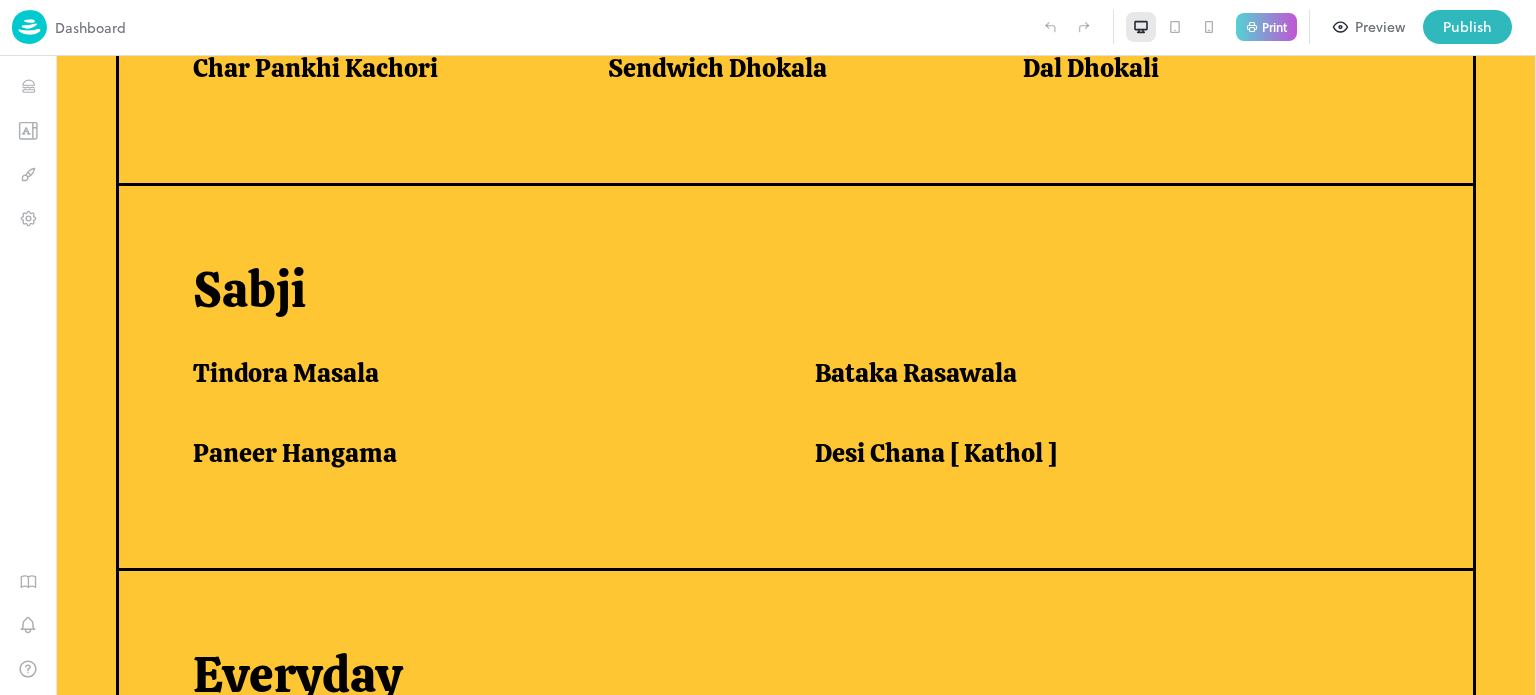 scroll, scrollTop: 1404, scrollLeft: 0, axis: vertical 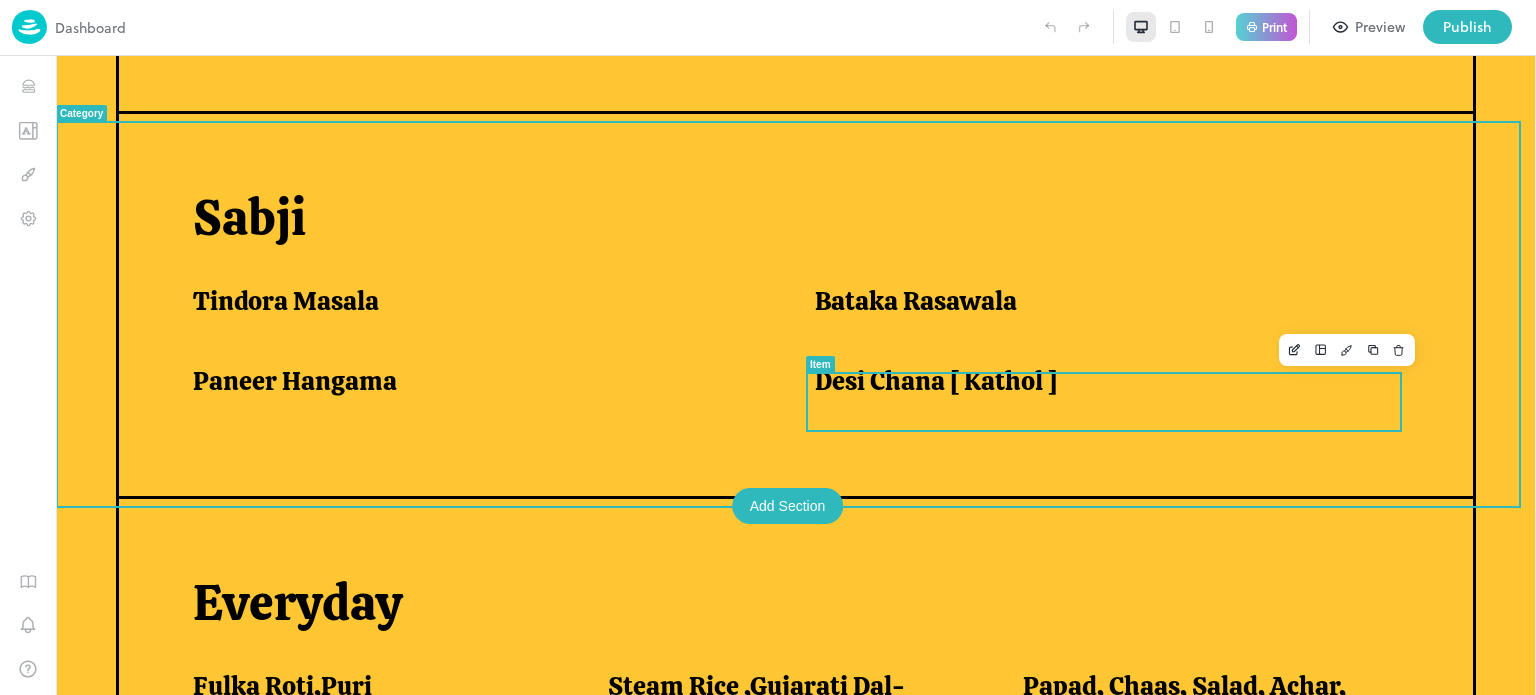 click on "Desi Chana [ Kathol ]" at bounding box center (936, 381) 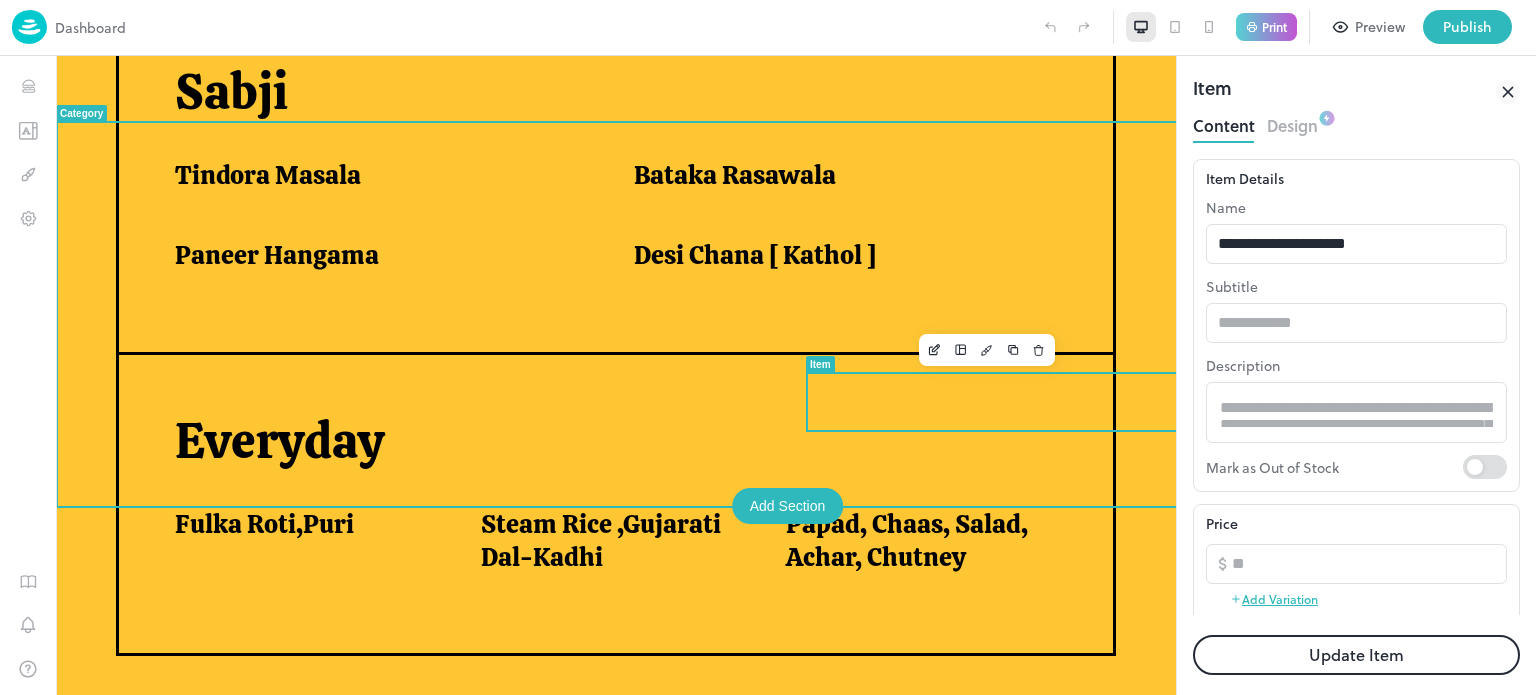 scroll, scrollTop: 1390, scrollLeft: 0, axis: vertical 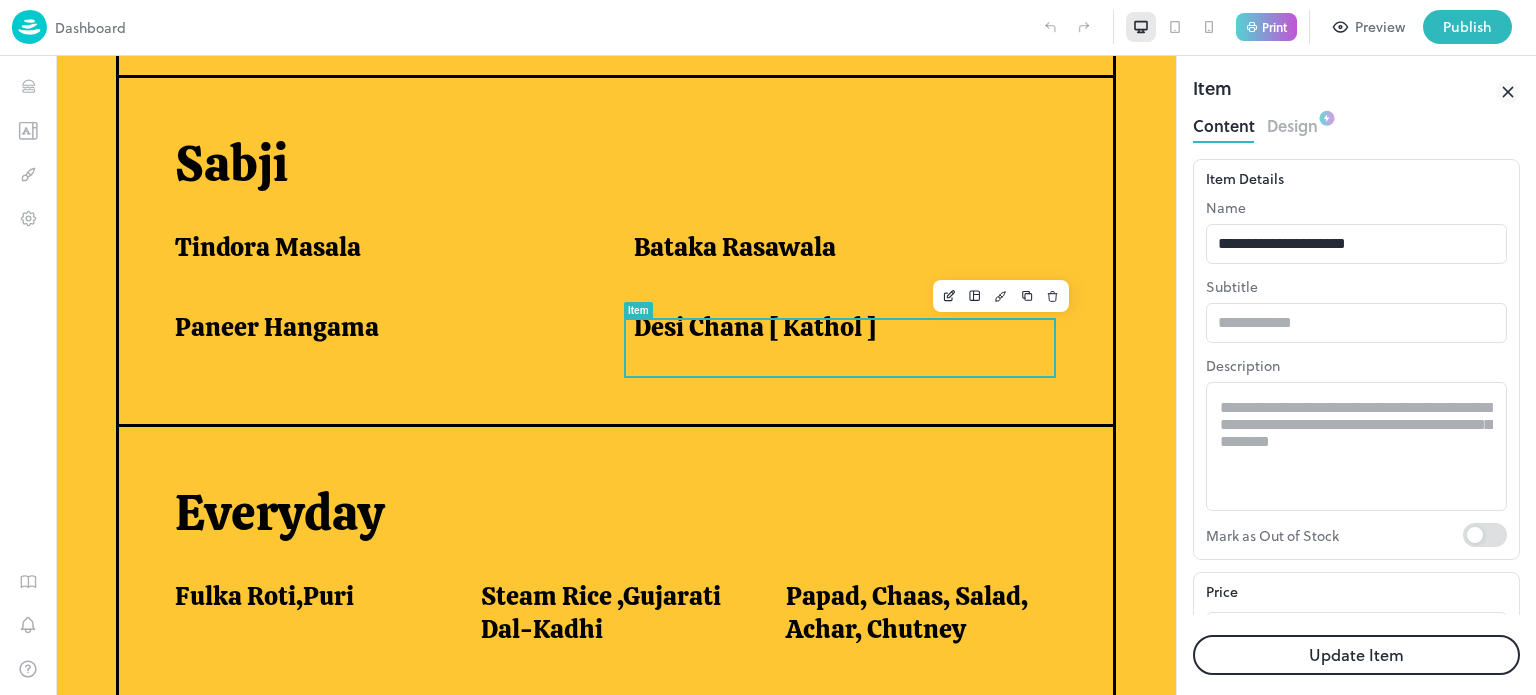 click on "**********" at bounding box center (1356, 230) 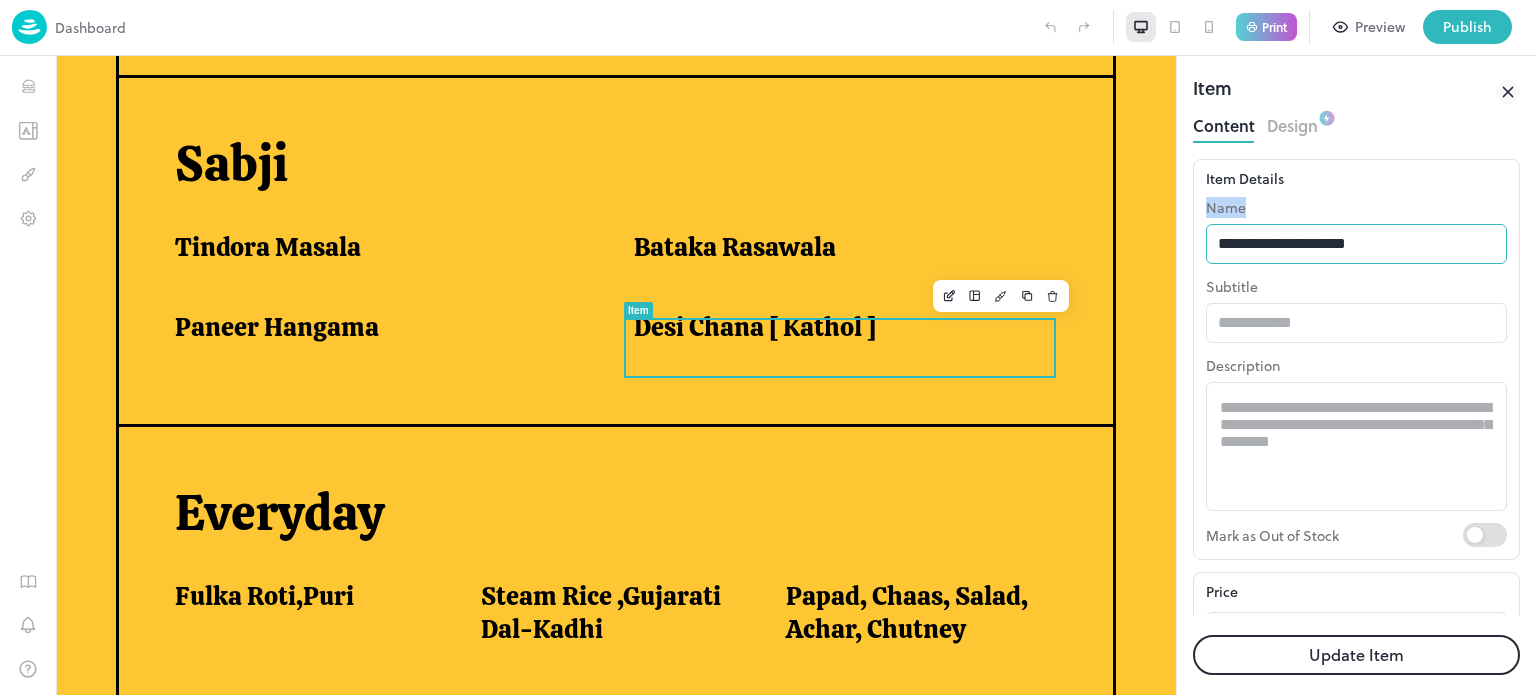 drag, startPoint x: 1287, startPoint y: 223, endPoint x: 1287, endPoint y: 248, distance: 25 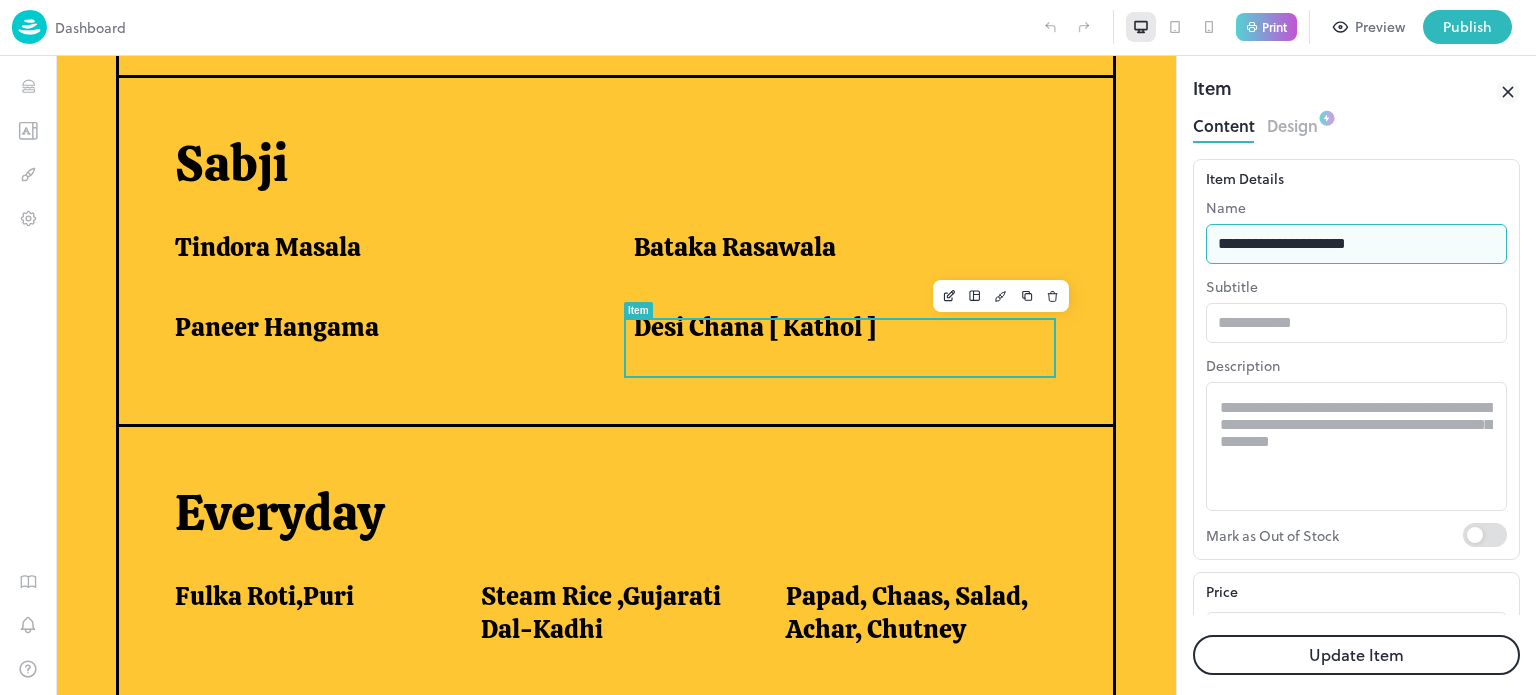 click on "**********" at bounding box center (1356, 244) 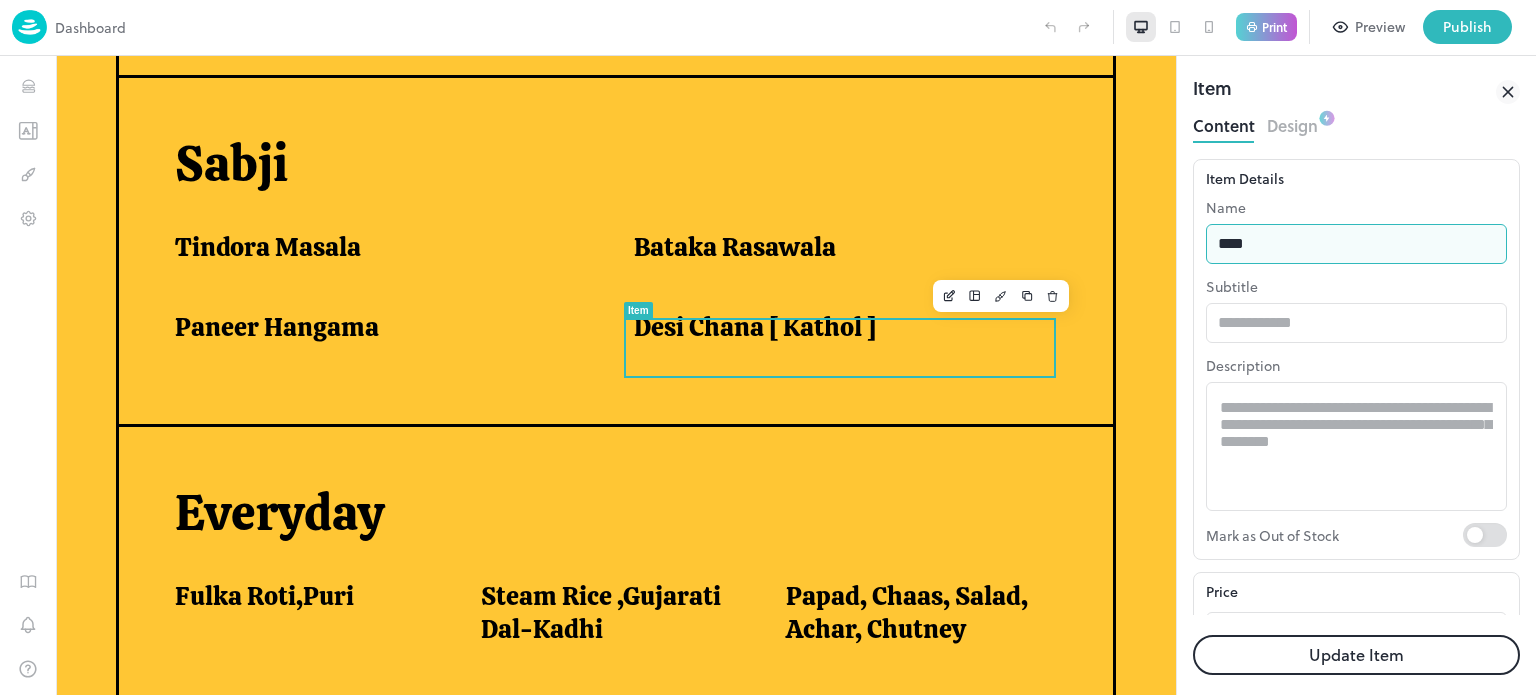 type on "**********" 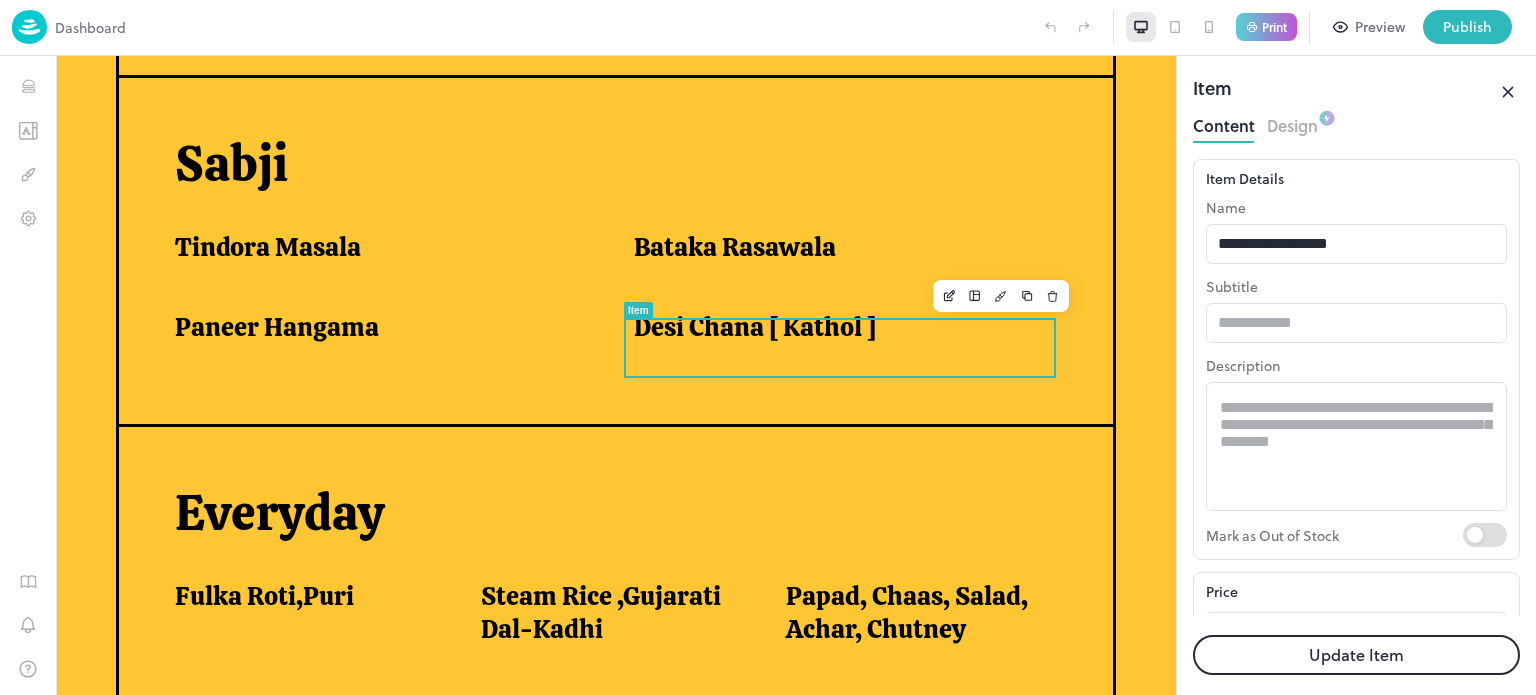 click on "Update Item" at bounding box center (1356, 655) 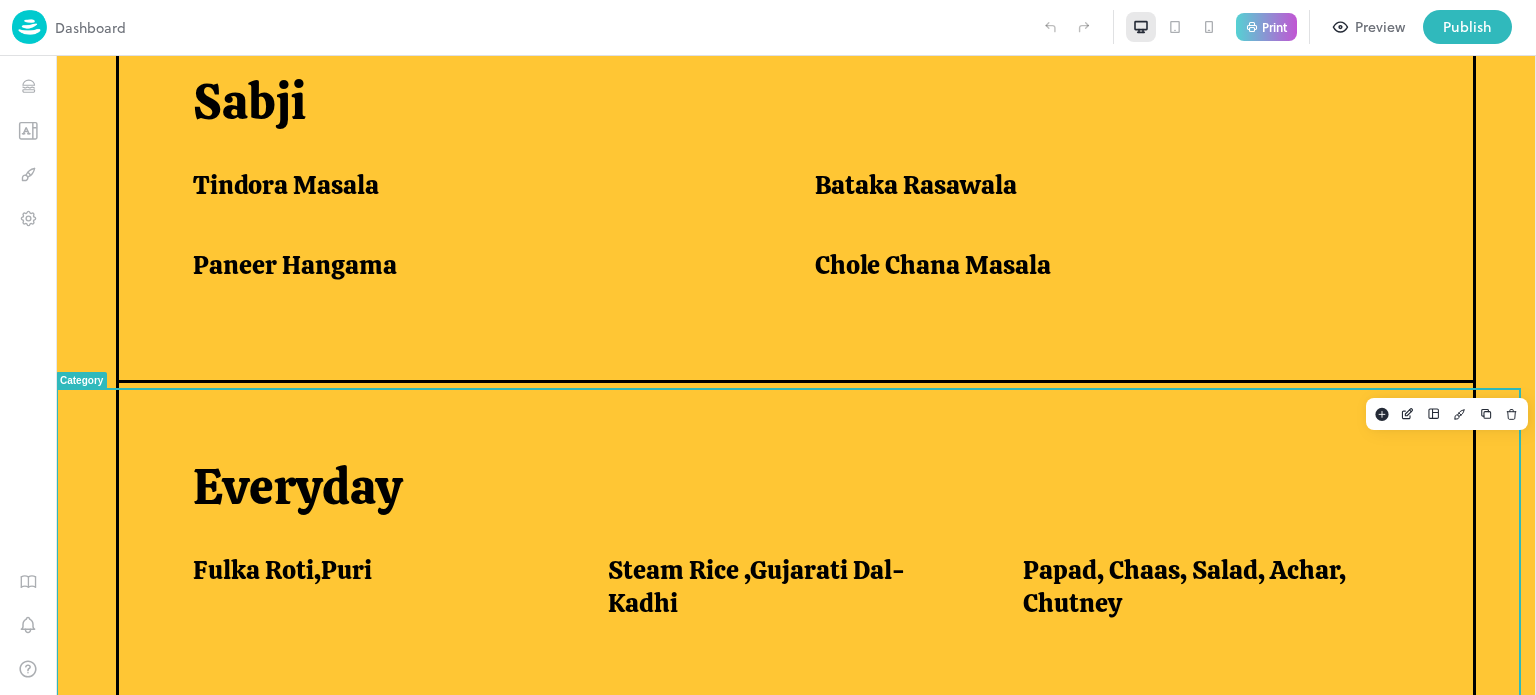 scroll, scrollTop: 1526, scrollLeft: 0, axis: vertical 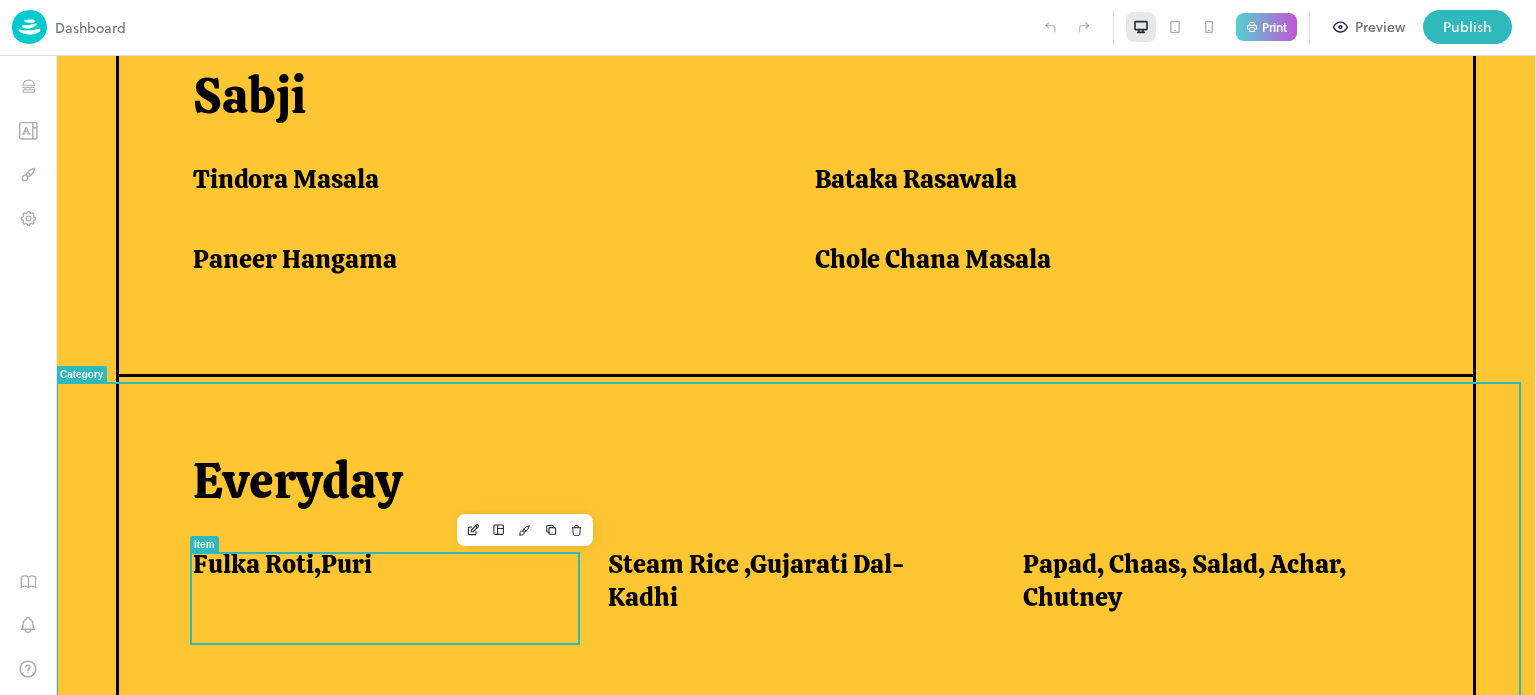 click on "Fulka Roti,Puri" at bounding box center [282, 564] 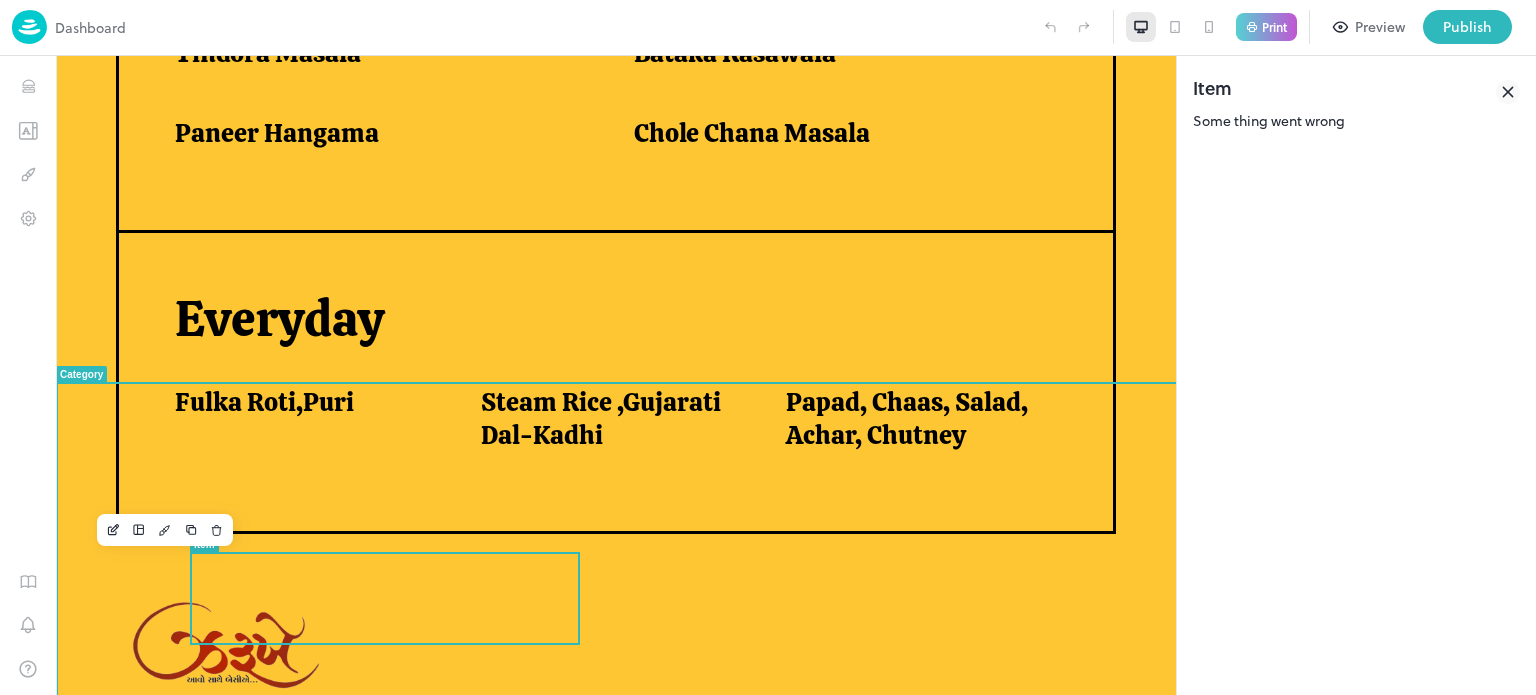 scroll, scrollTop: 1436, scrollLeft: 0, axis: vertical 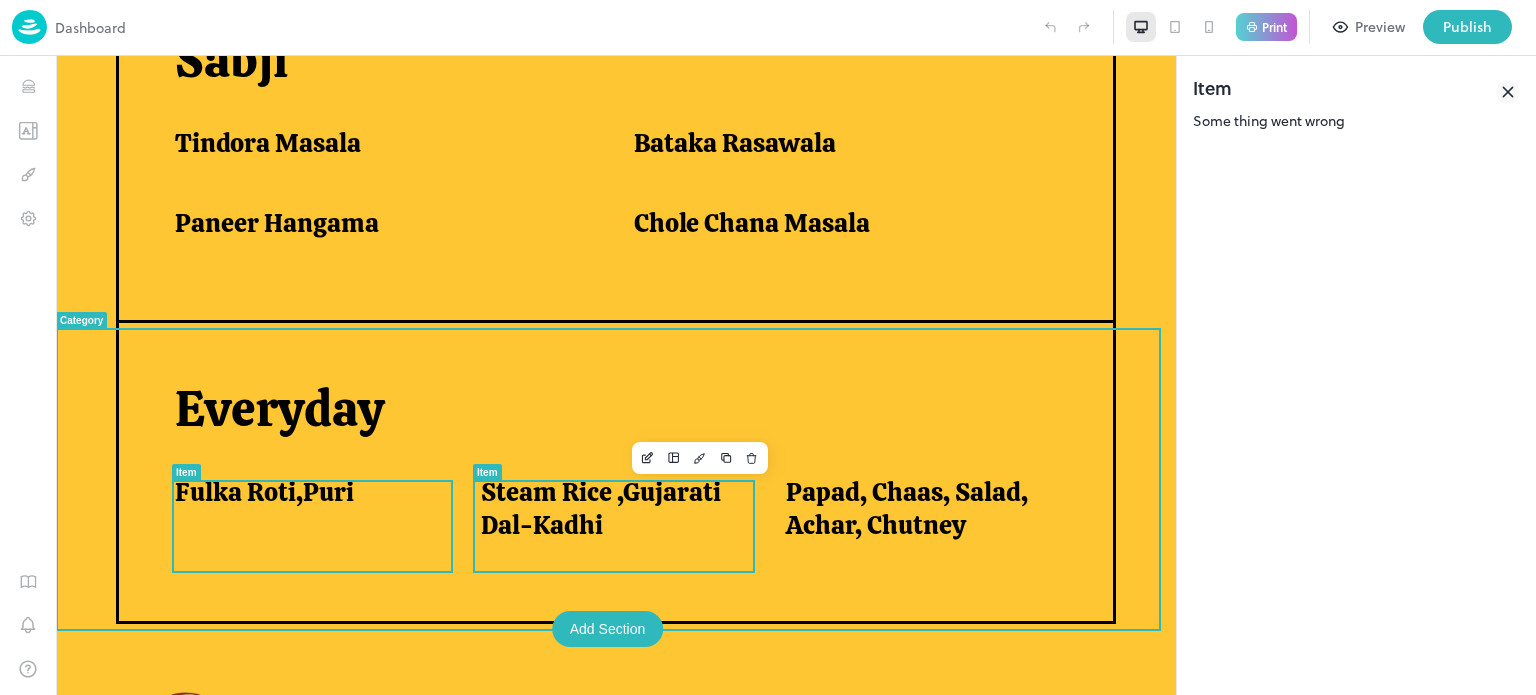 click on "Steam Rice ,Gujarati Dal-Kadhi" at bounding box center [609, 508] 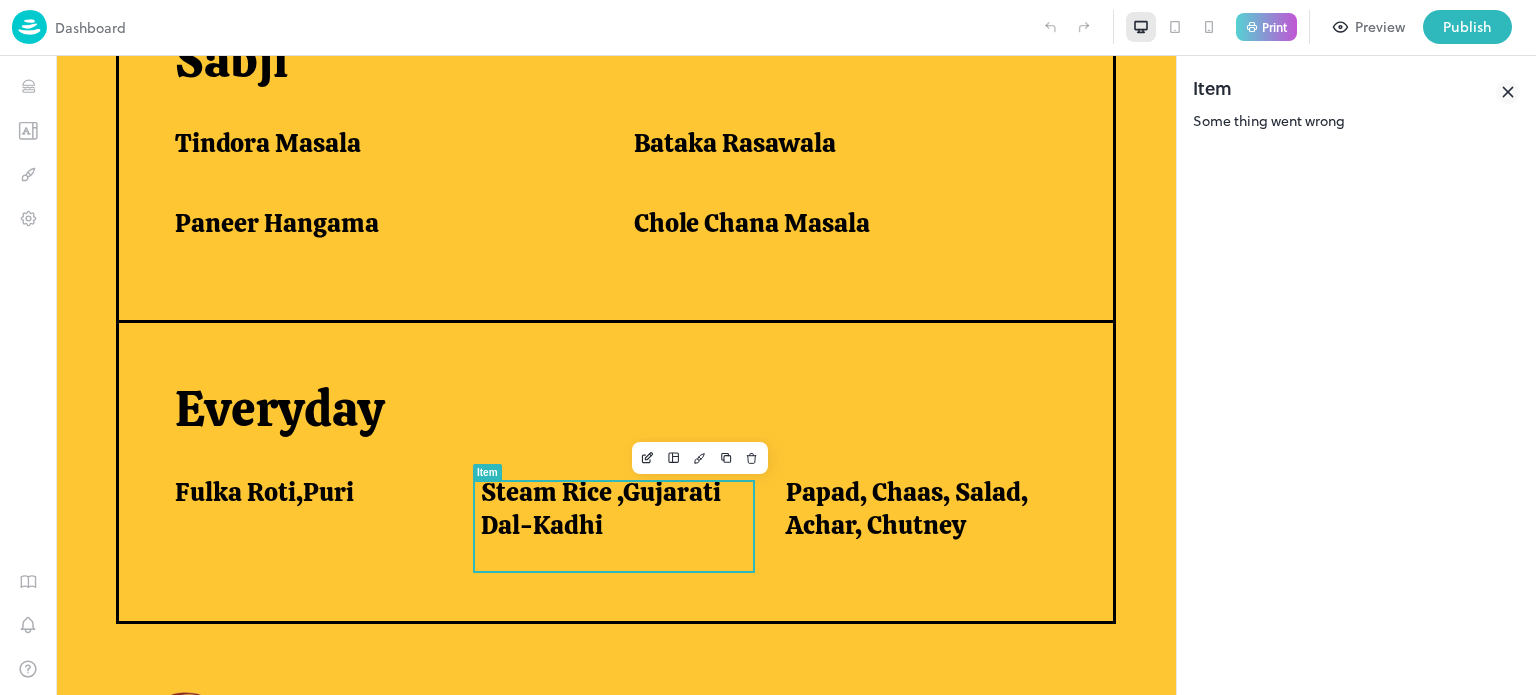 click 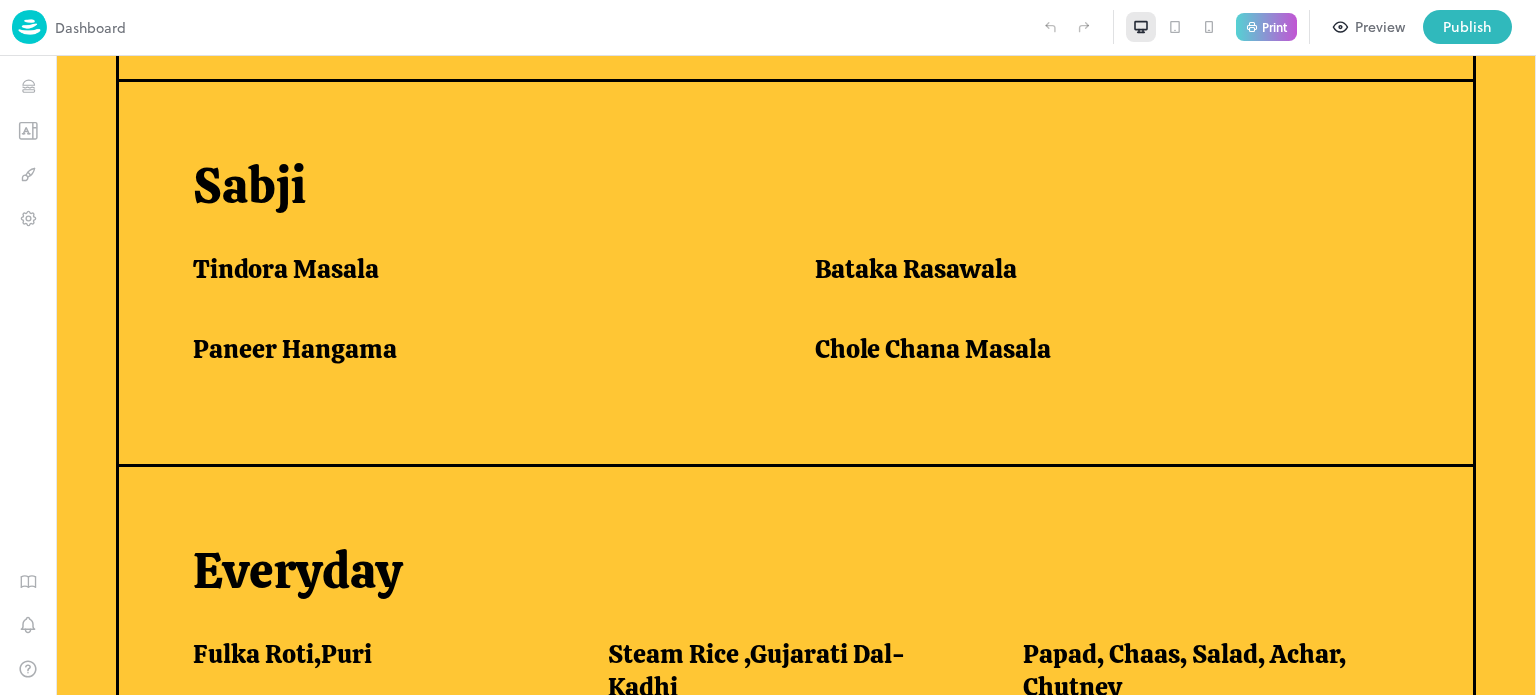scroll, scrollTop: 1526, scrollLeft: 0, axis: vertical 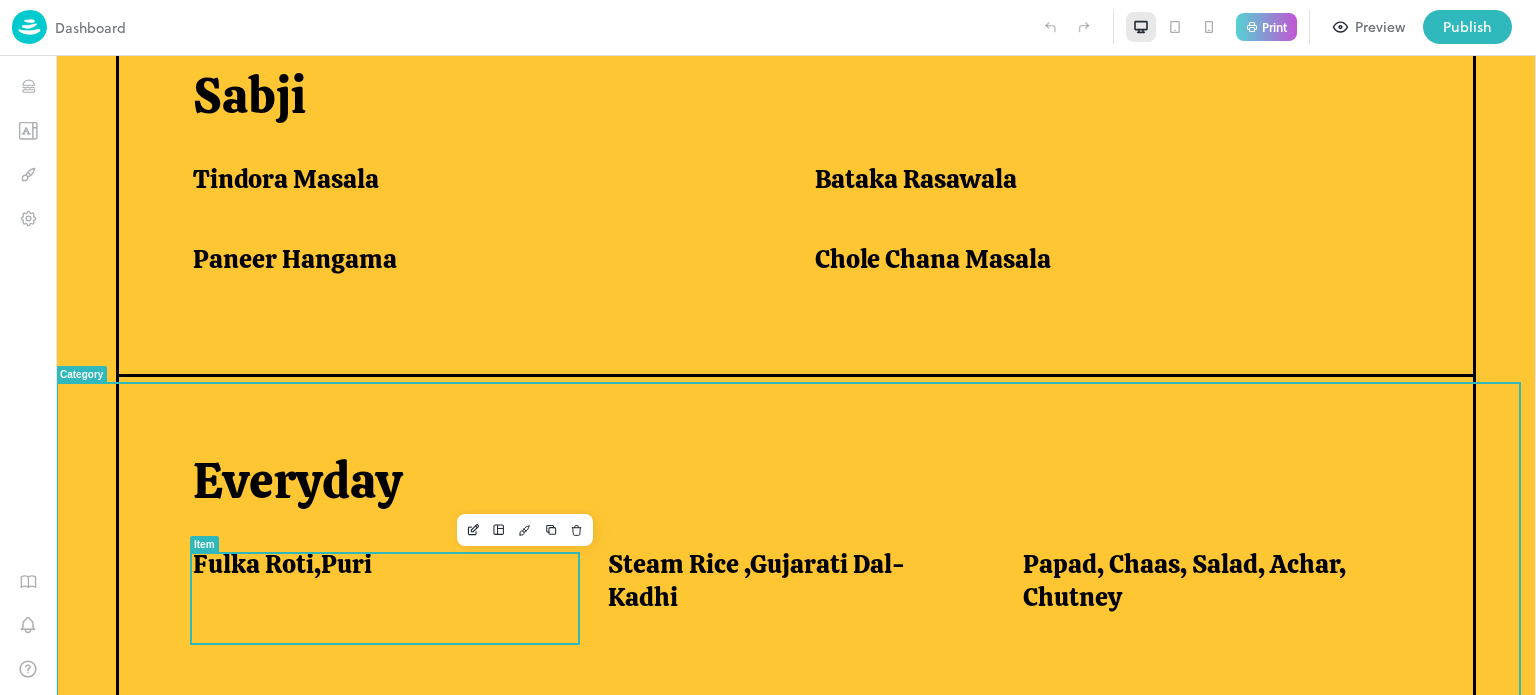 click on "Fulka Roti,Puri" at bounding box center (376, 564) 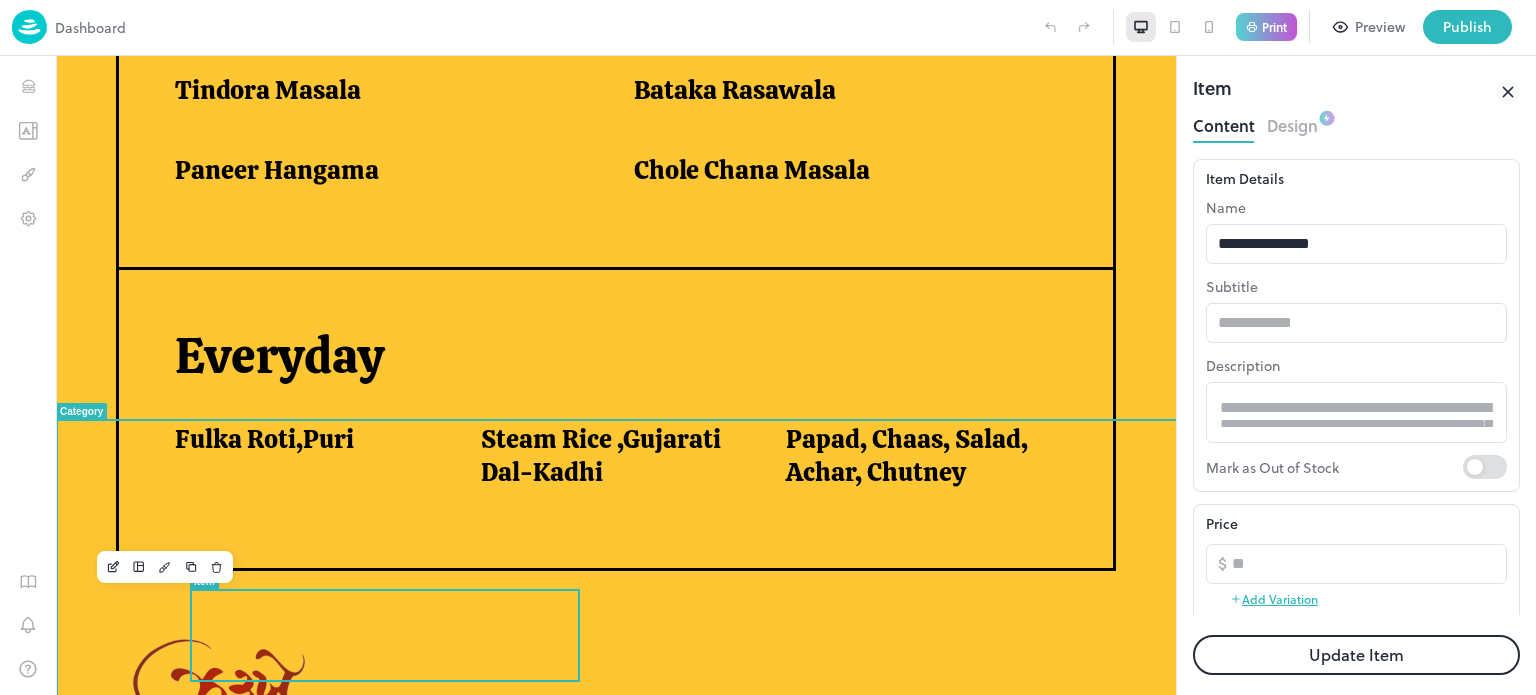 scroll, scrollTop: 1436, scrollLeft: 0, axis: vertical 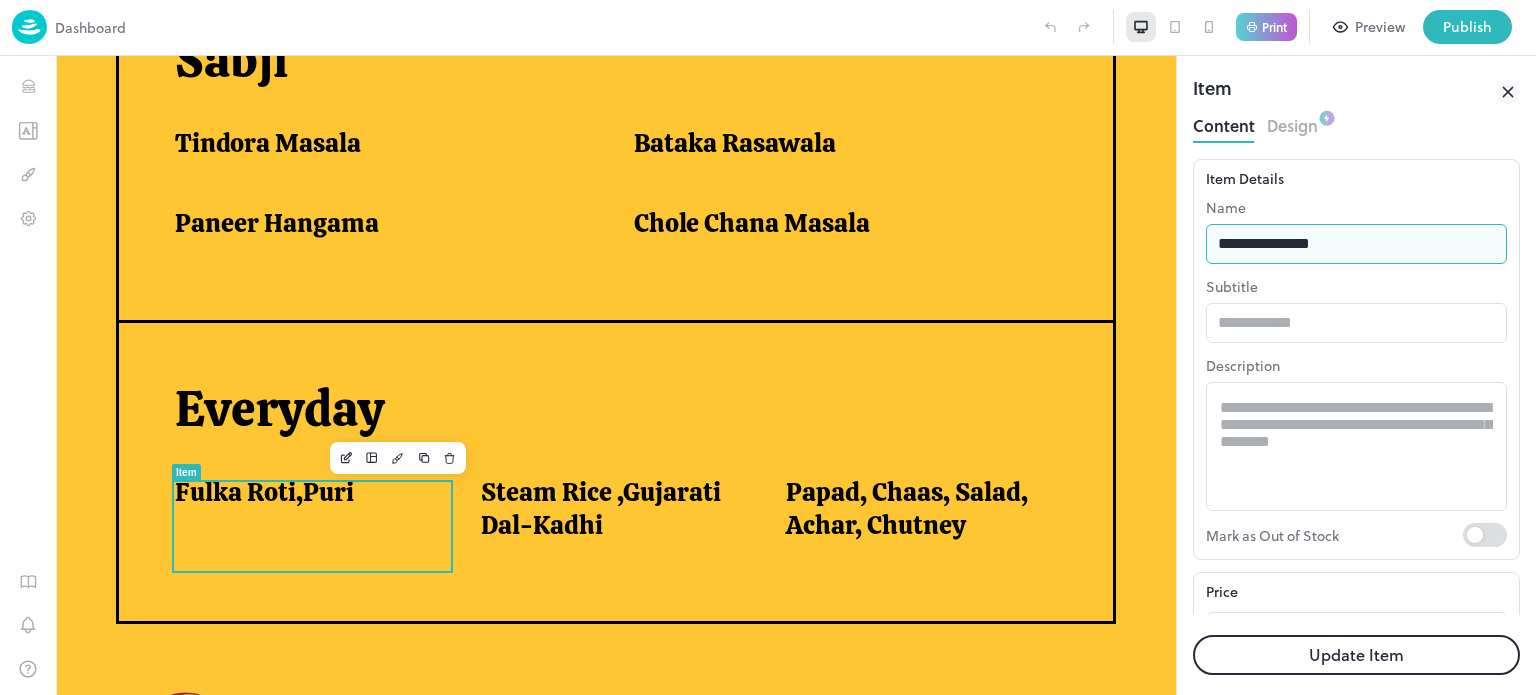 click on "**********" at bounding box center (1356, 244) 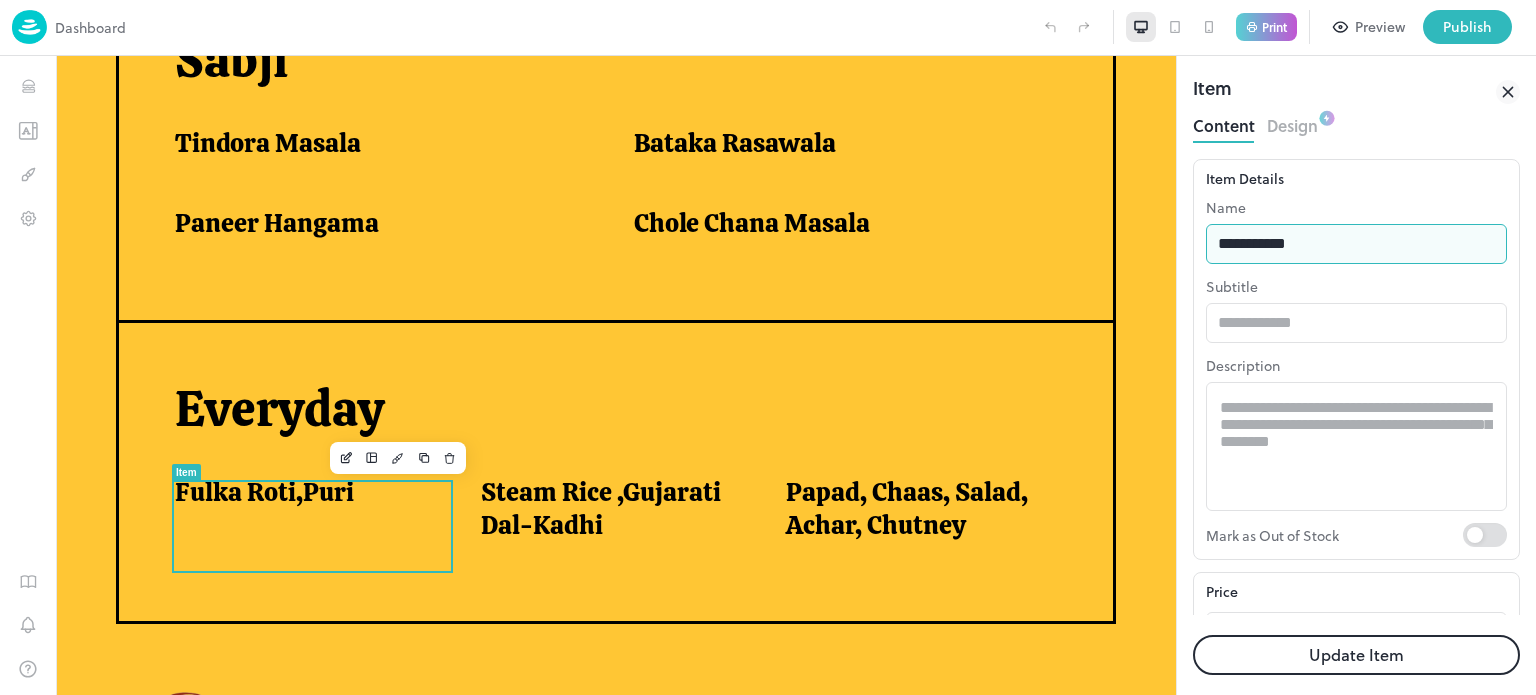 type on "**********" 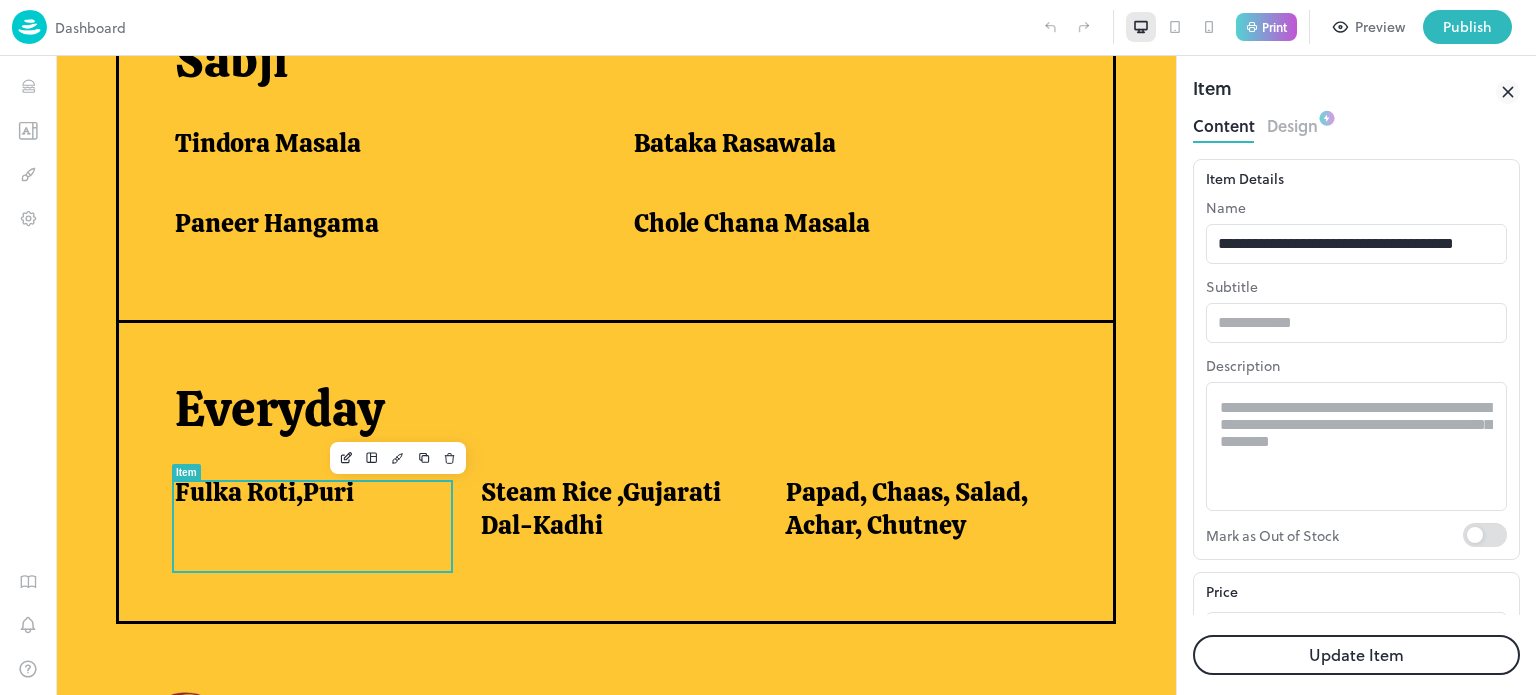 click on "Update Item" at bounding box center [1356, 655] 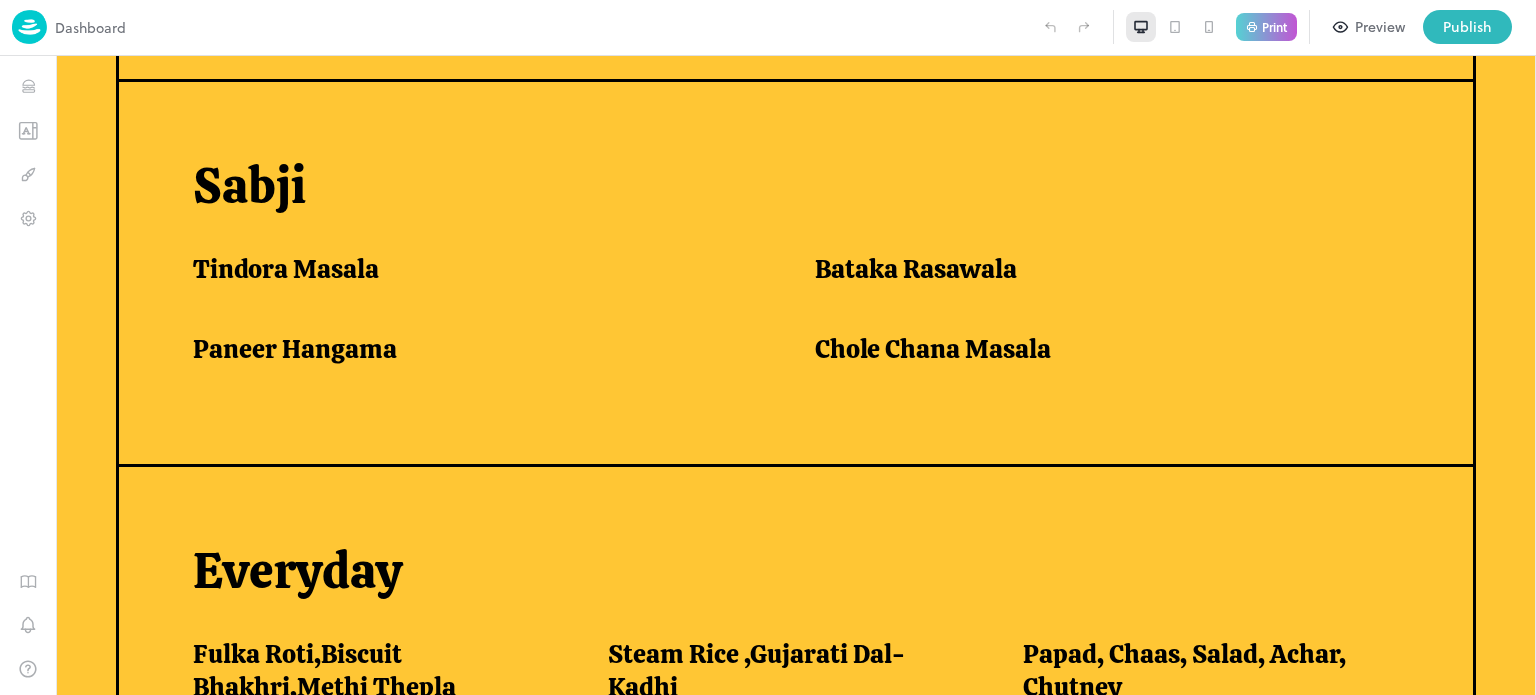 scroll, scrollTop: 1526, scrollLeft: 0, axis: vertical 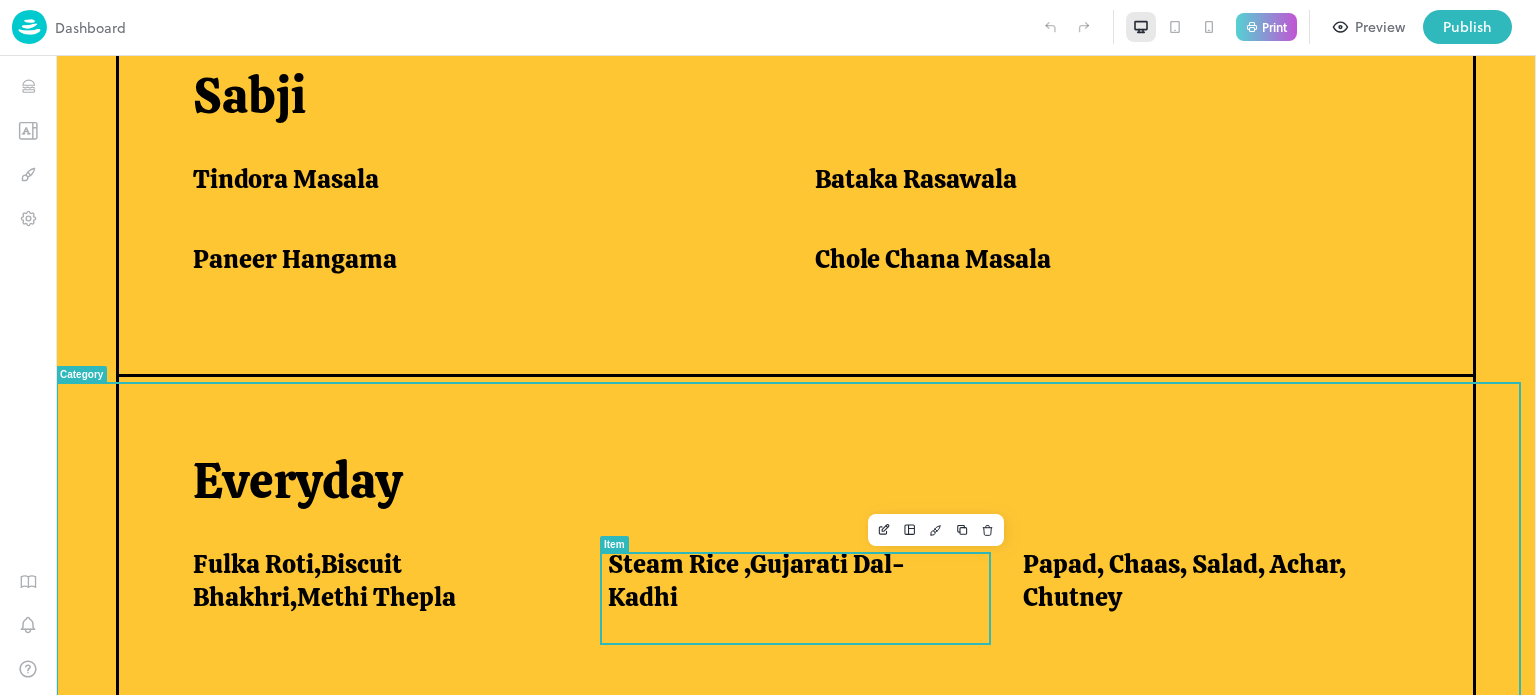click on "Steam Rice ,Gujarati Dal-Kadhi" at bounding box center (791, 585) 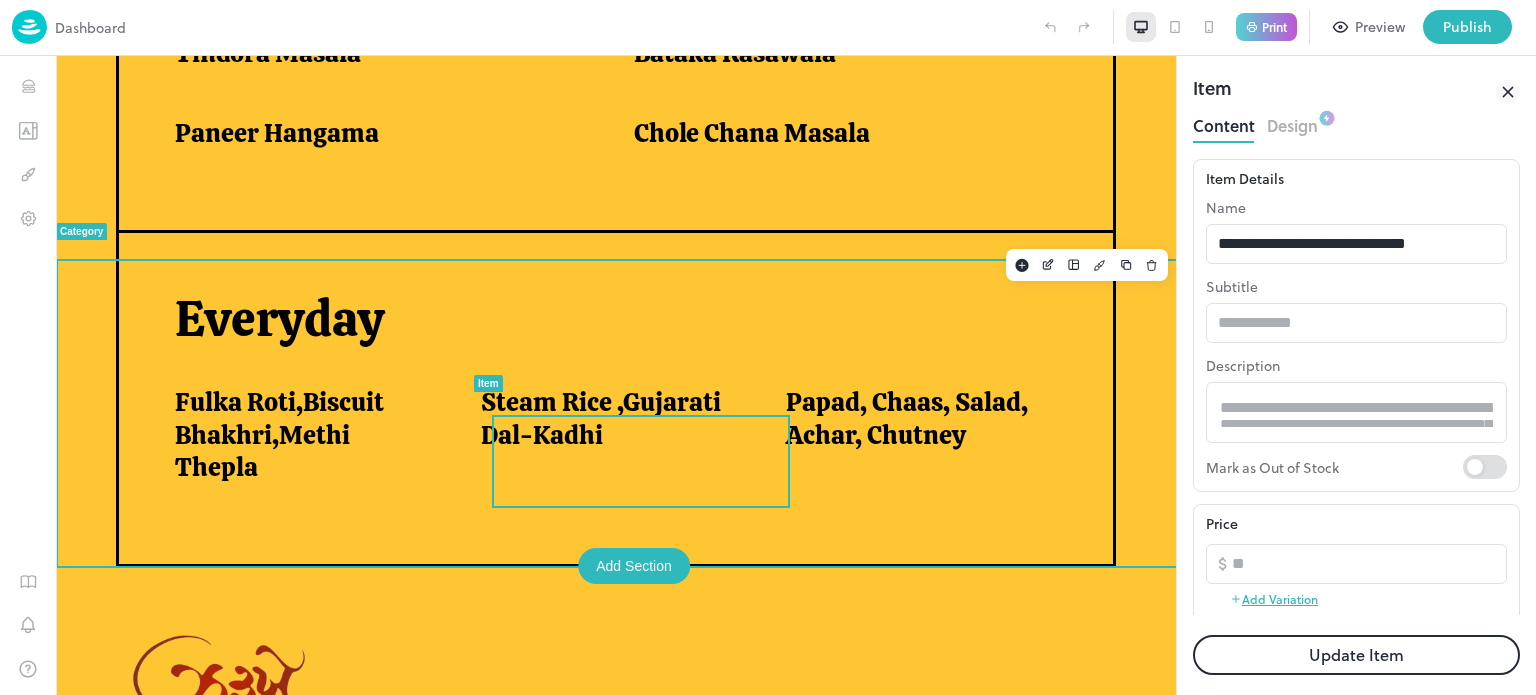 scroll, scrollTop: 1436, scrollLeft: 0, axis: vertical 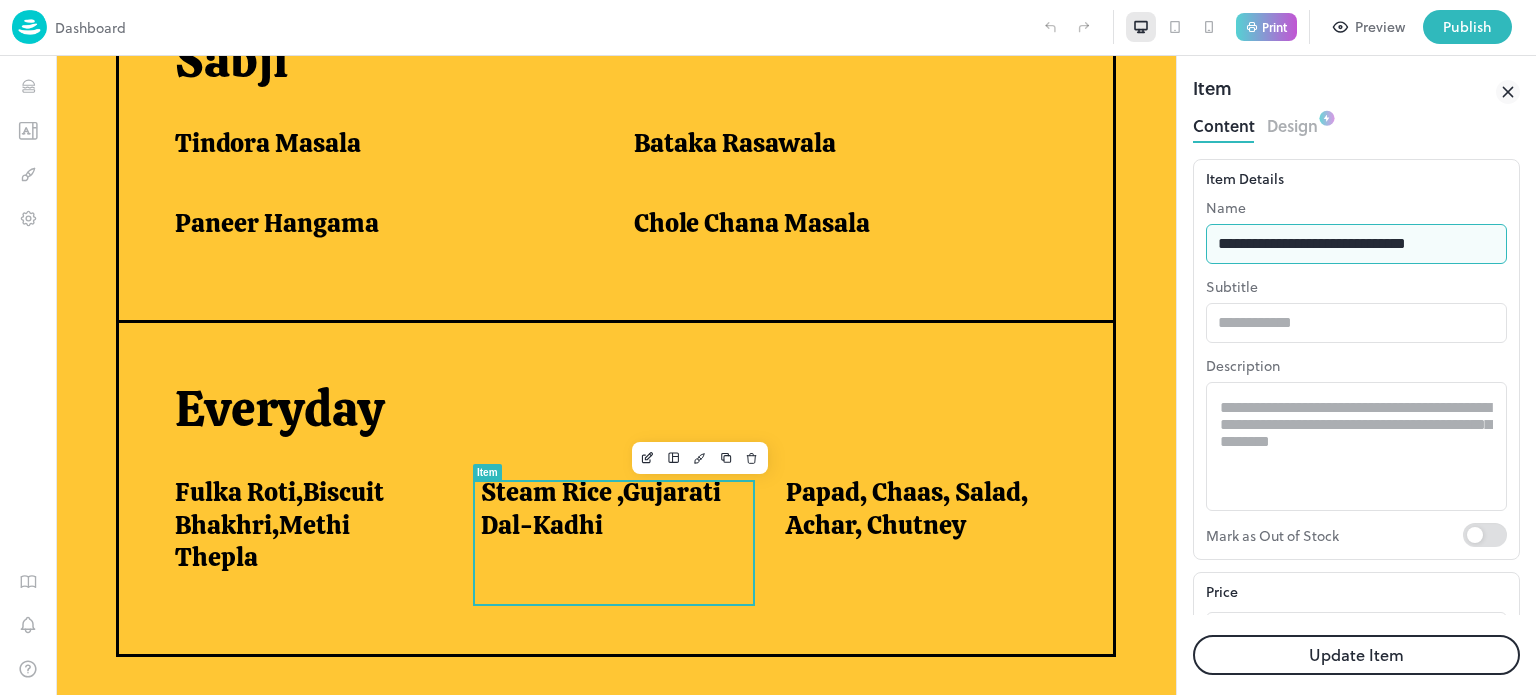 click on "**********" at bounding box center [1356, 244] 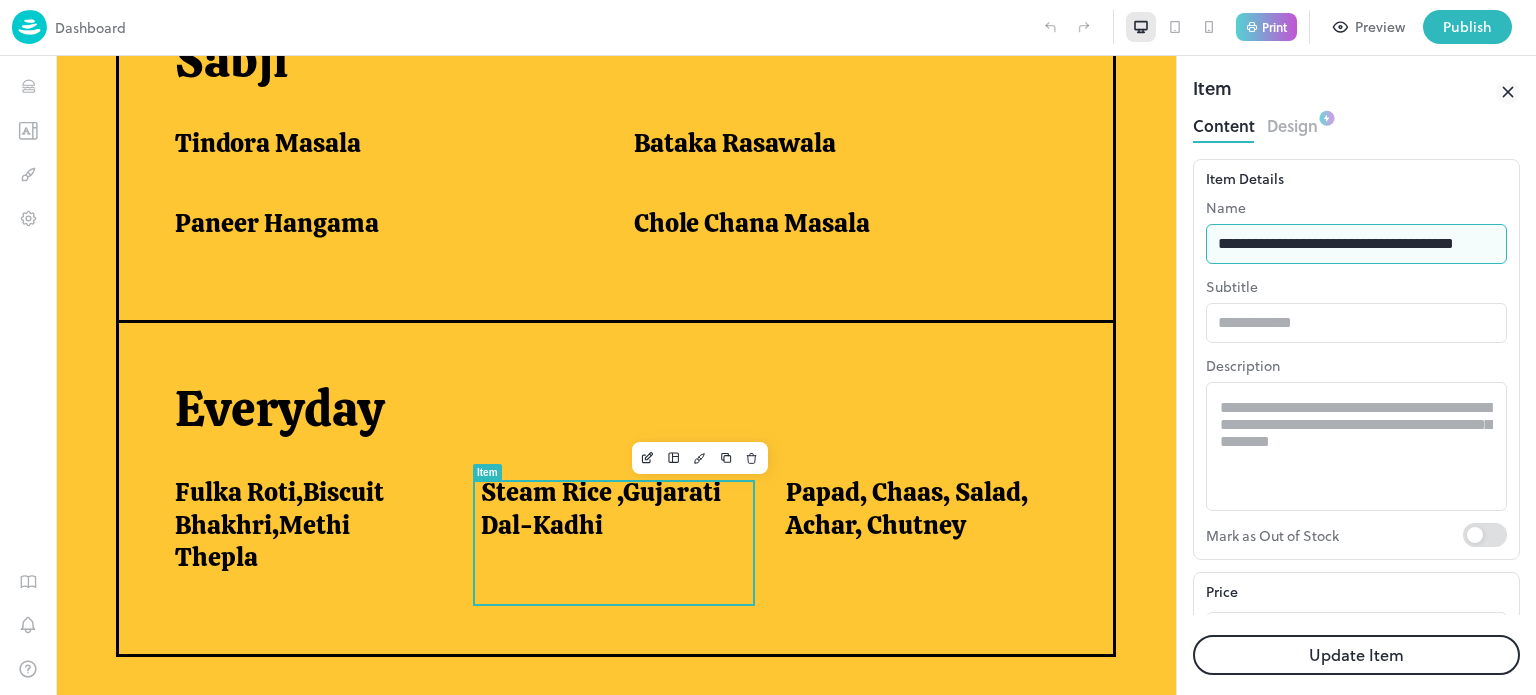 click on "Update Item" at bounding box center [1356, 655] 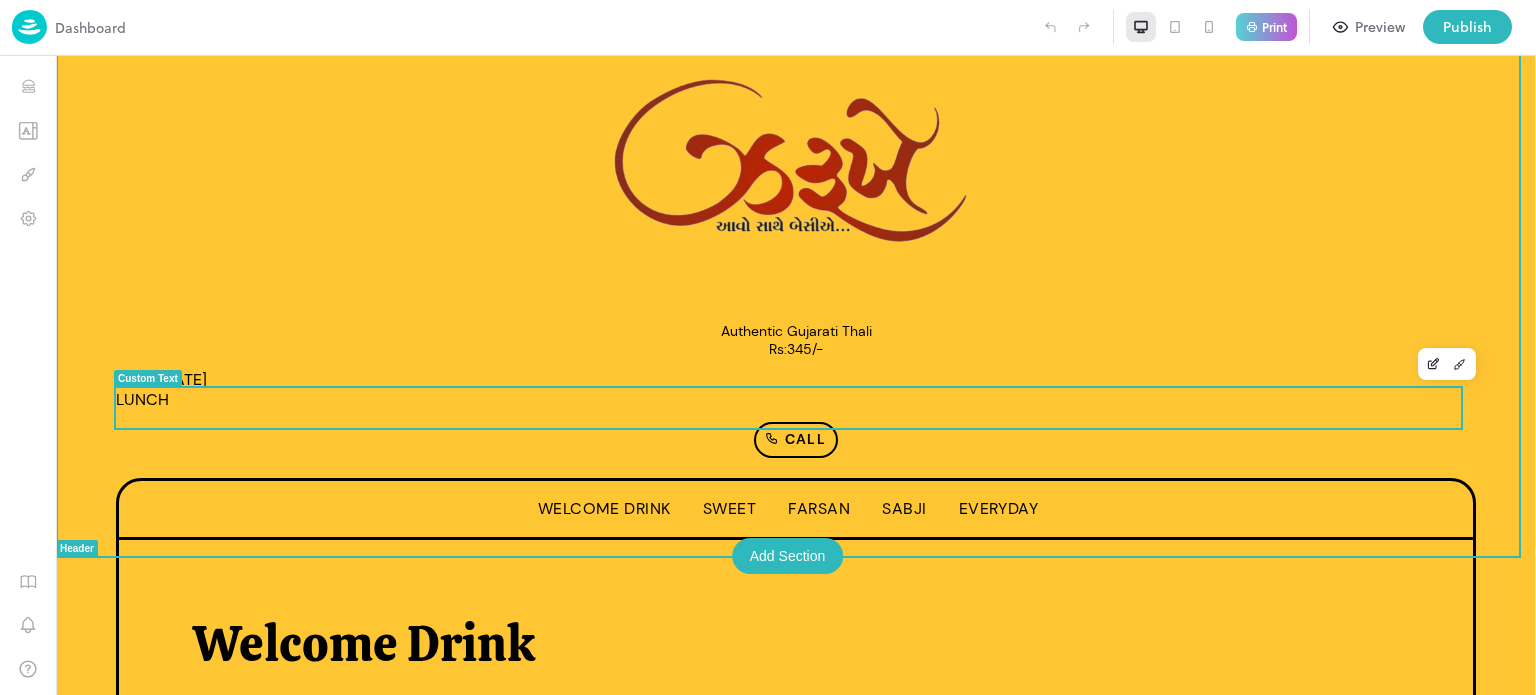 scroll, scrollTop: 0, scrollLeft: 0, axis: both 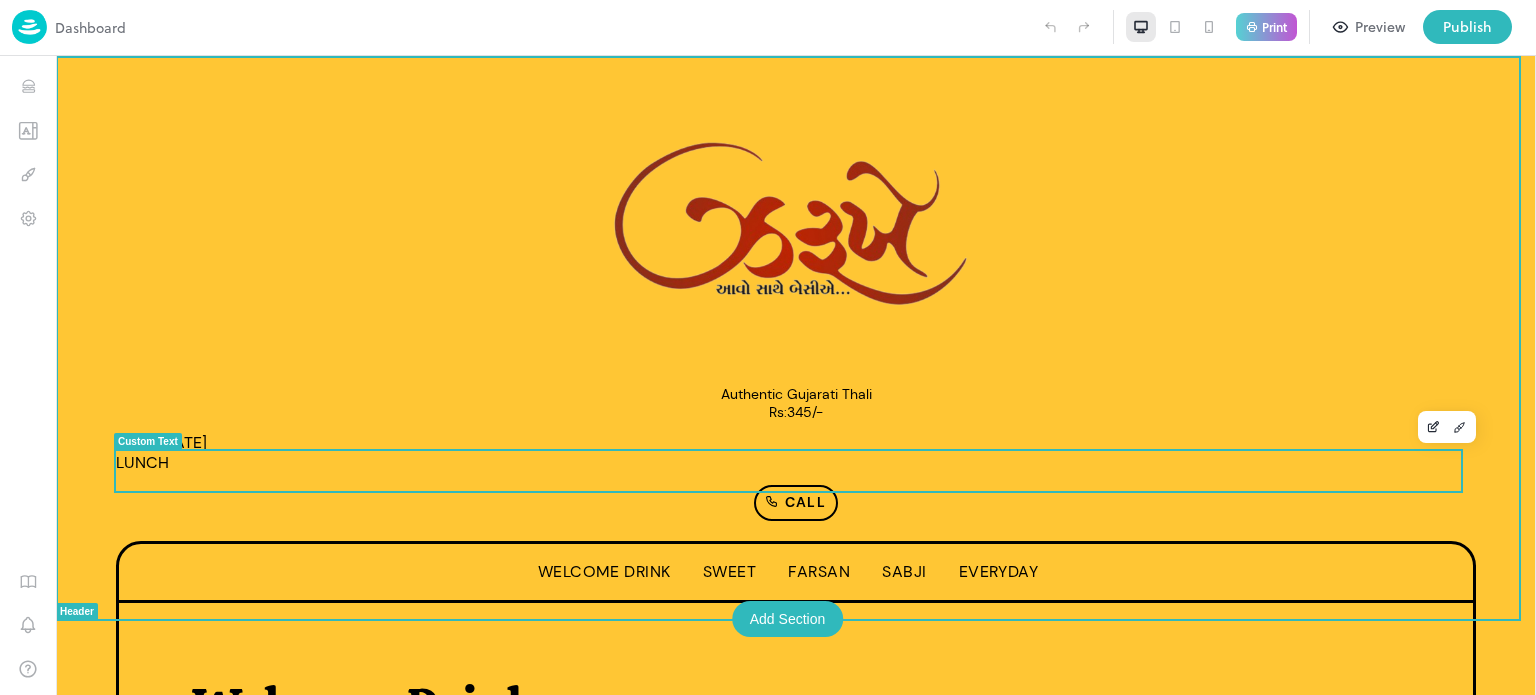 click on "Date=[DATE]
LUNCH" at bounding box center (796, 453) 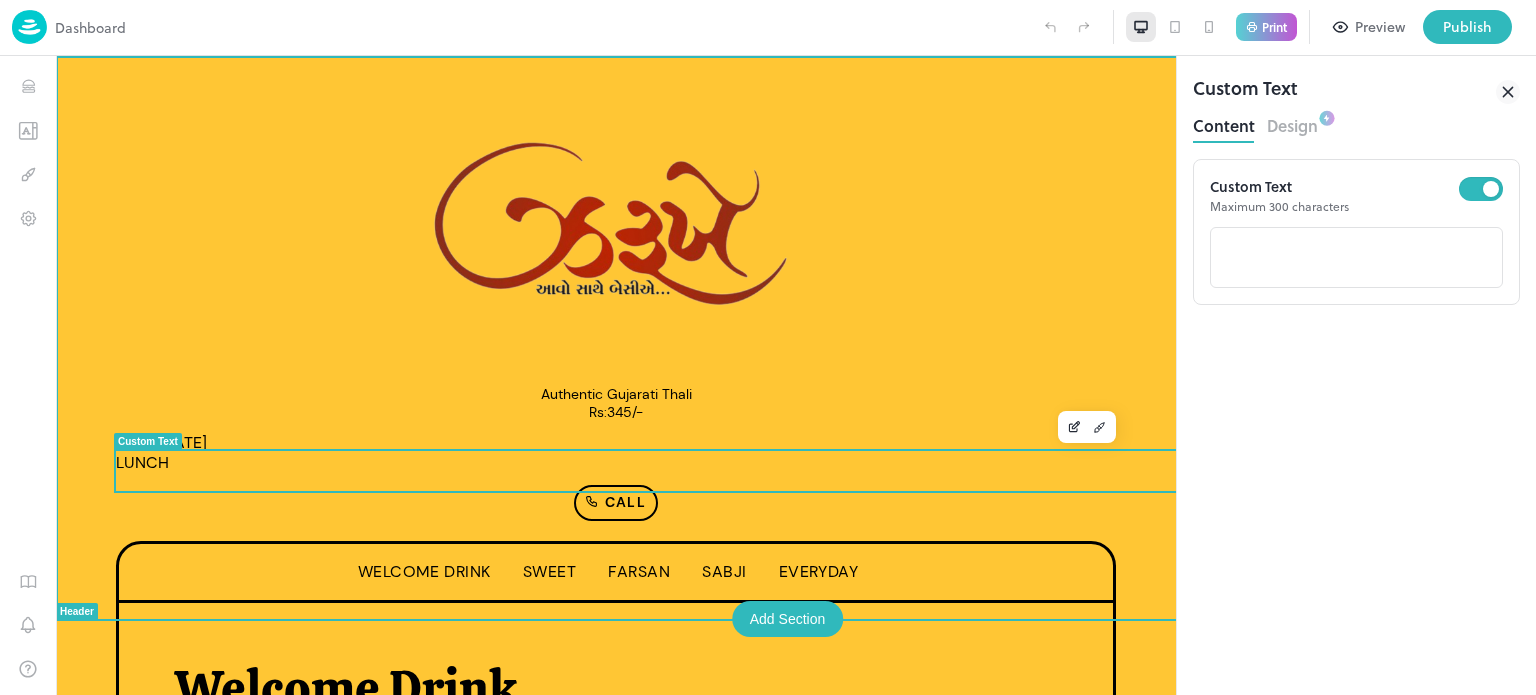 scroll, scrollTop: 0, scrollLeft: 0, axis: both 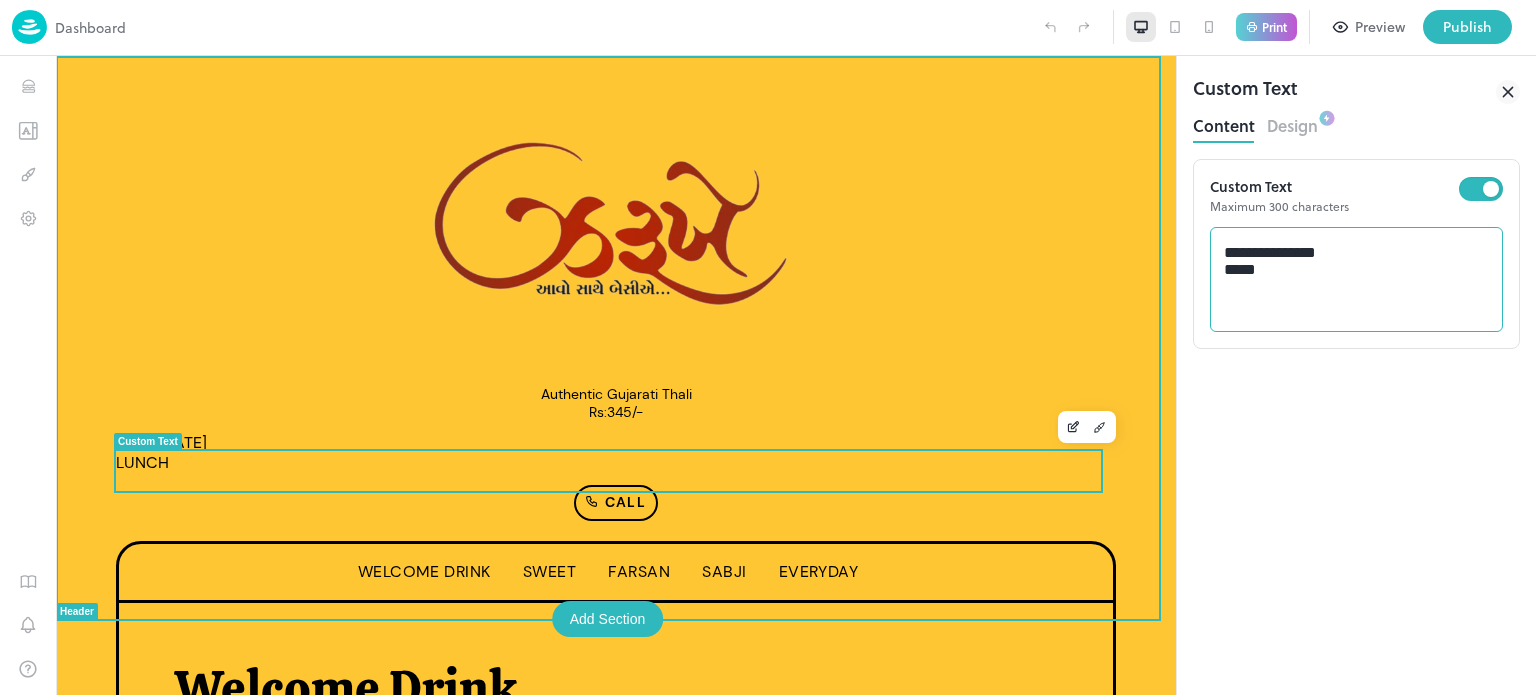 click on "**********" at bounding box center [1357, 280] 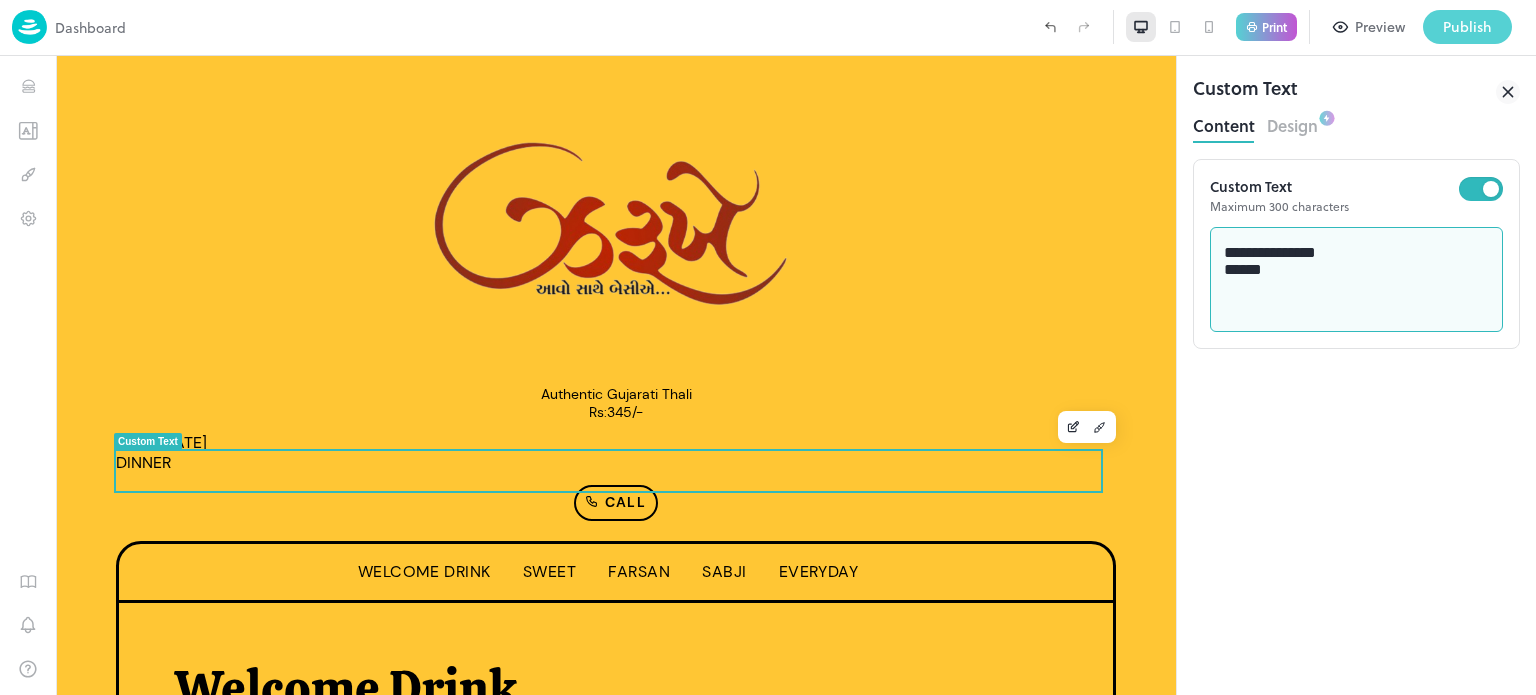 type on "**********" 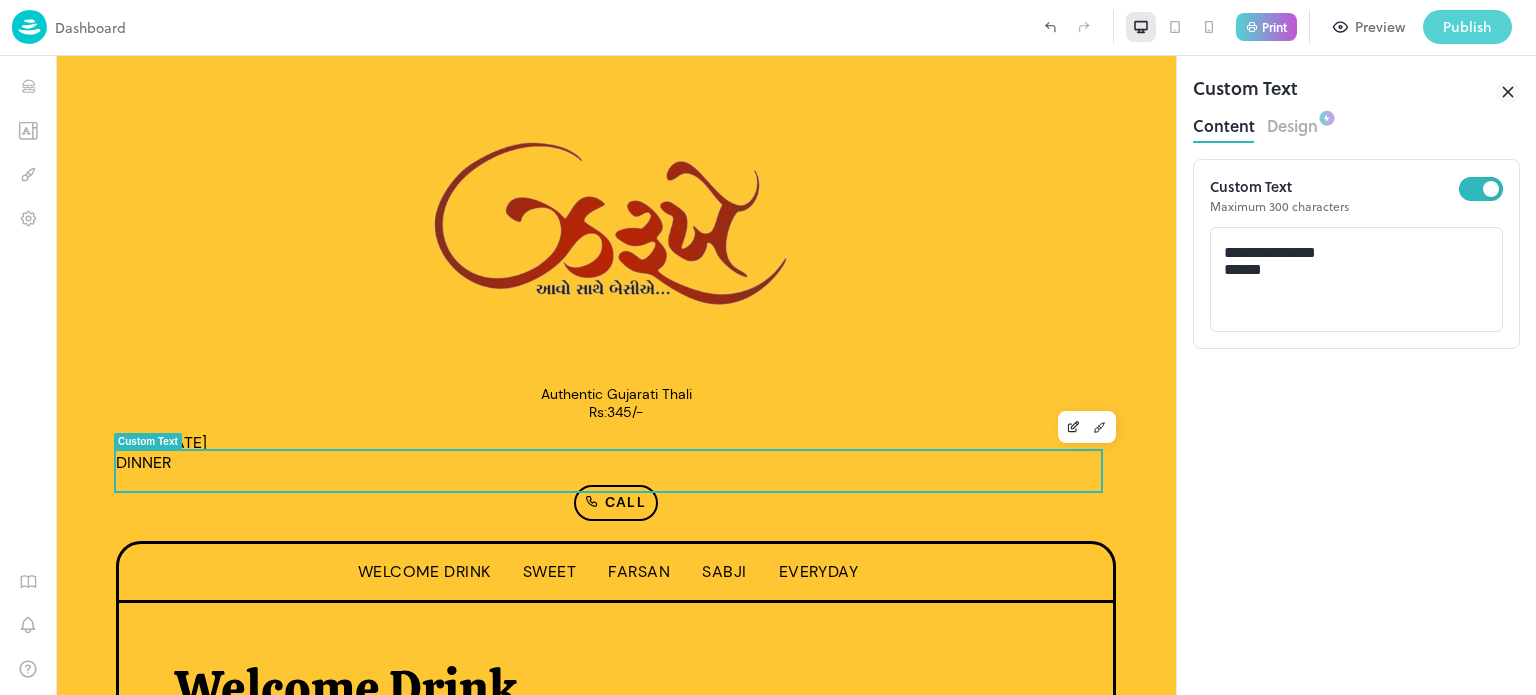 click on "Publish" at bounding box center (1467, 27) 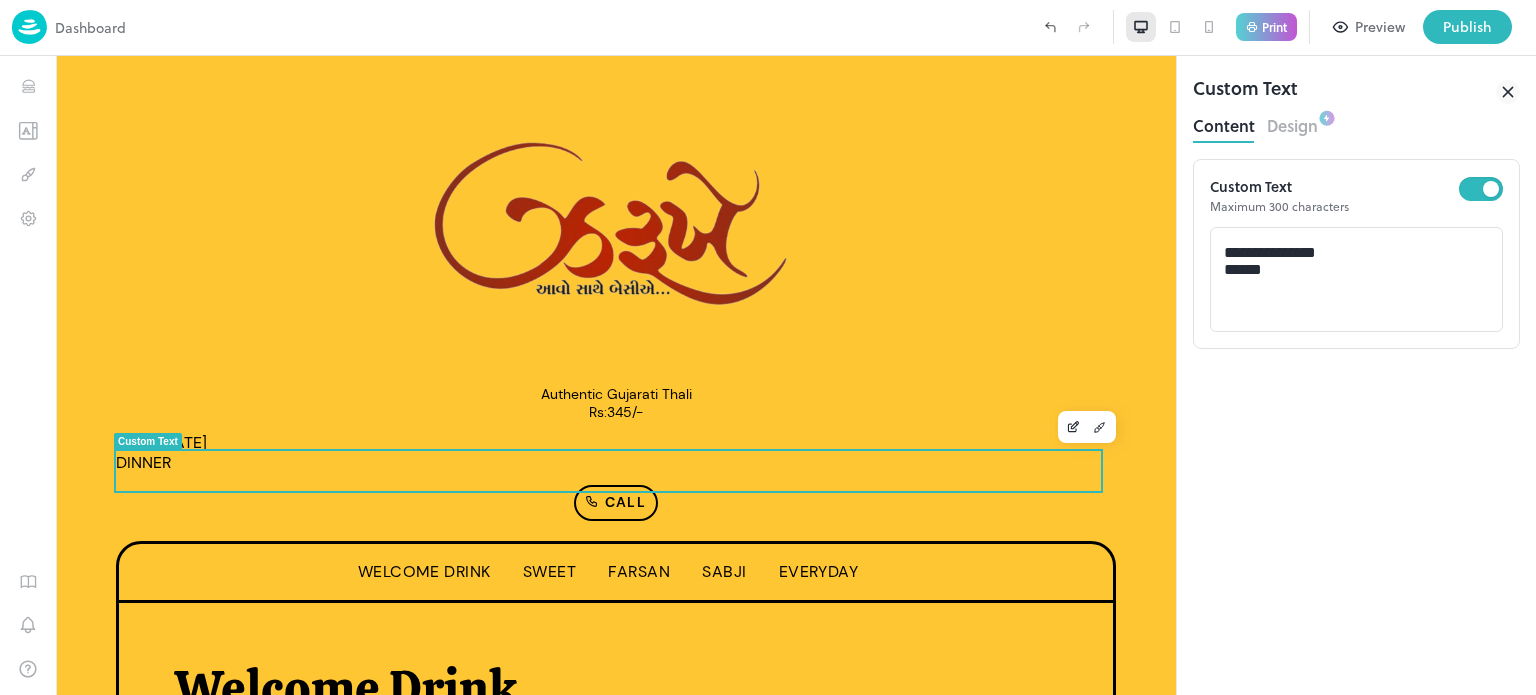 click at bounding box center (768, 695) 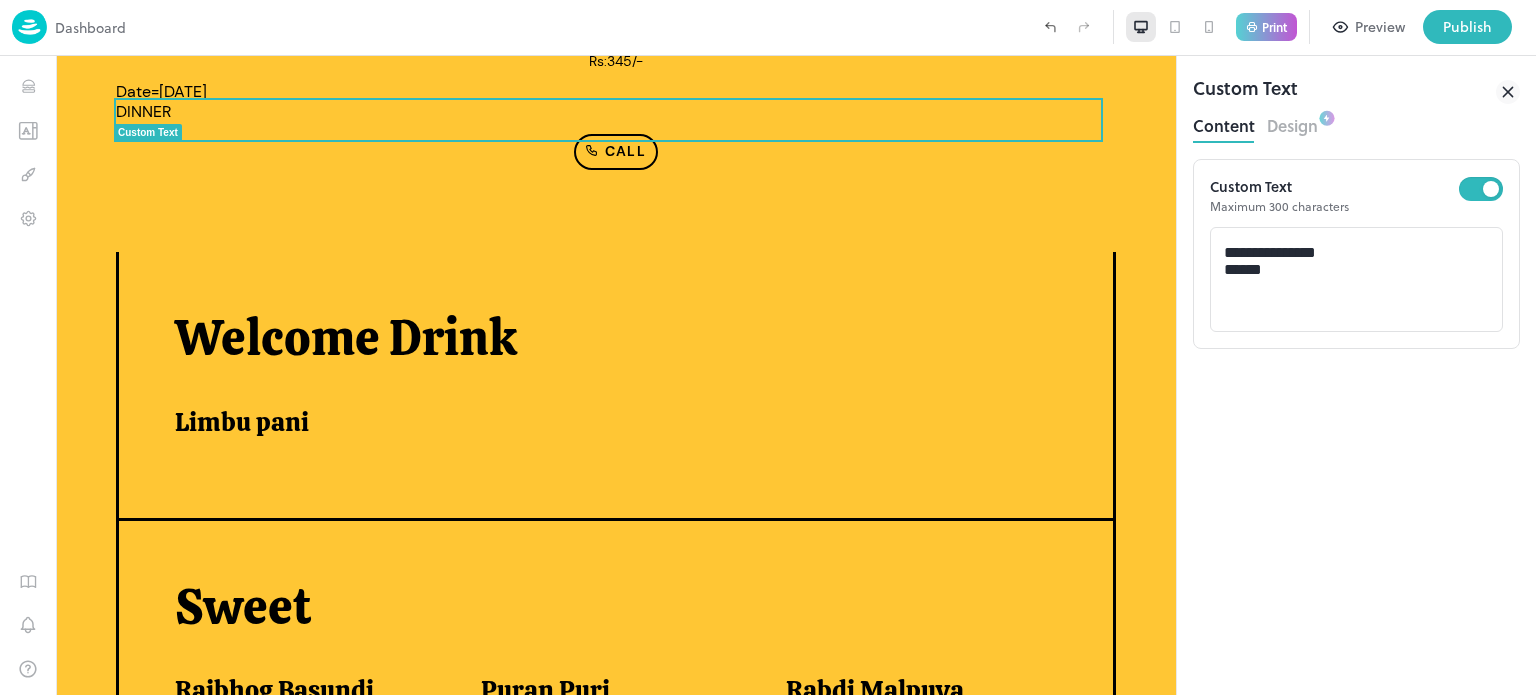 scroll, scrollTop: 0, scrollLeft: 0, axis: both 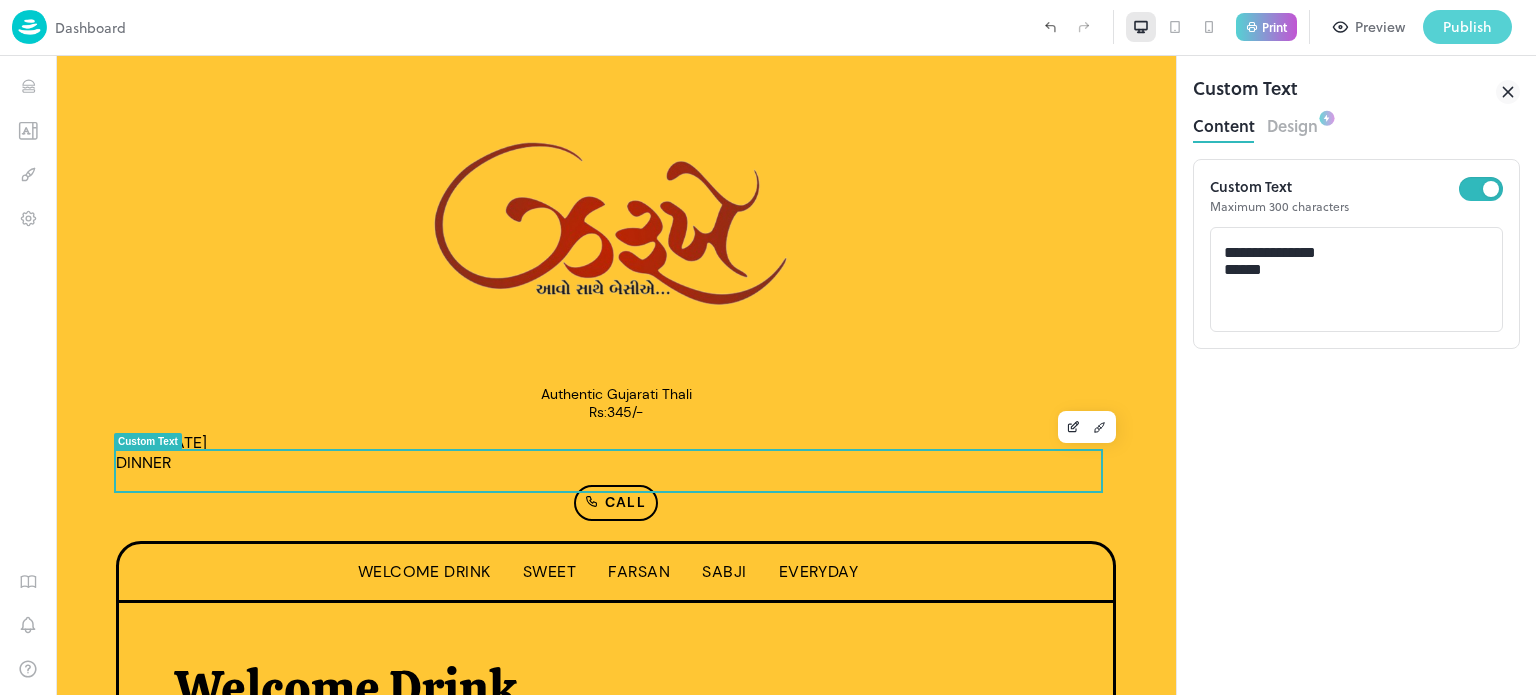 click on "Publish" at bounding box center [1467, 27] 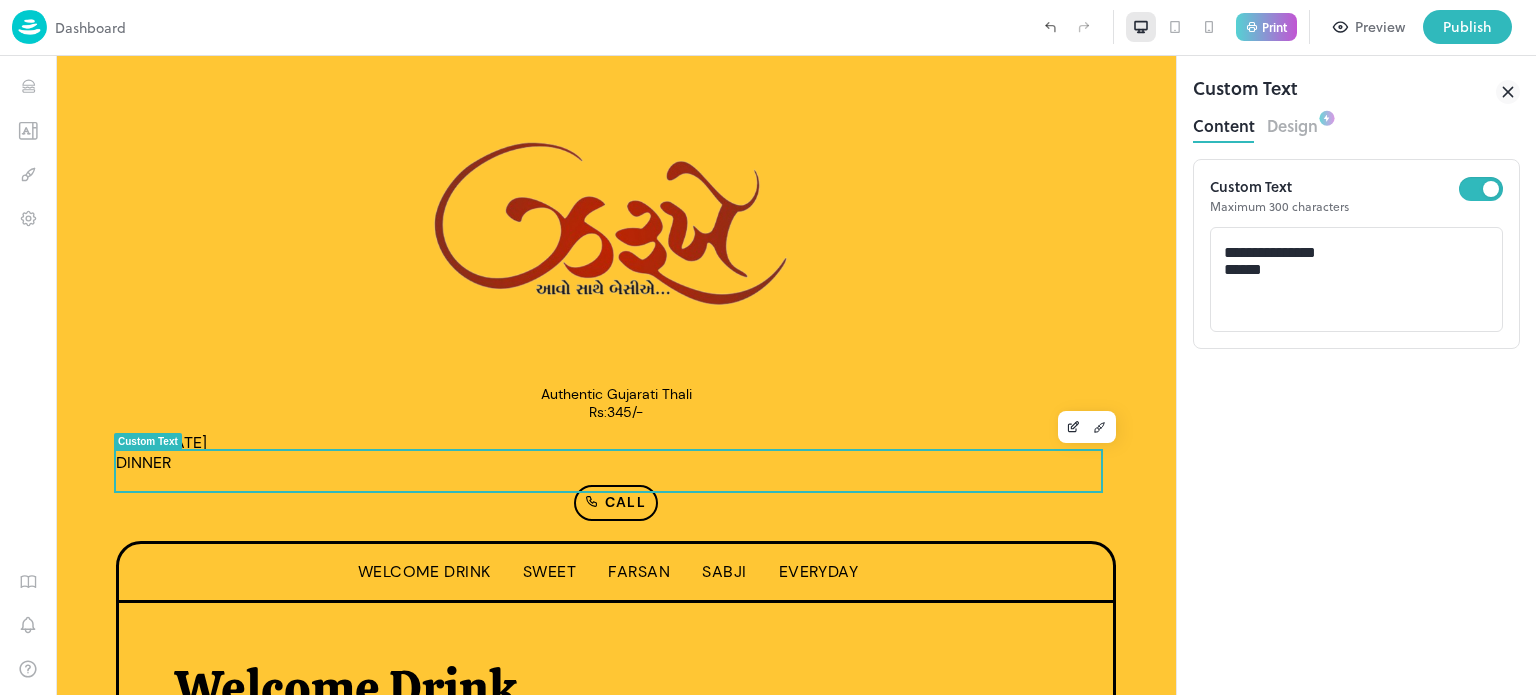 click at bounding box center (768, 695) 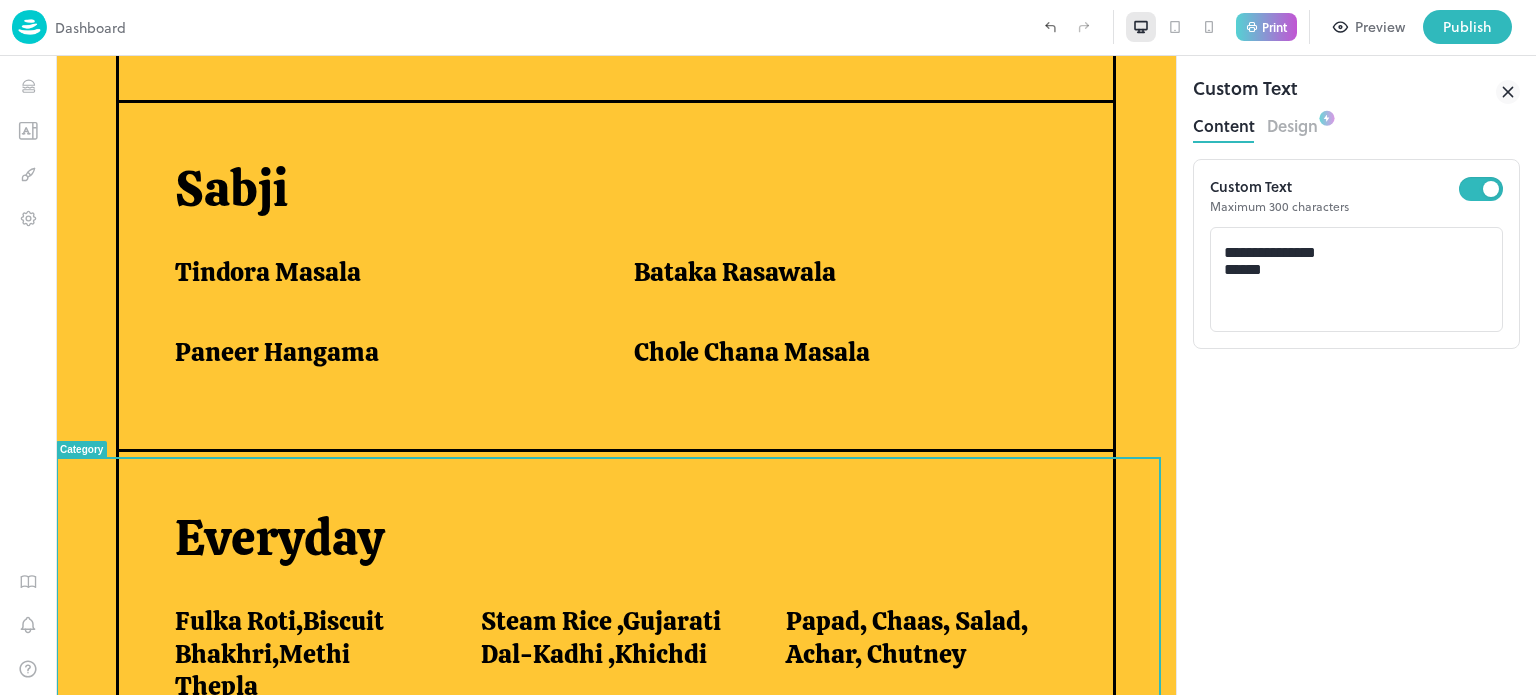 scroll, scrollTop: 1612, scrollLeft: 0, axis: vertical 